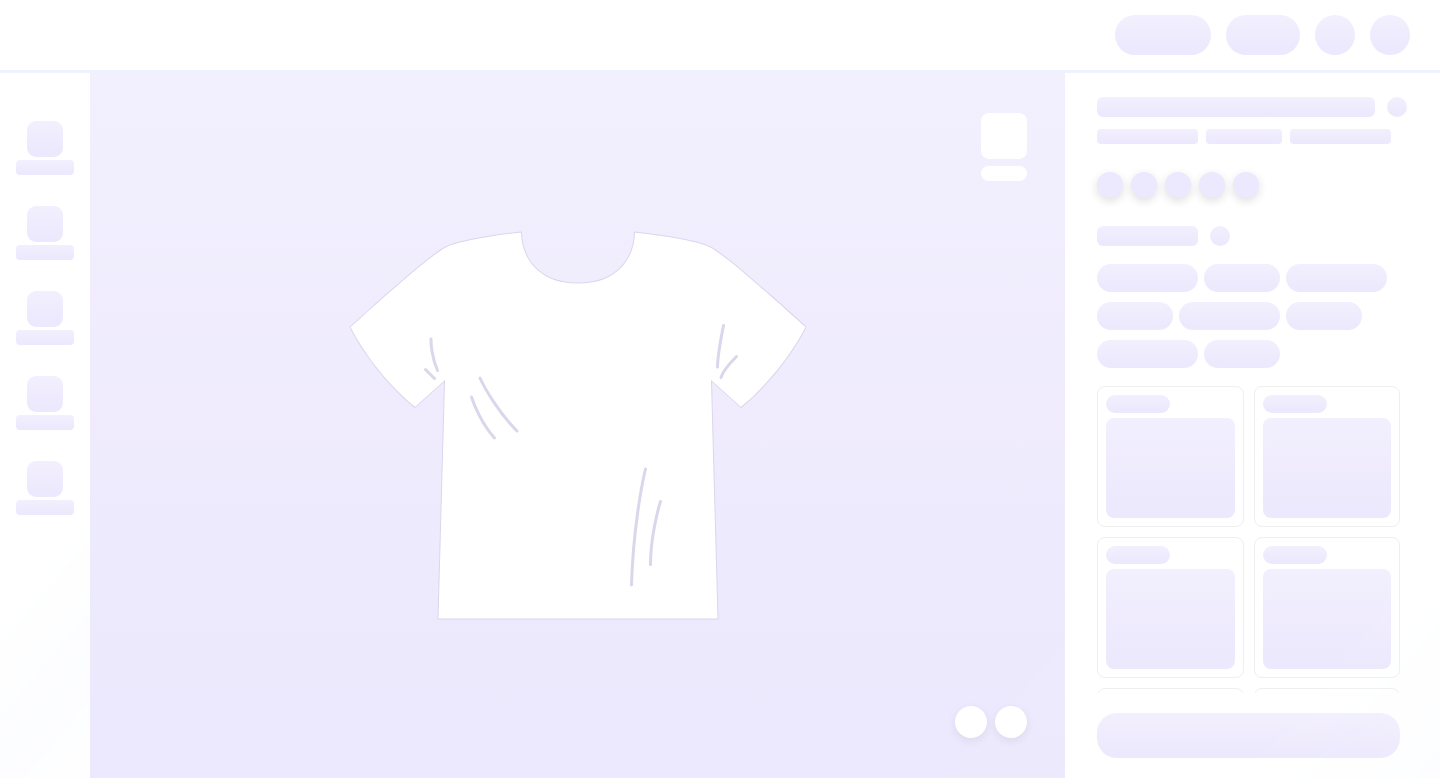 scroll, scrollTop: 0, scrollLeft: 0, axis: both 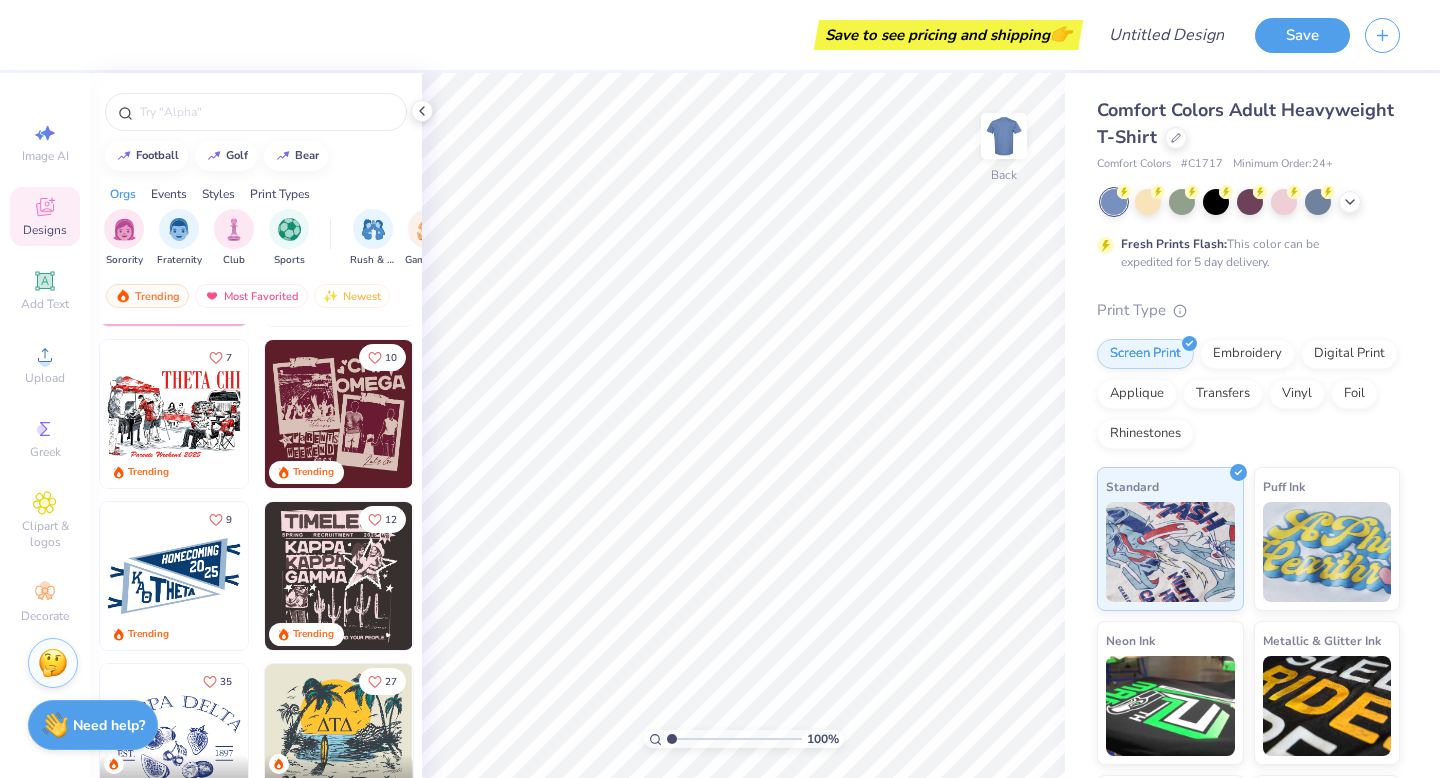 click at bounding box center [339, 414] 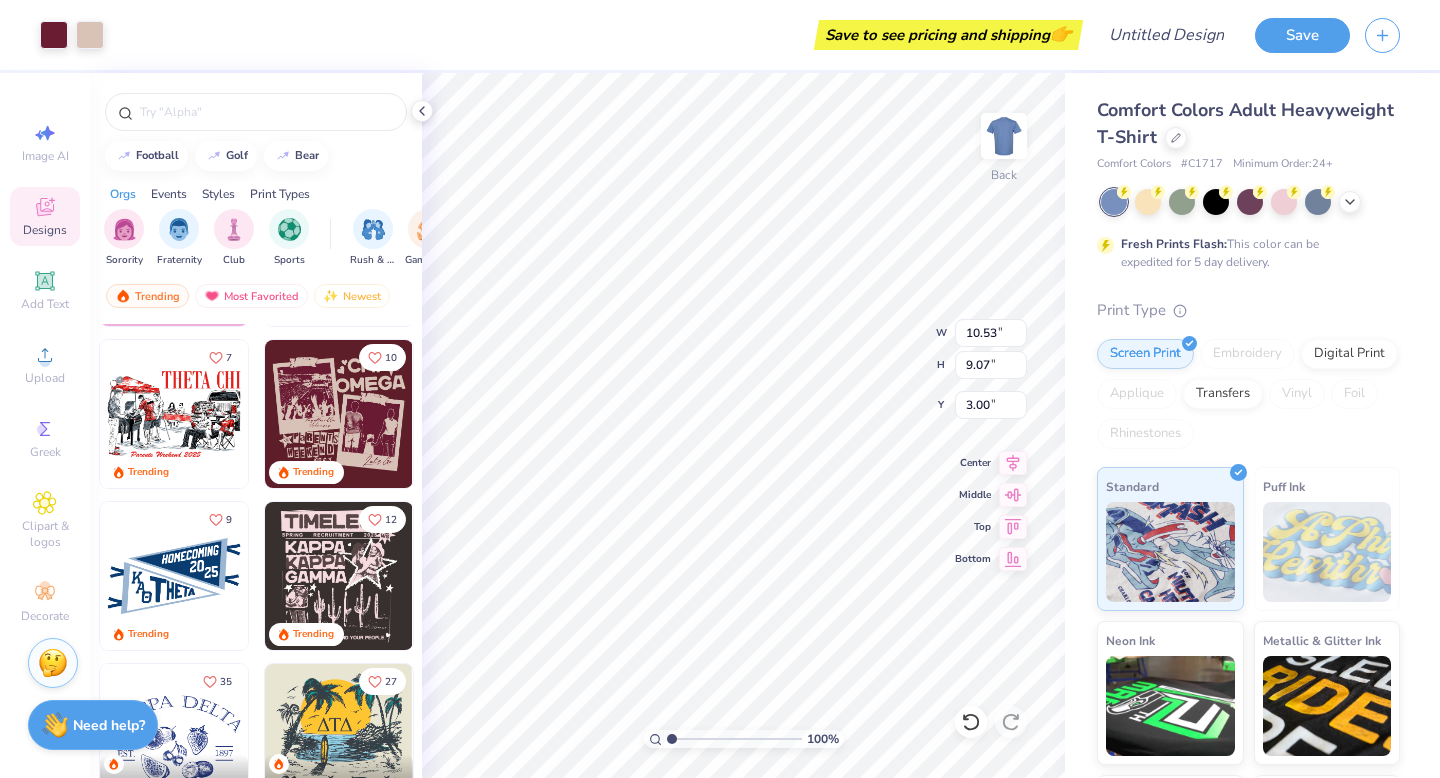 click at bounding box center [1250, 202] 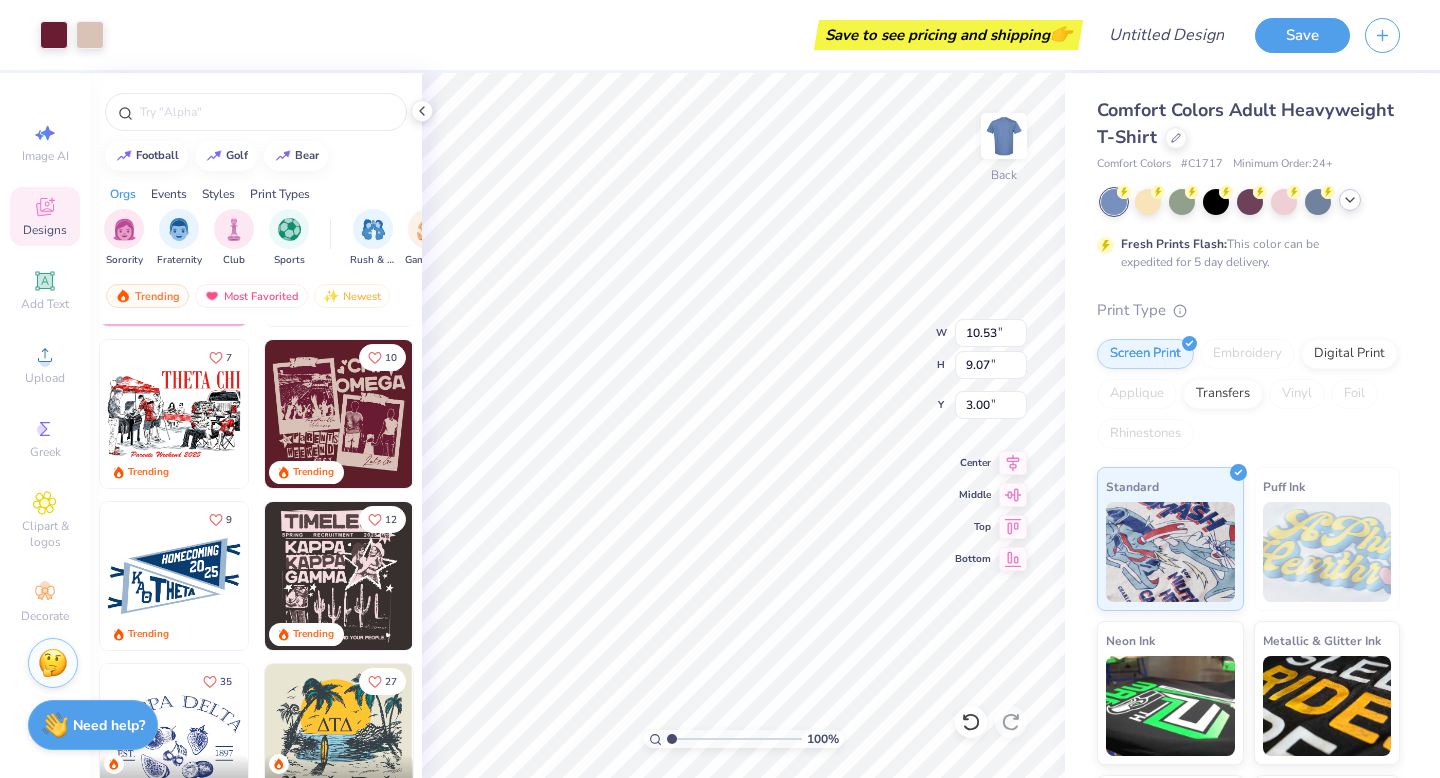 click 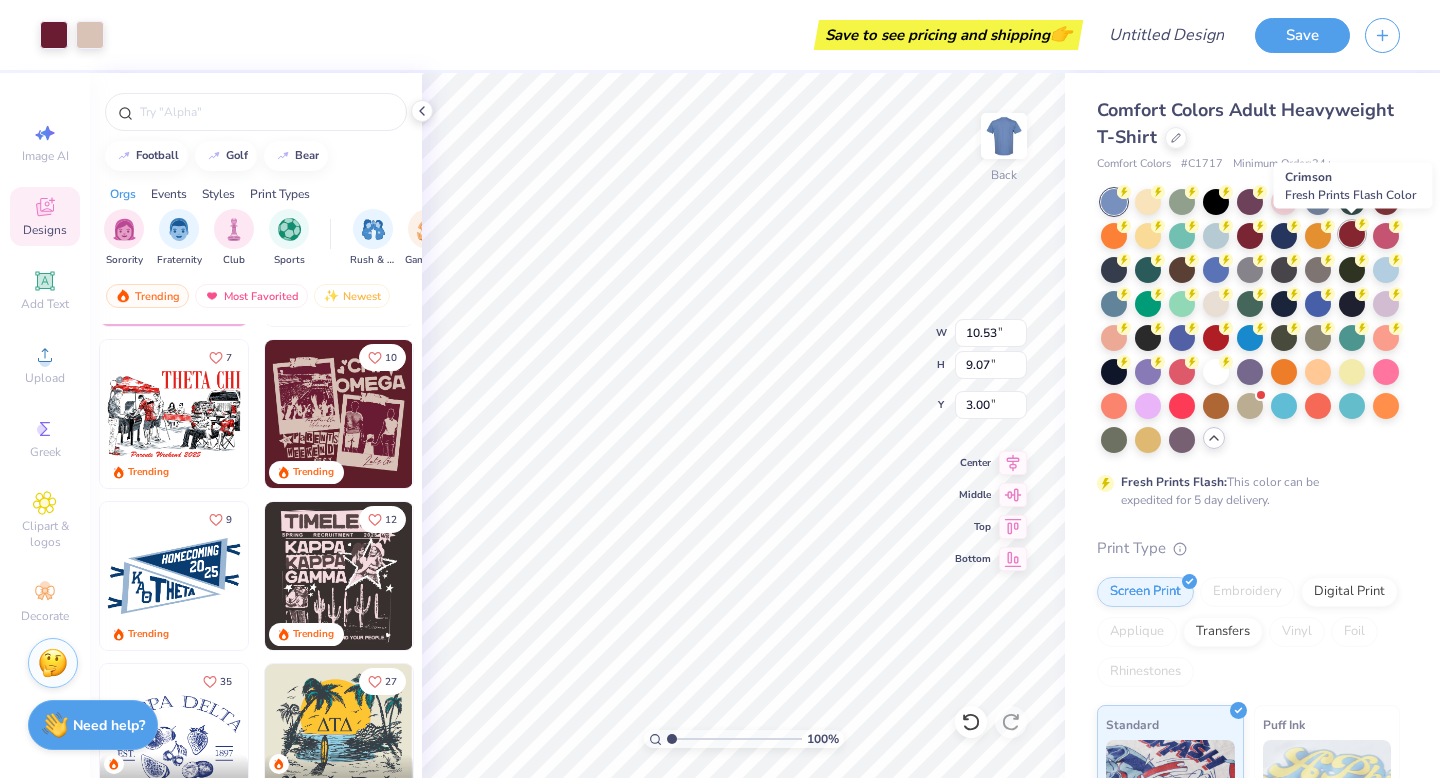 click at bounding box center [1352, 234] 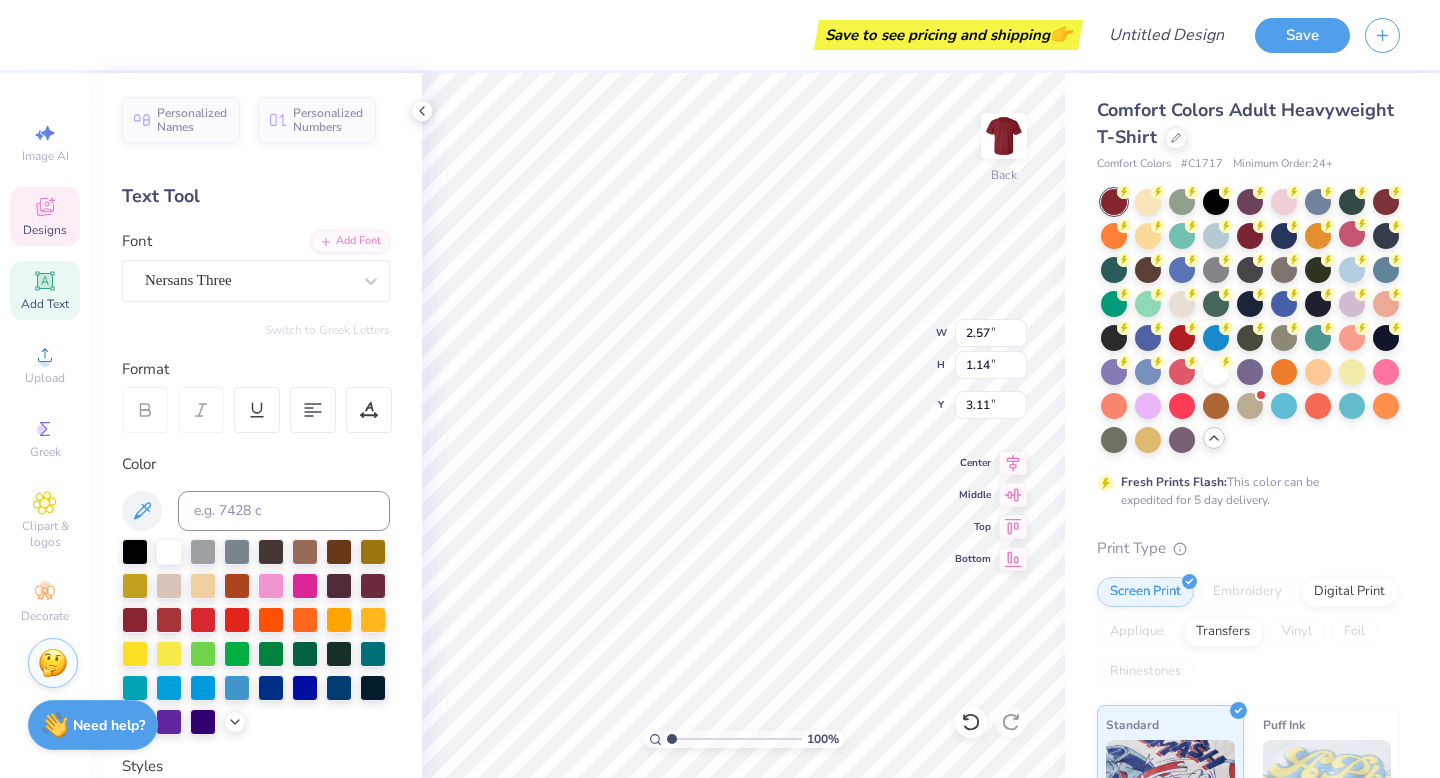 scroll, scrollTop: 0, scrollLeft: 0, axis: both 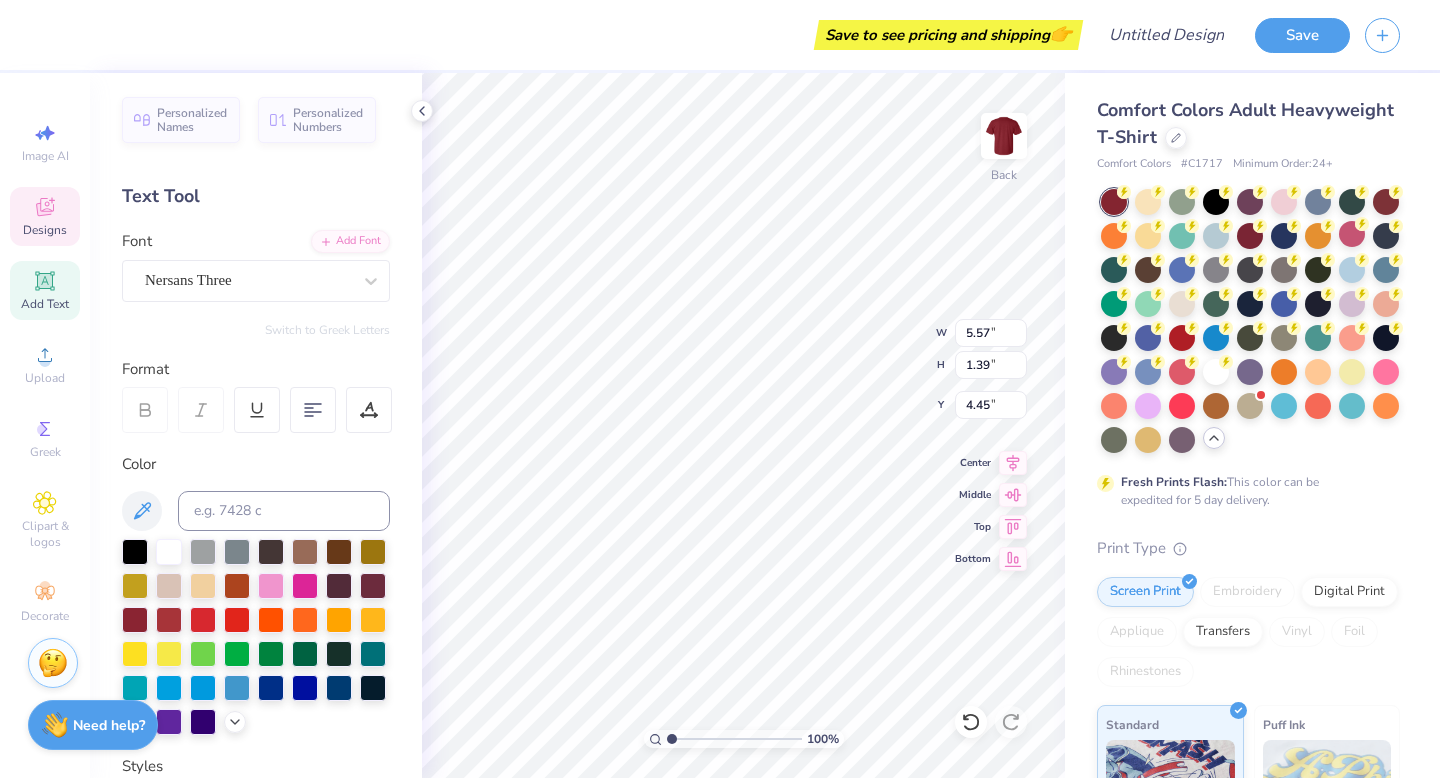 type on "5.57" 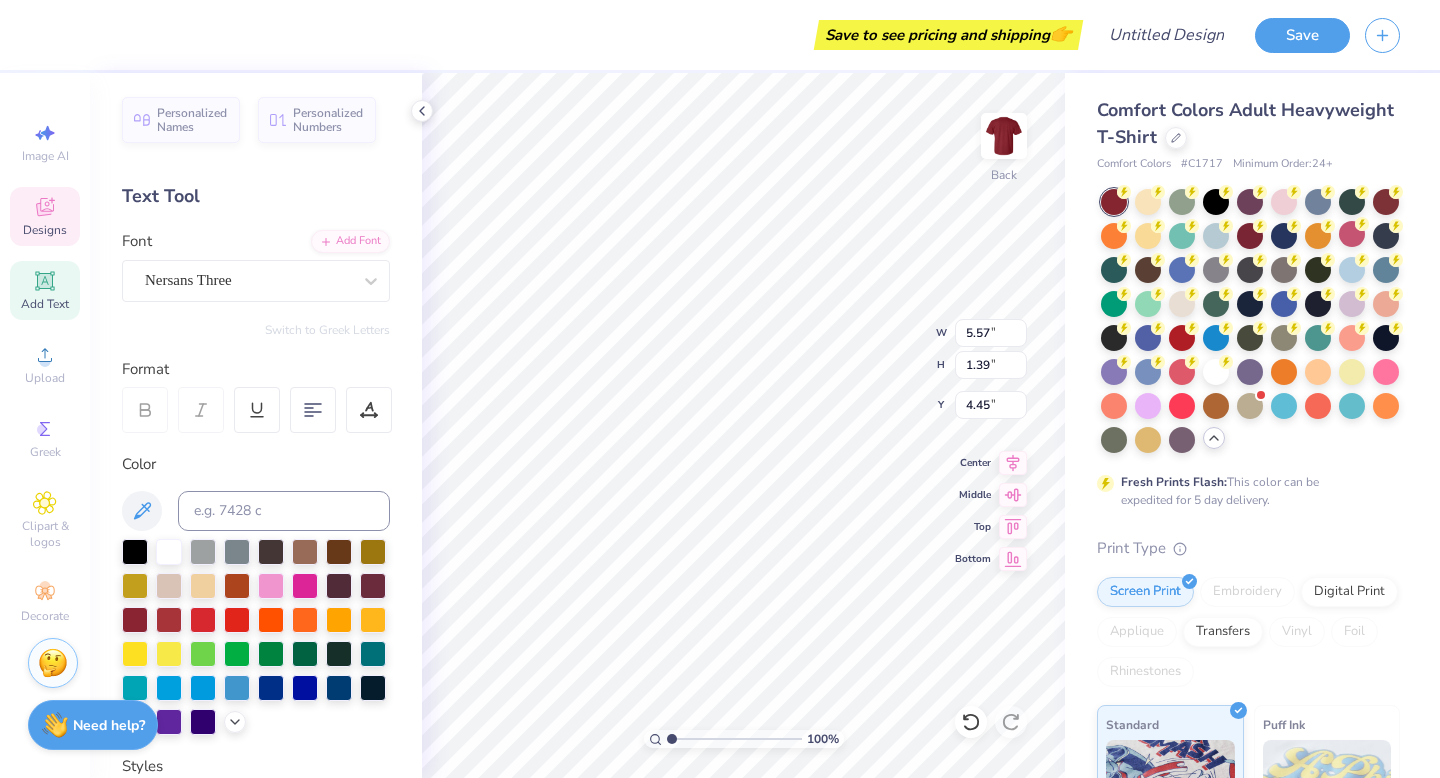 type on "Rho" 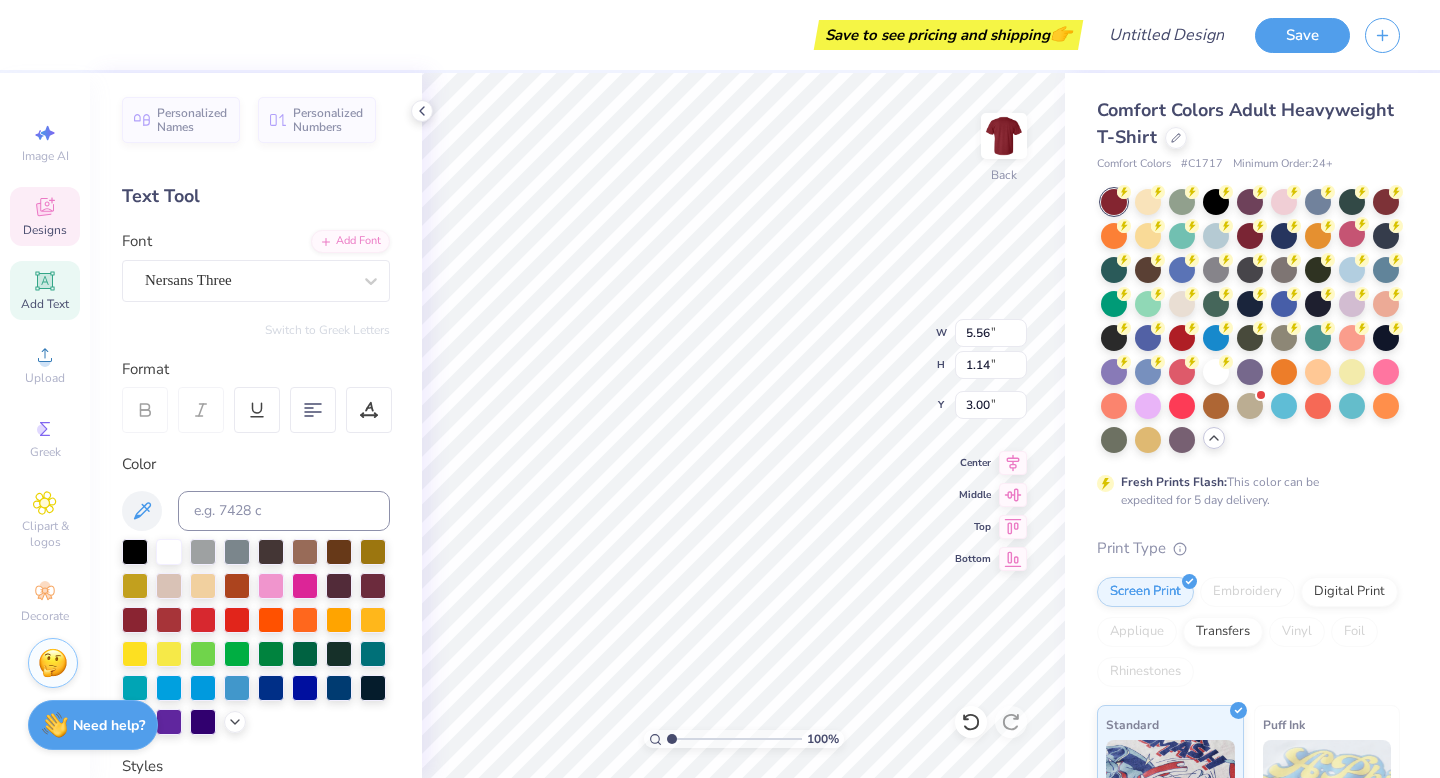 type on "2.43" 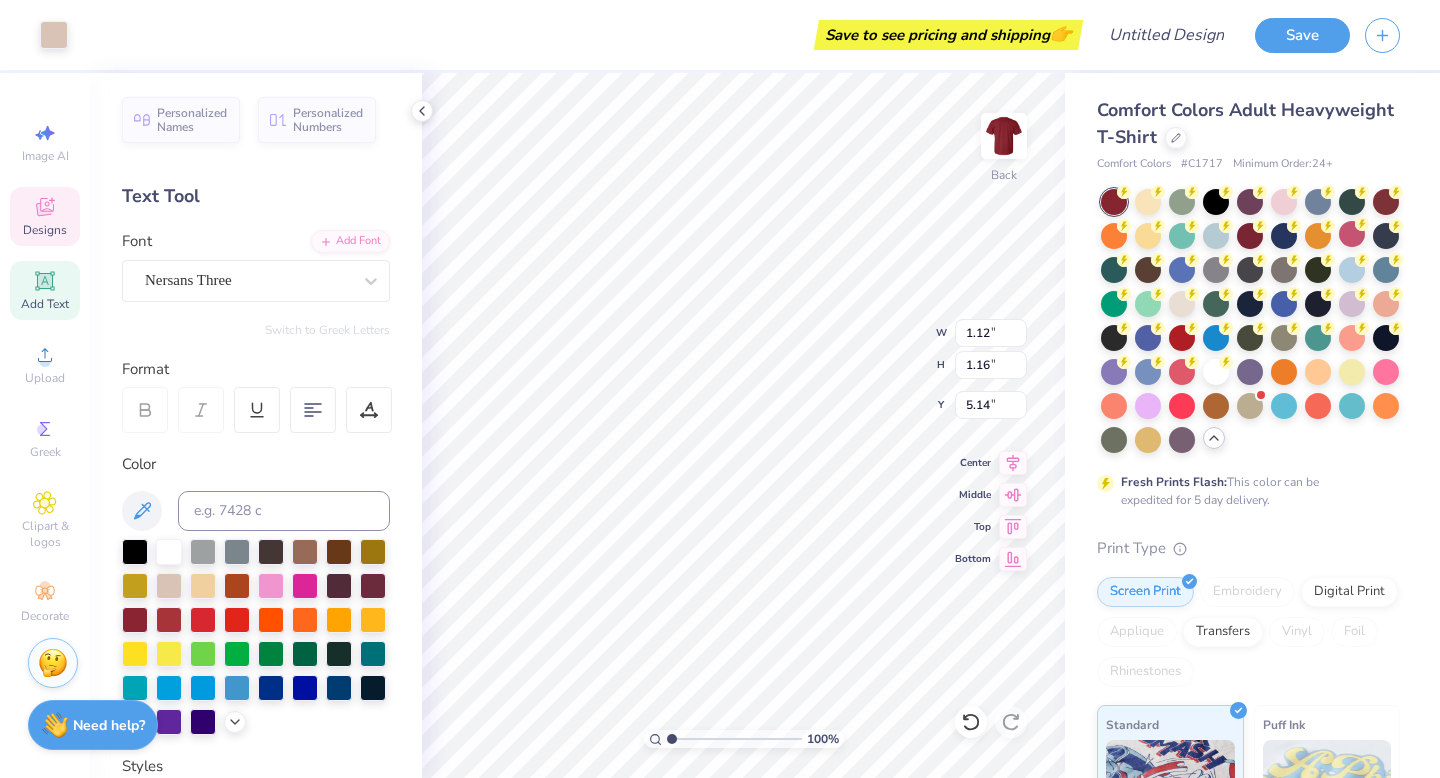 type on "5.14" 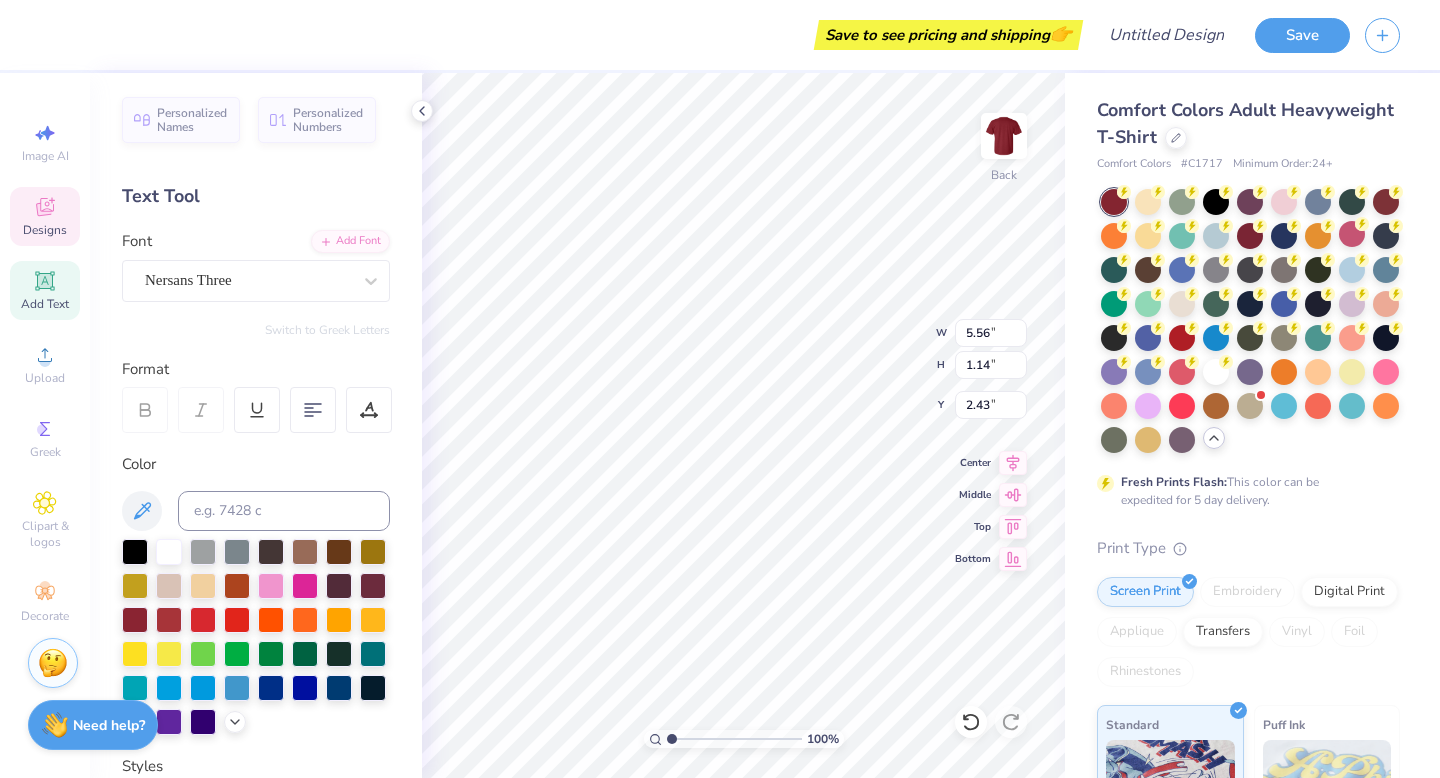 type on "3.35" 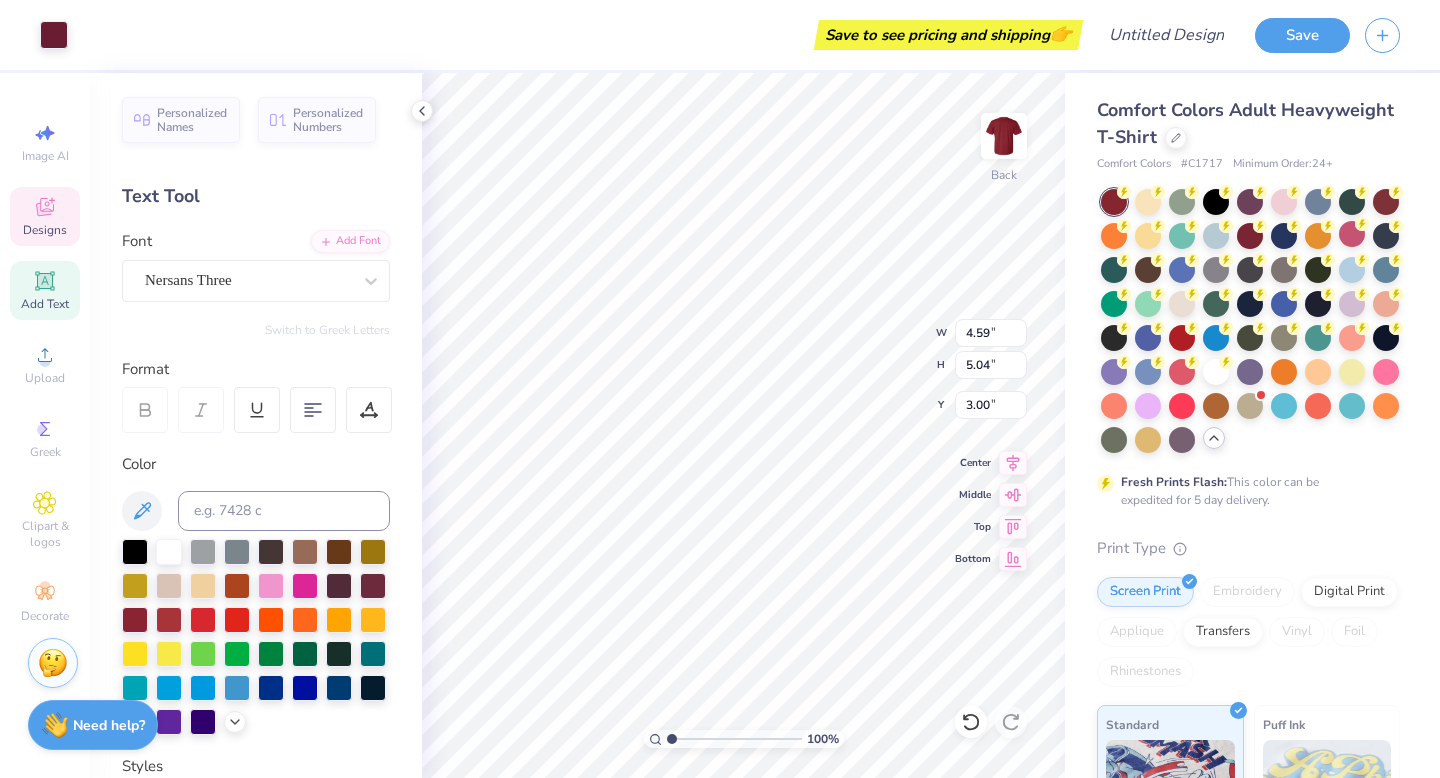 type on "4.59" 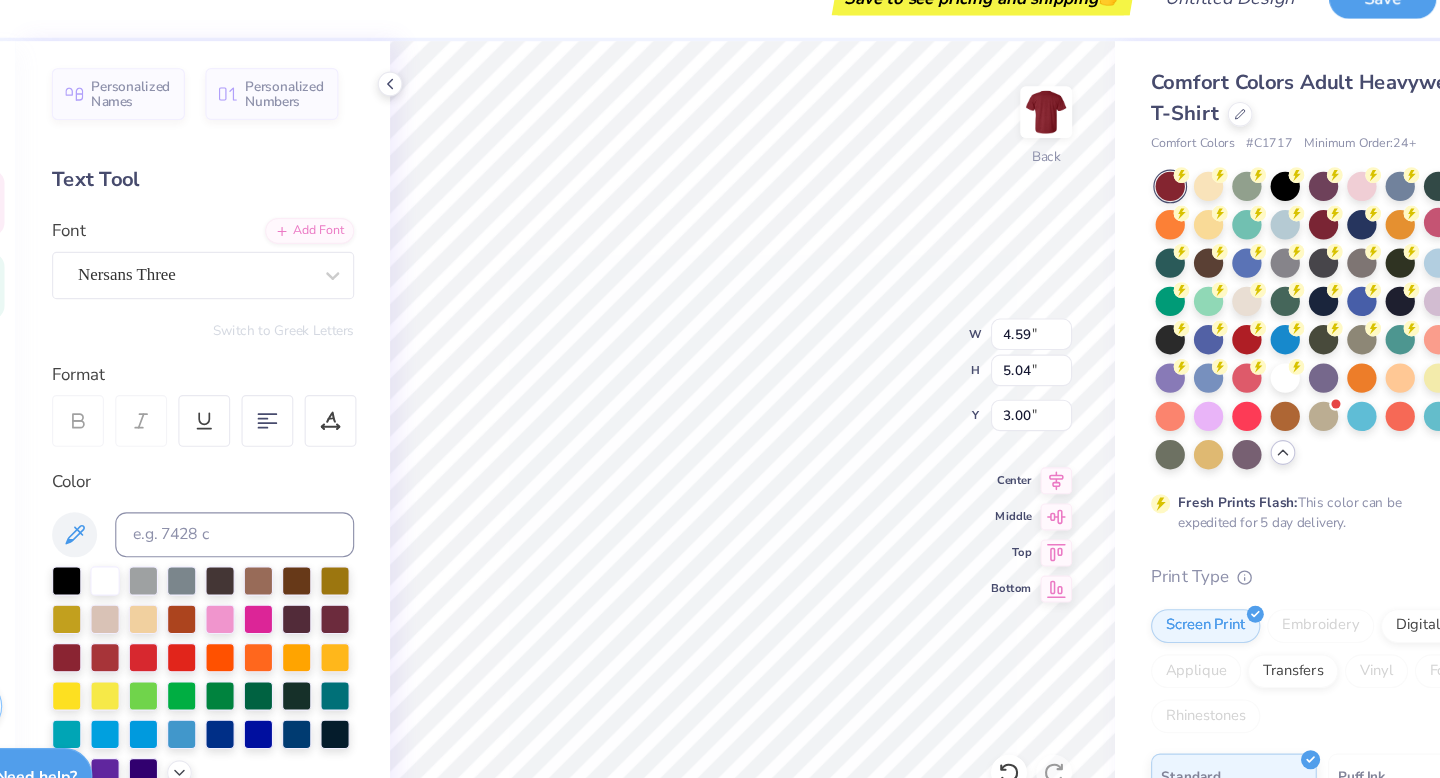 type on "9.98" 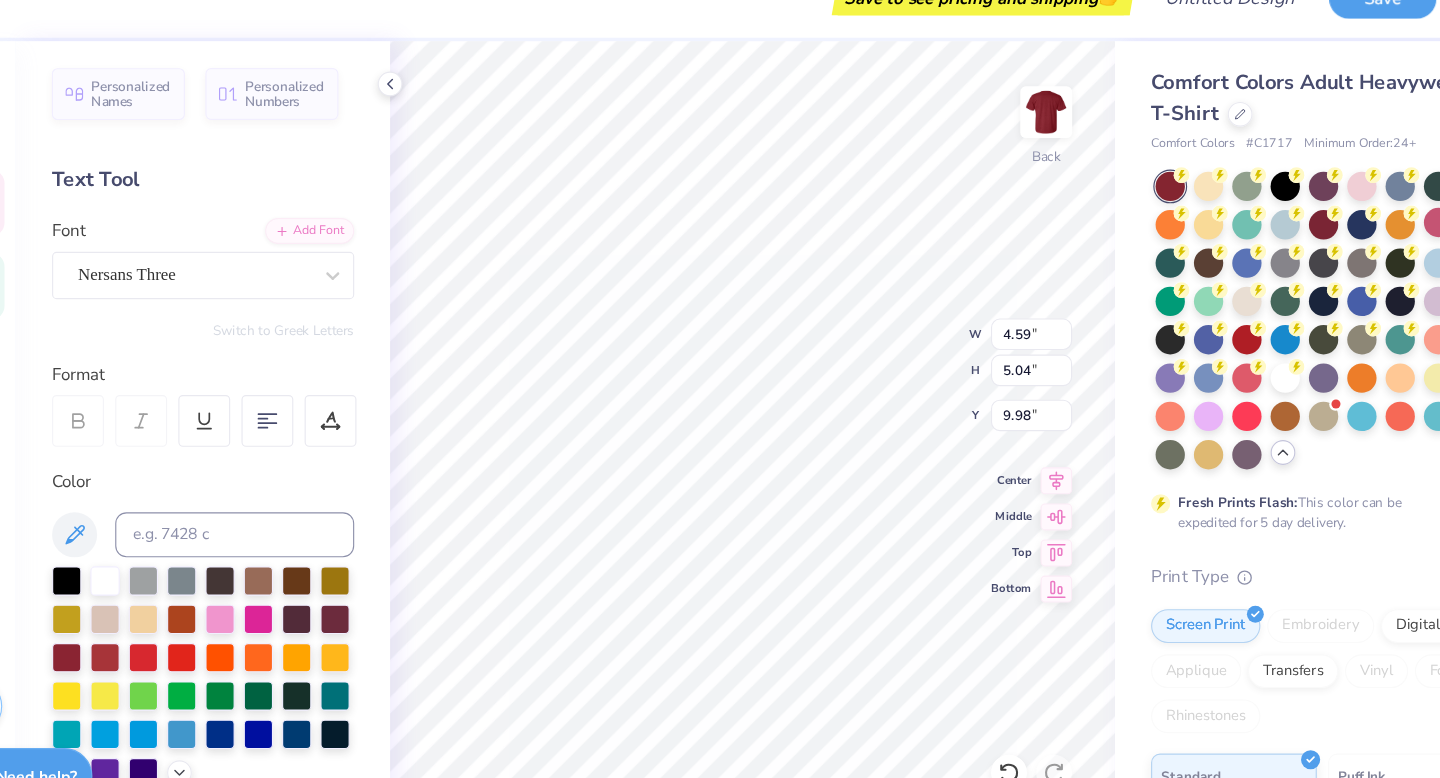 type on "4.62" 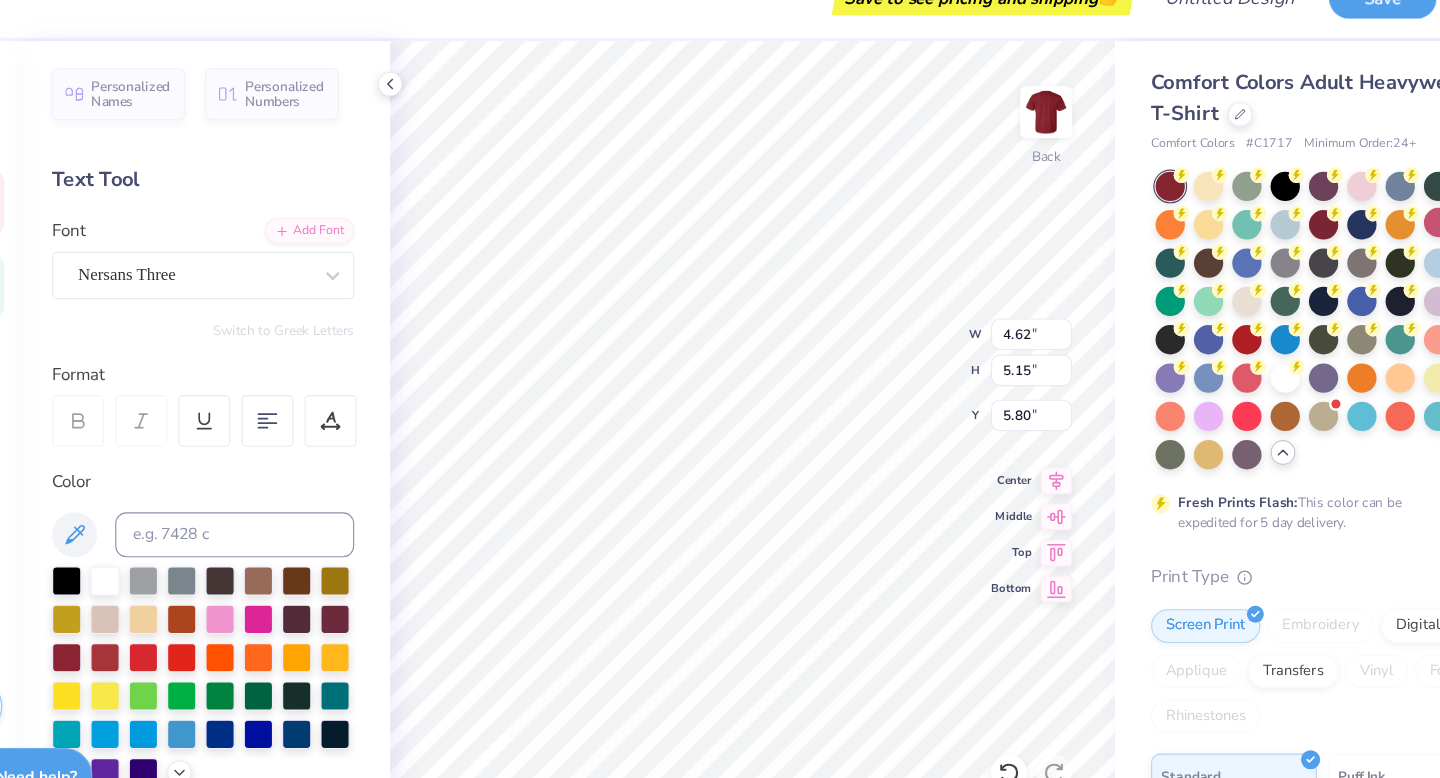 type on "13.93" 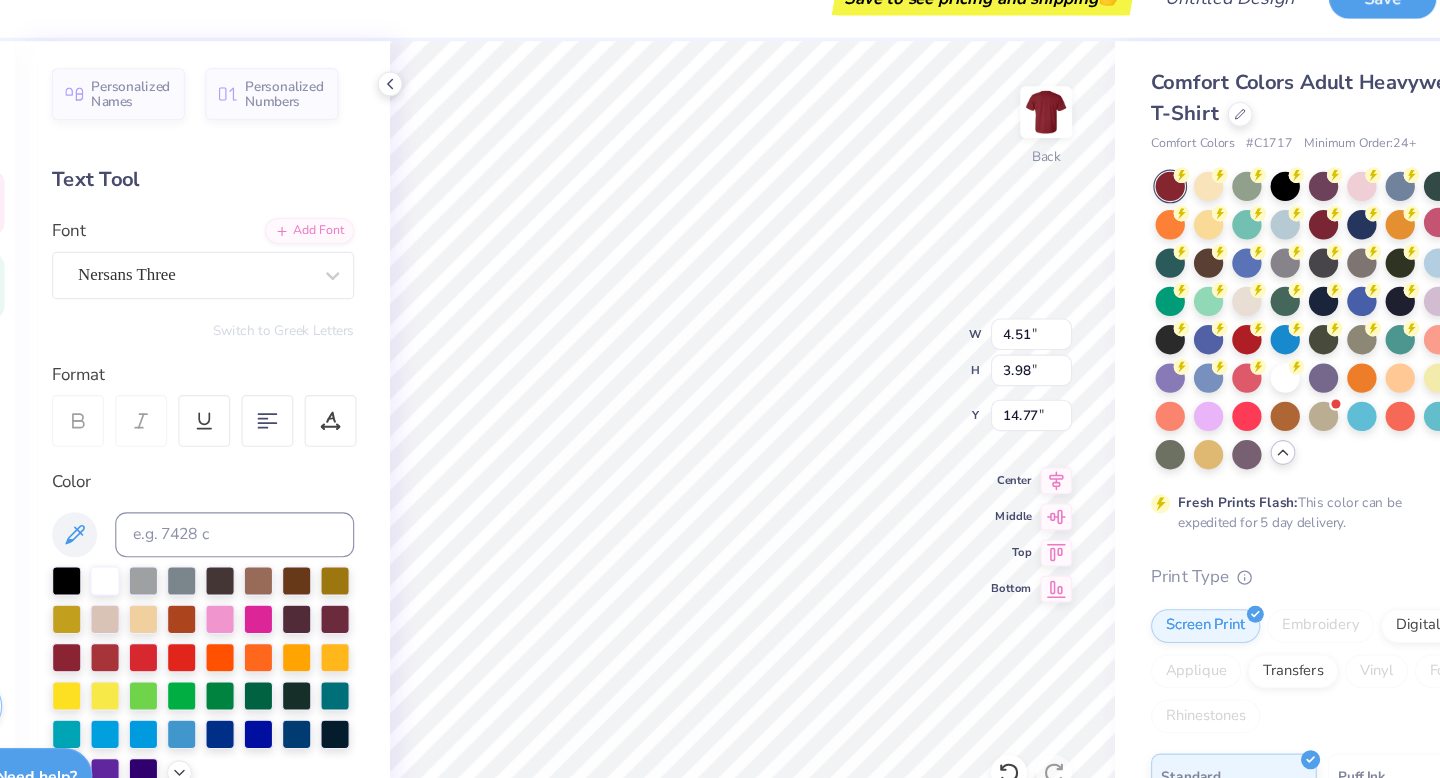 type on "14.77" 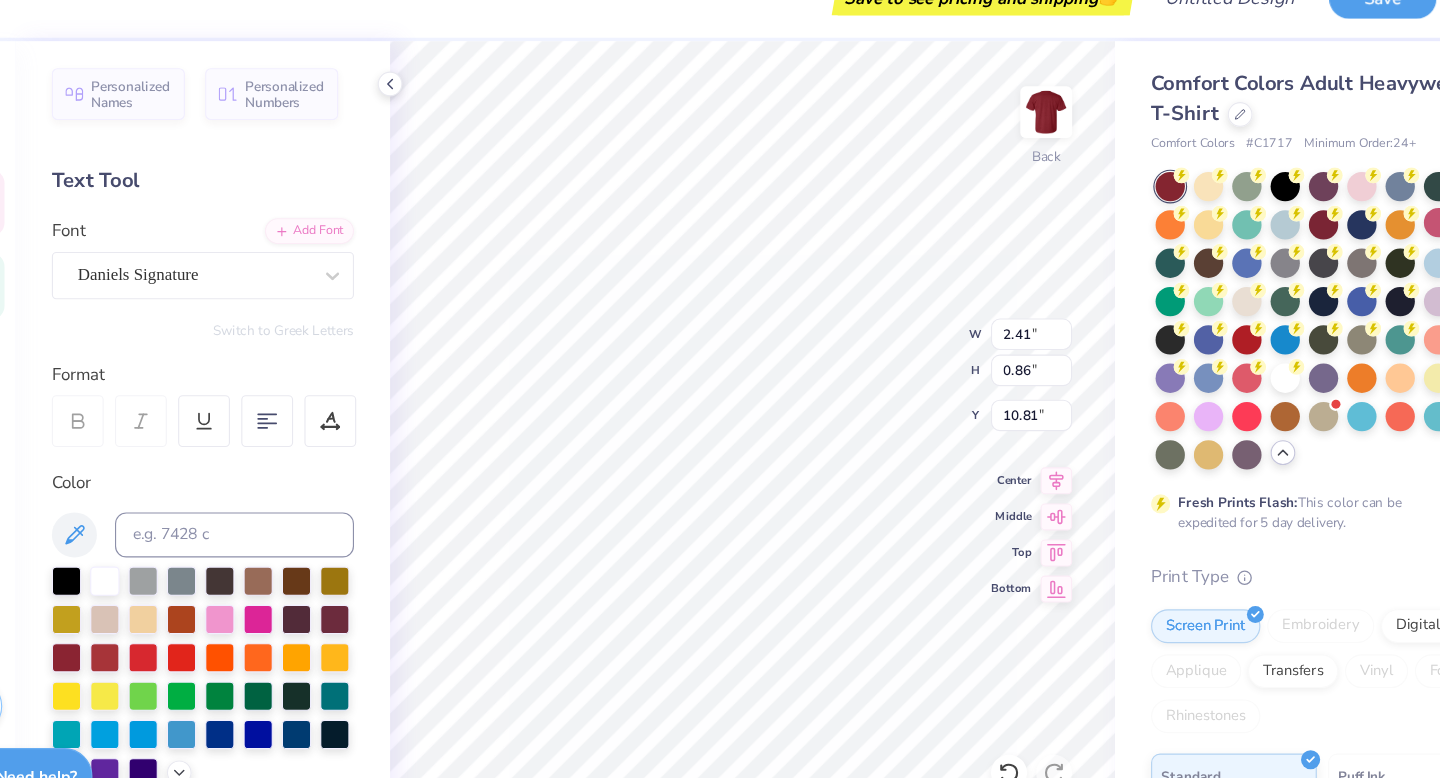 type on "G" 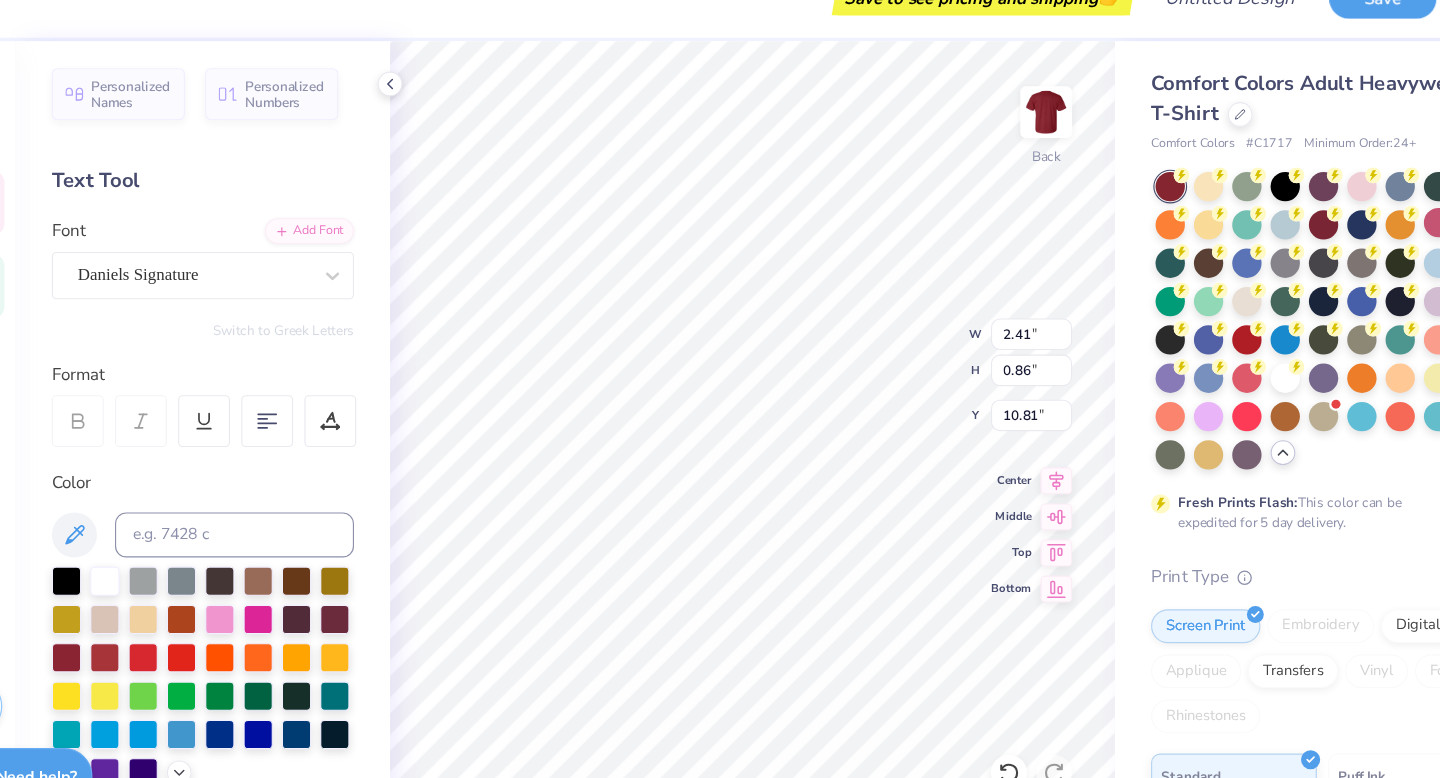 type 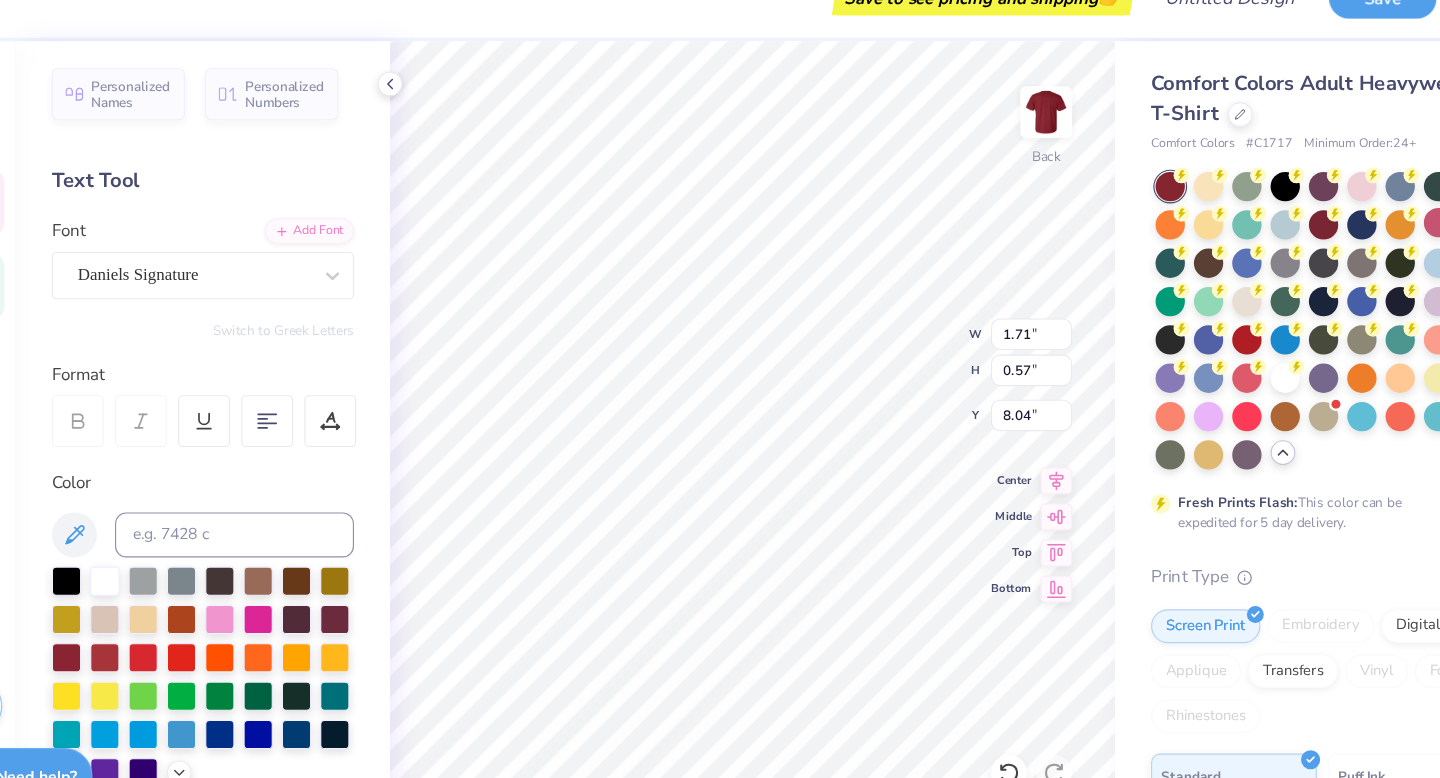 type on "1.71" 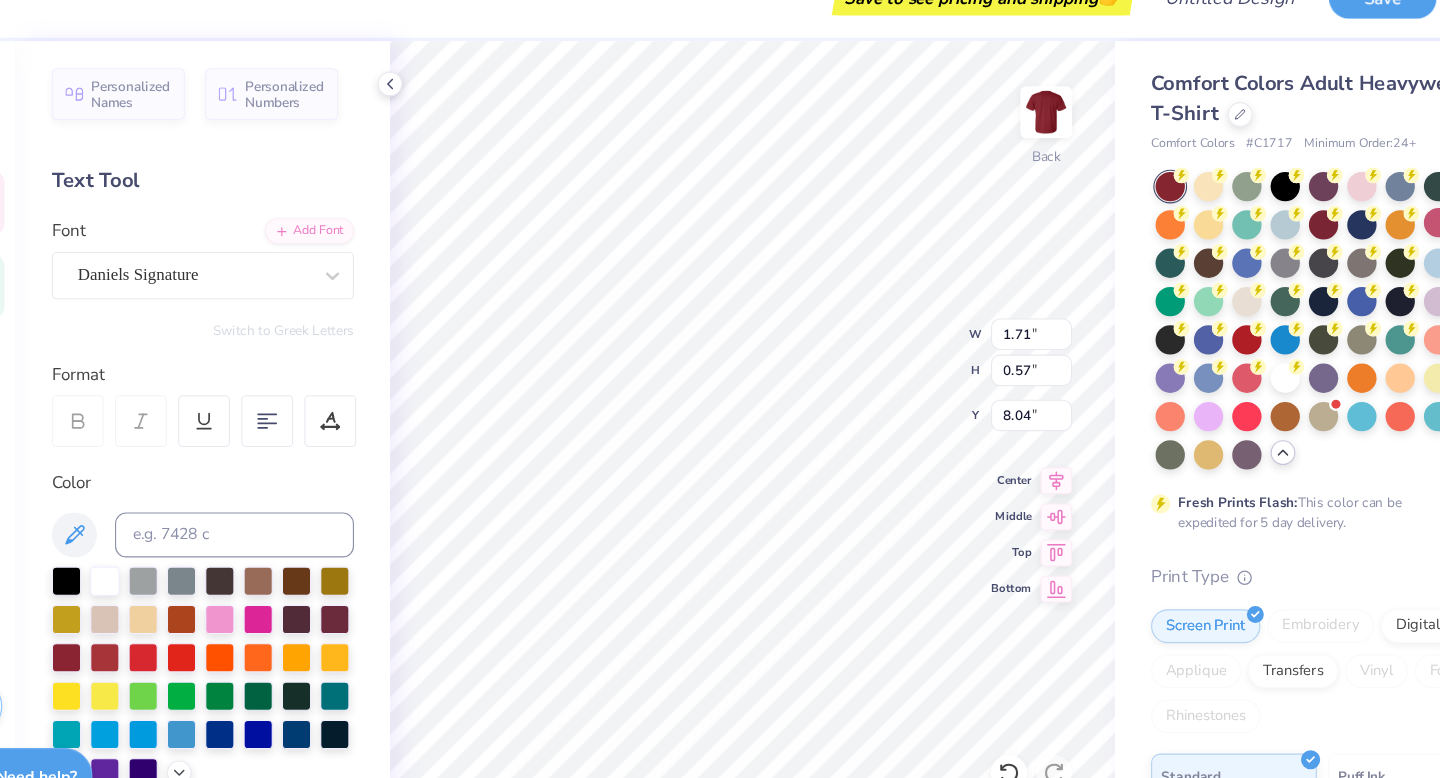 type on "0.57" 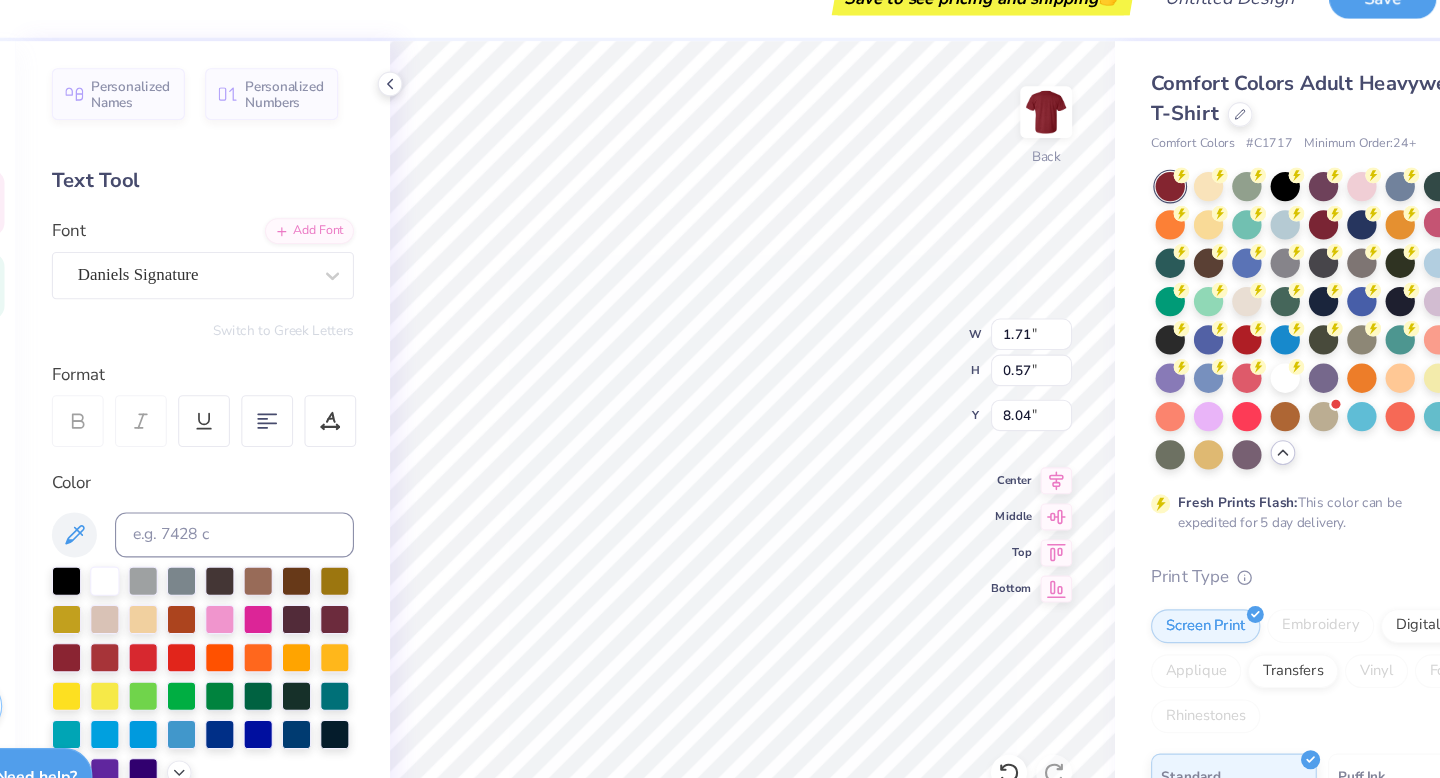 type 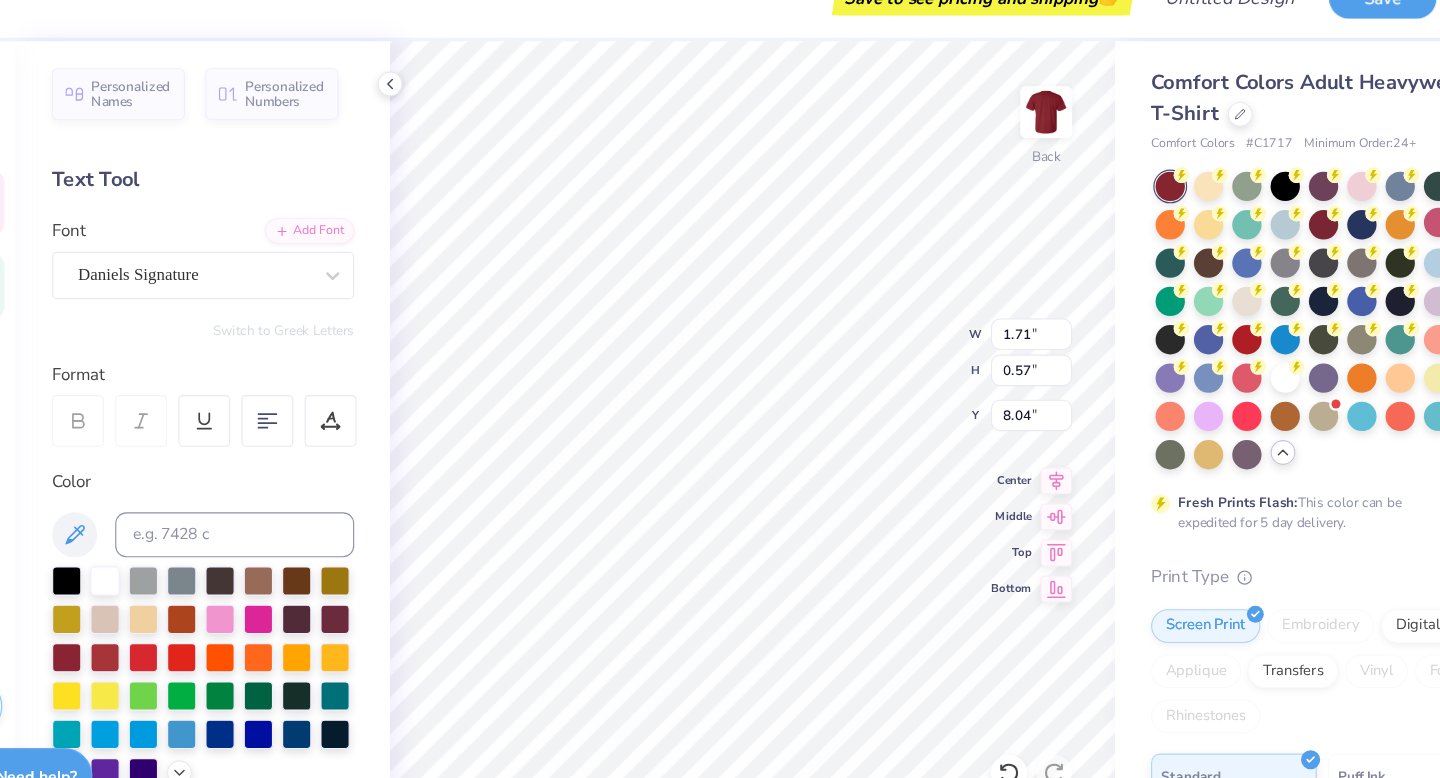 type on "2.37" 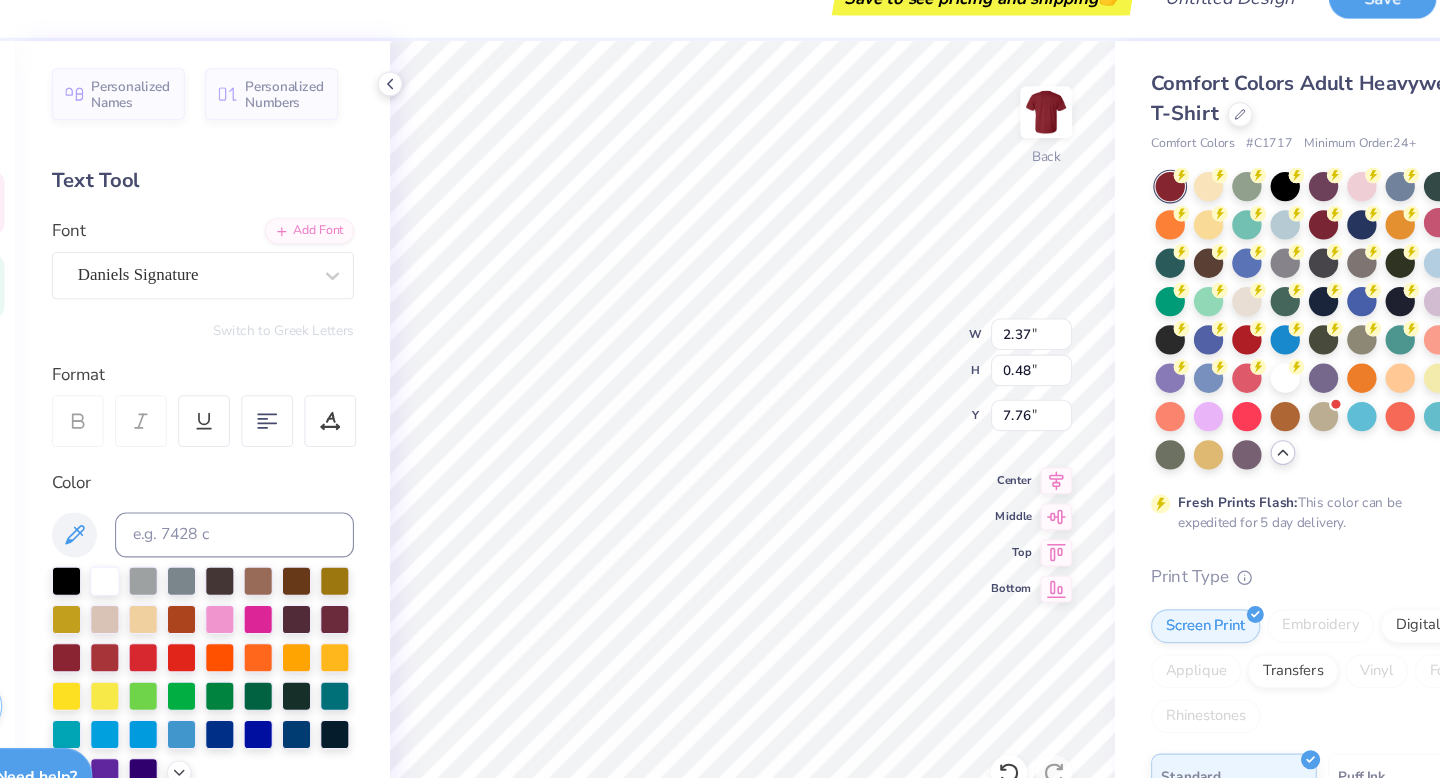 scroll, scrollTop: 0, scrollLeft: 1, axis: horizontal 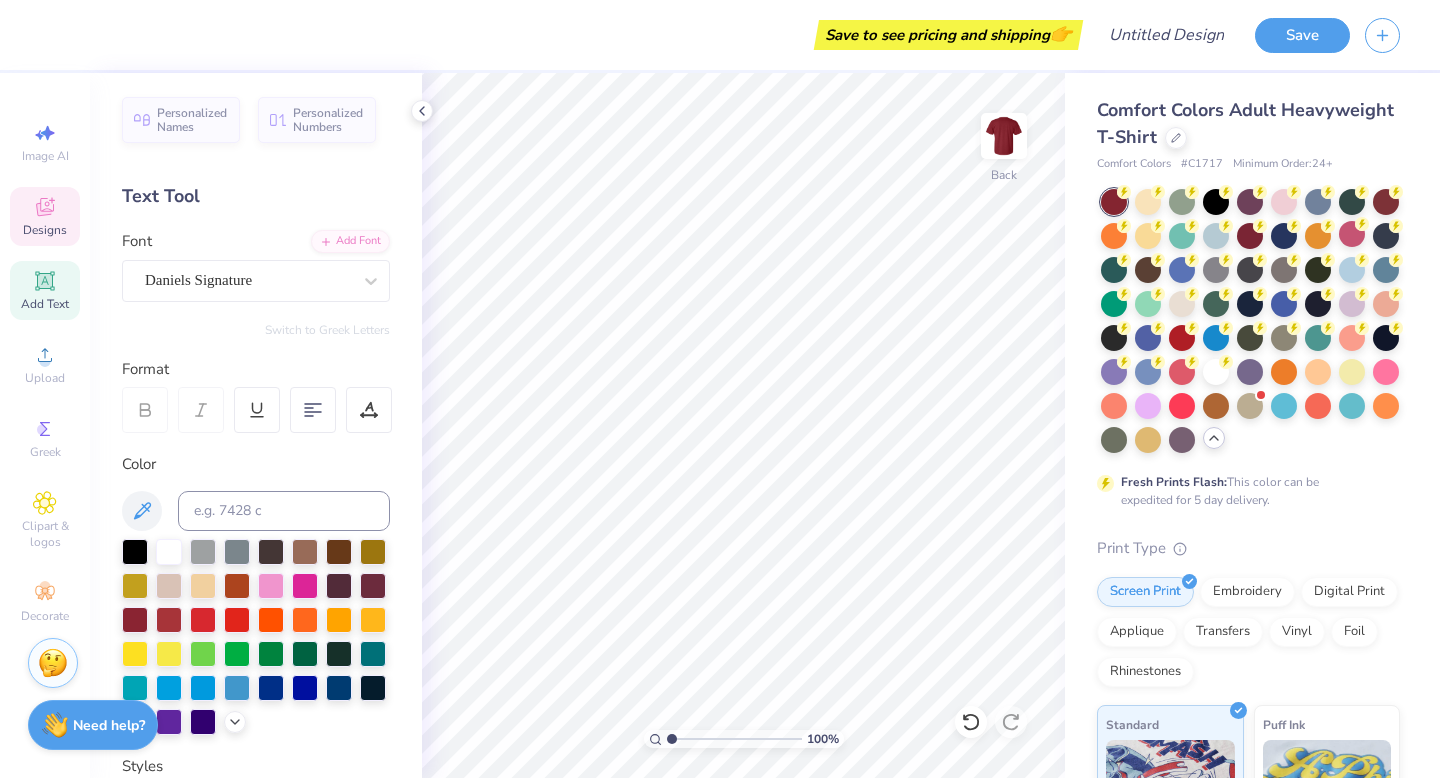 click on "Designs" at bounding box center [45, 230] 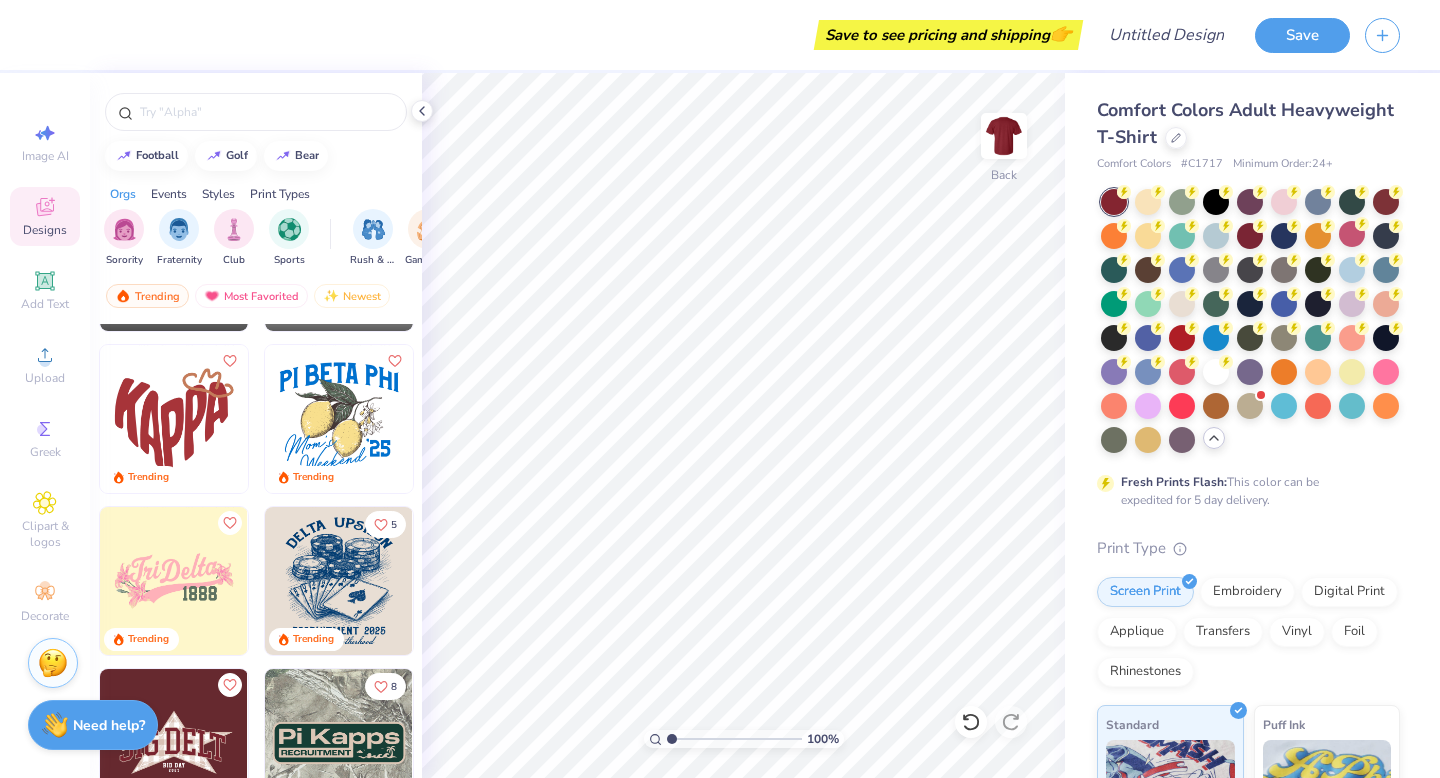 scroll, scrollTop: 5813, scrollLeft: 0, axis: vertical 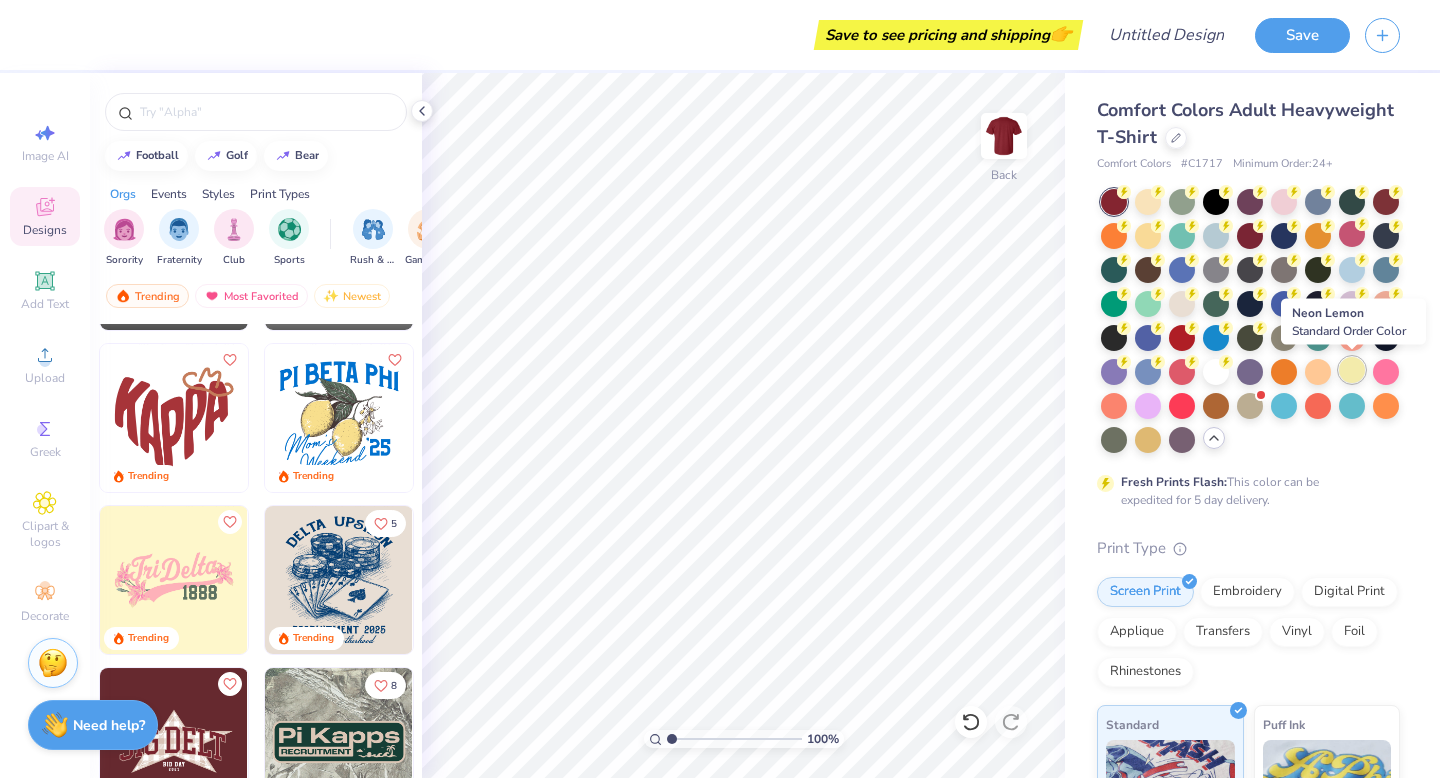 click at bounding box center [1352, 370] 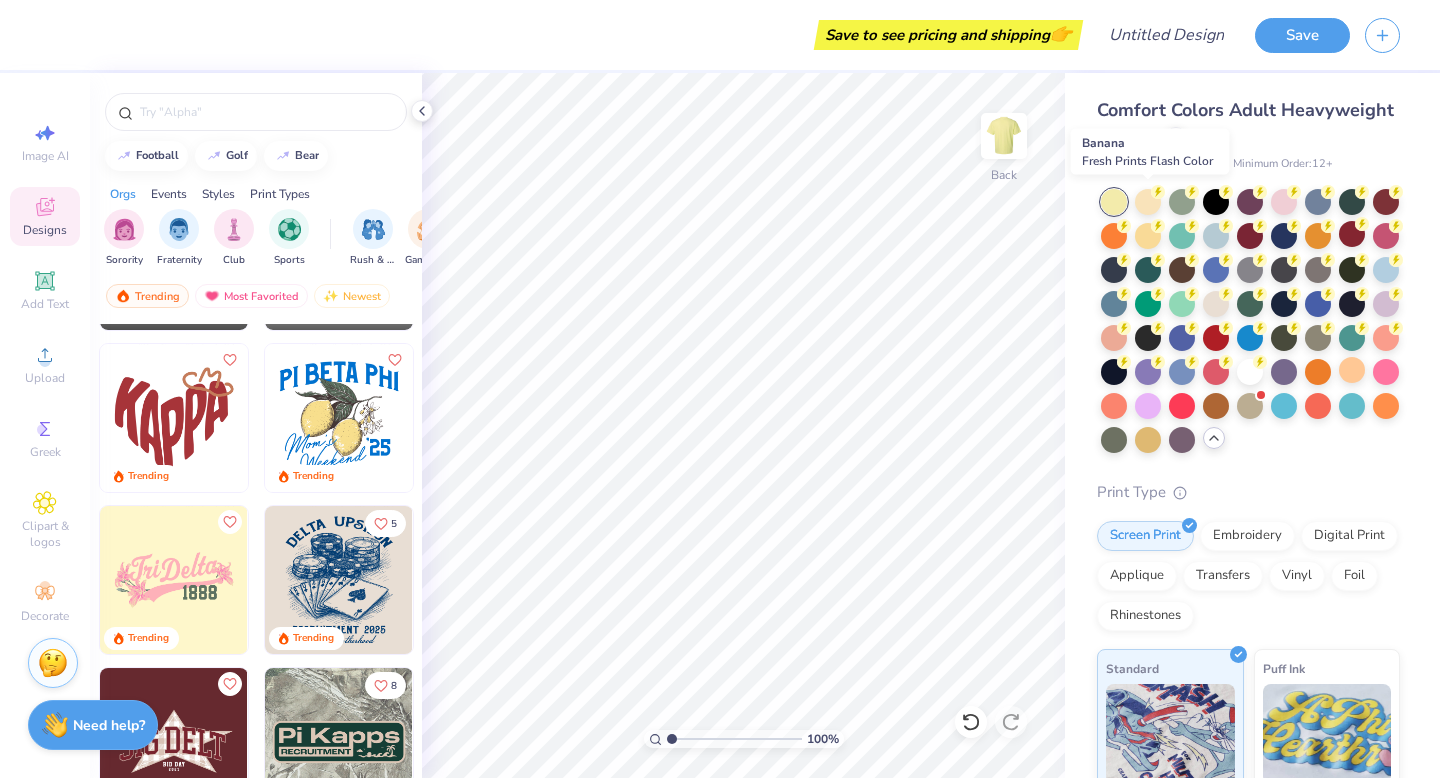 drag, startPoint x: 1143, startPoint y: 201, endPoint x: 33, endPoint y: 469, distance: 1141.8949 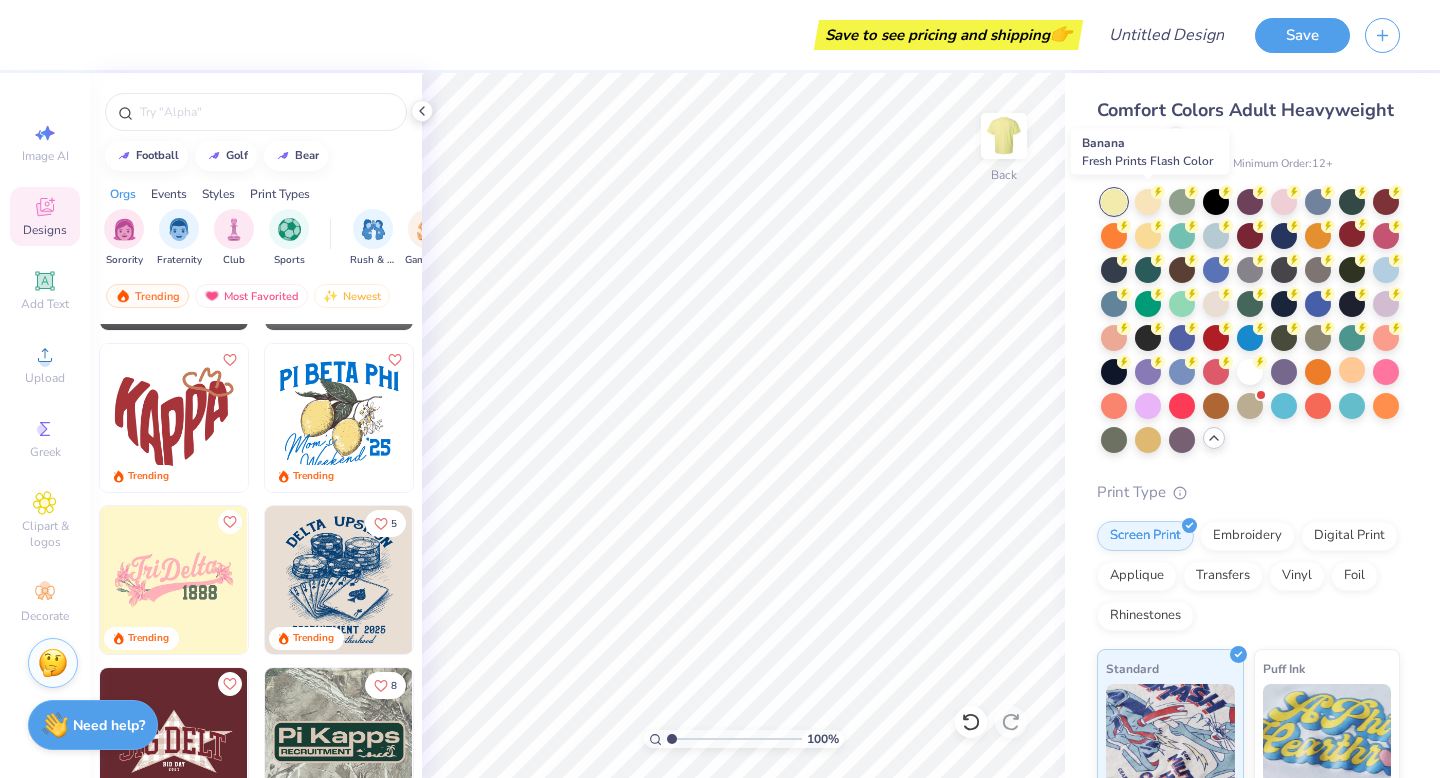 click at bounding box center (1148, 202) 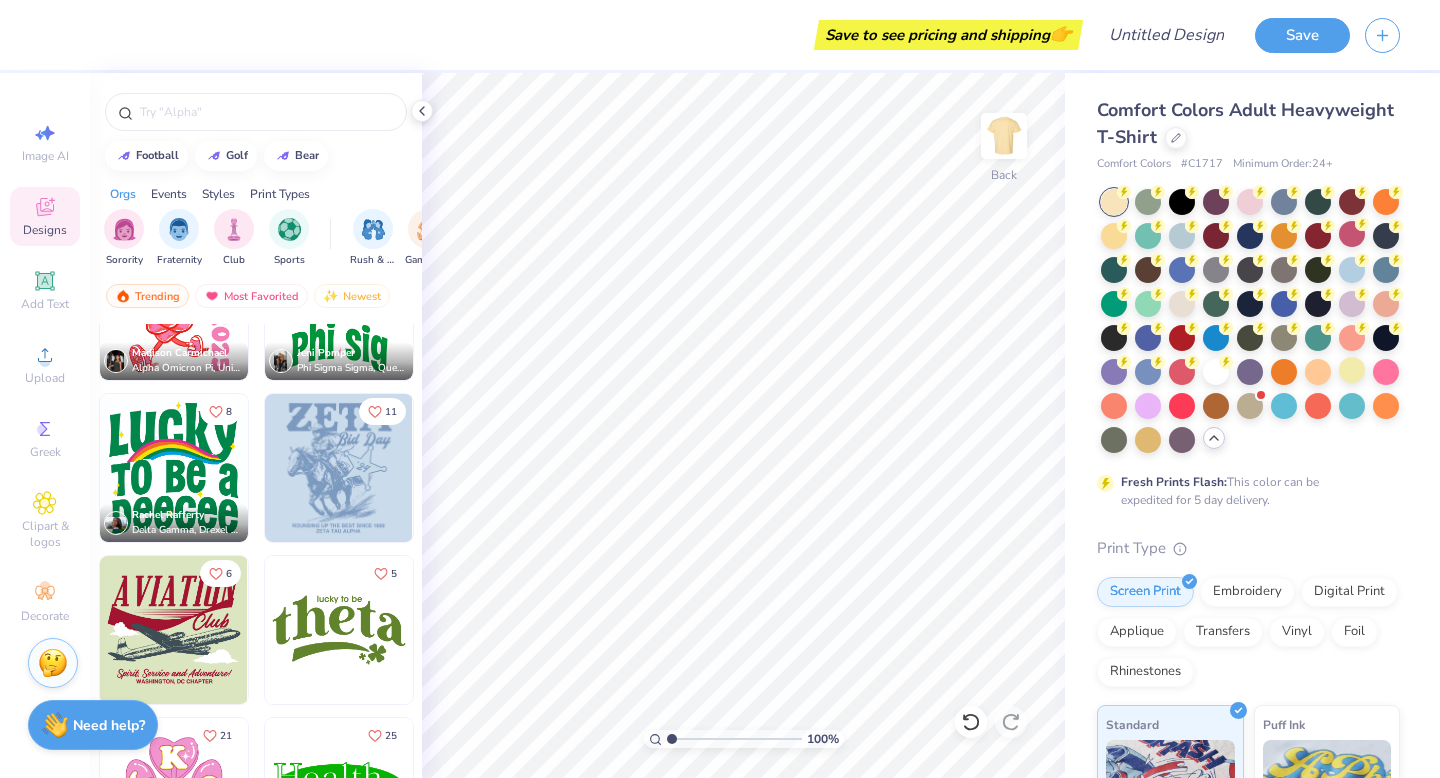 scroll, scrollTop: 7917, scrollLeft: 0, axis: vertical 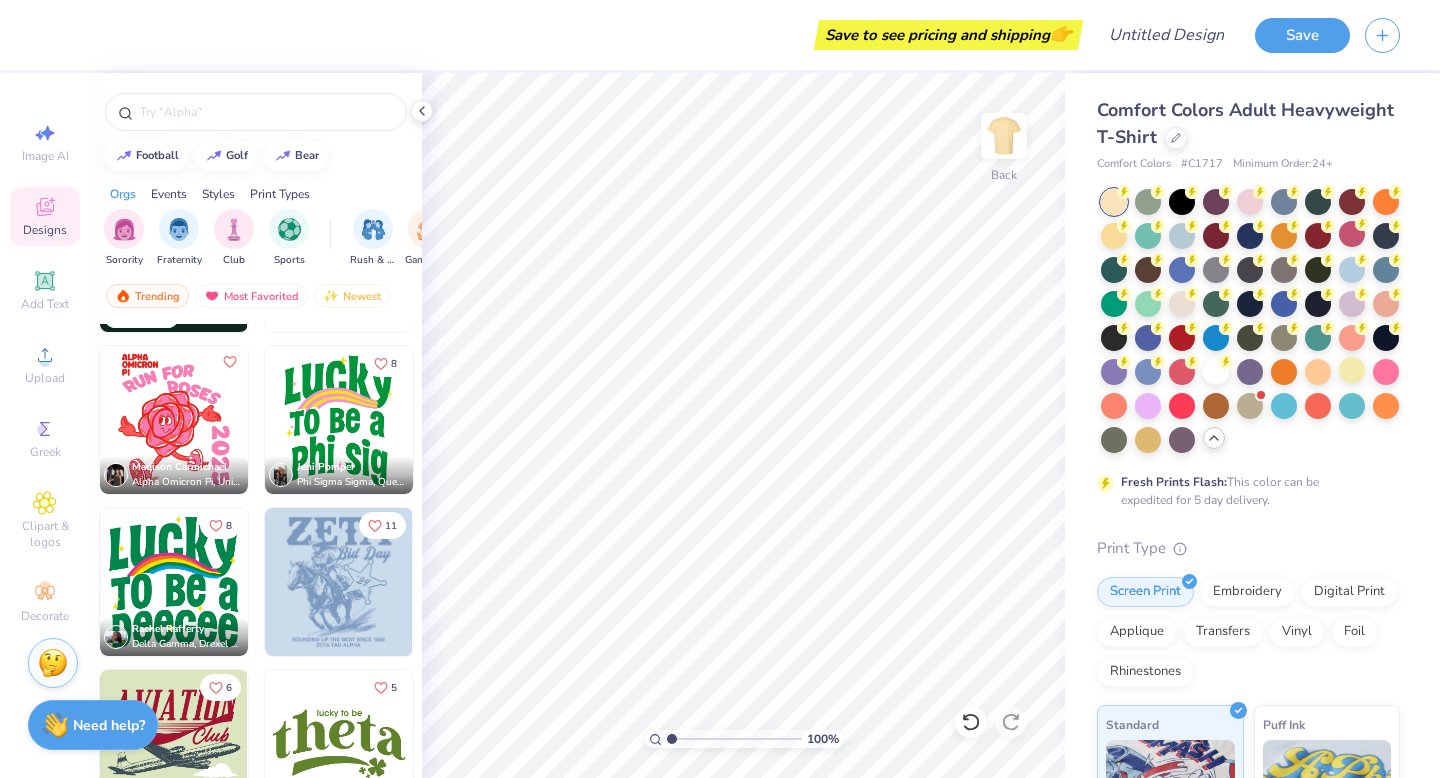 click at bounding box center [339, 582] 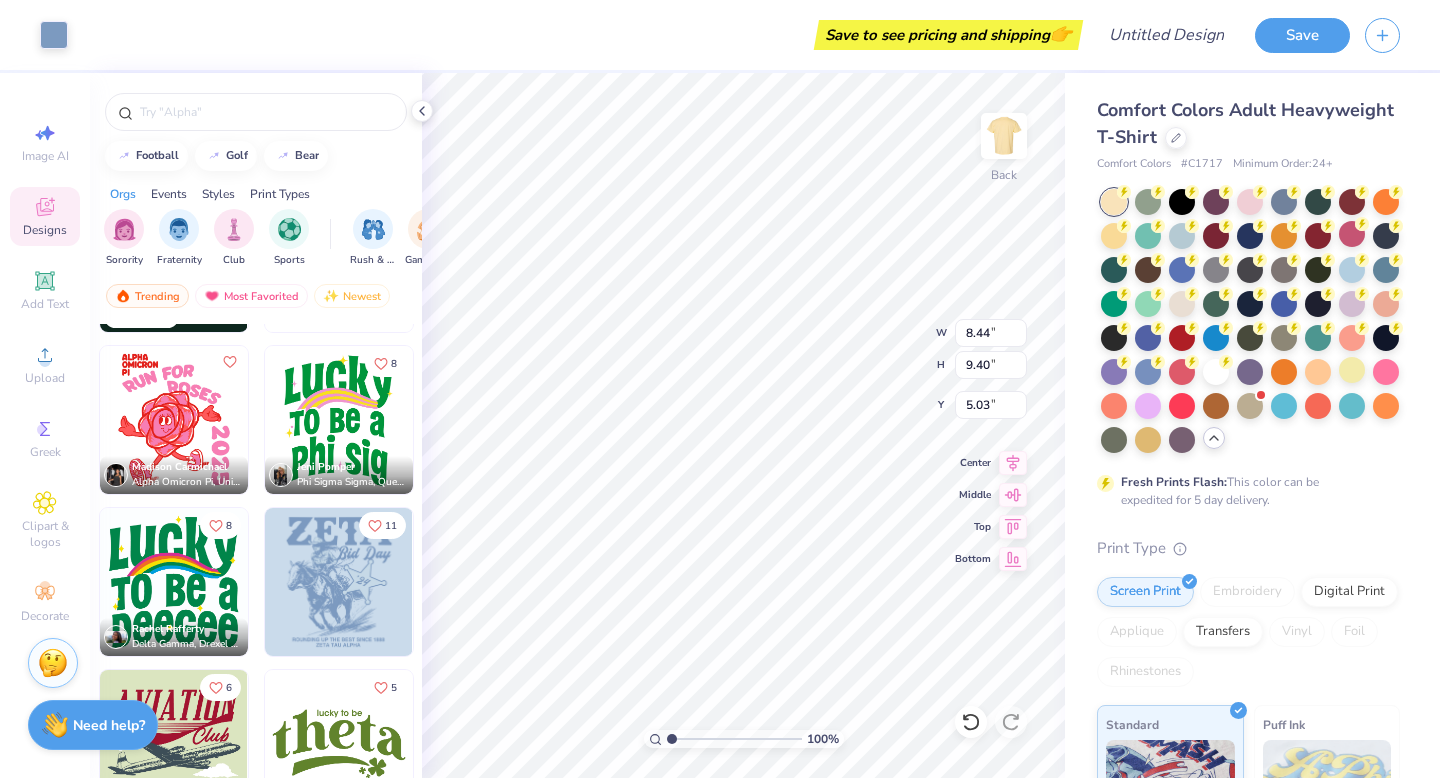 type on "5.03" 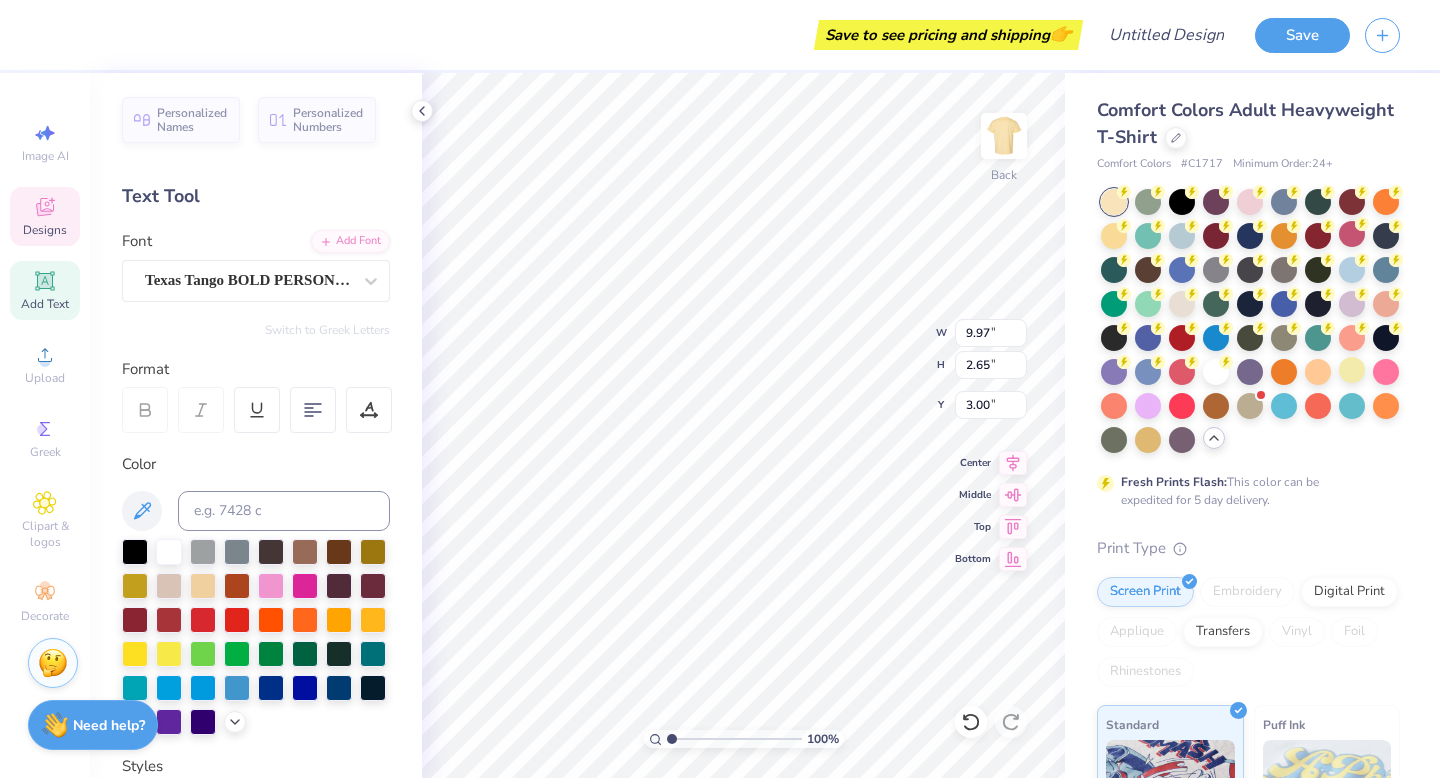 scroll, scrollTop: 0, scrollLeft: 0, axis: both 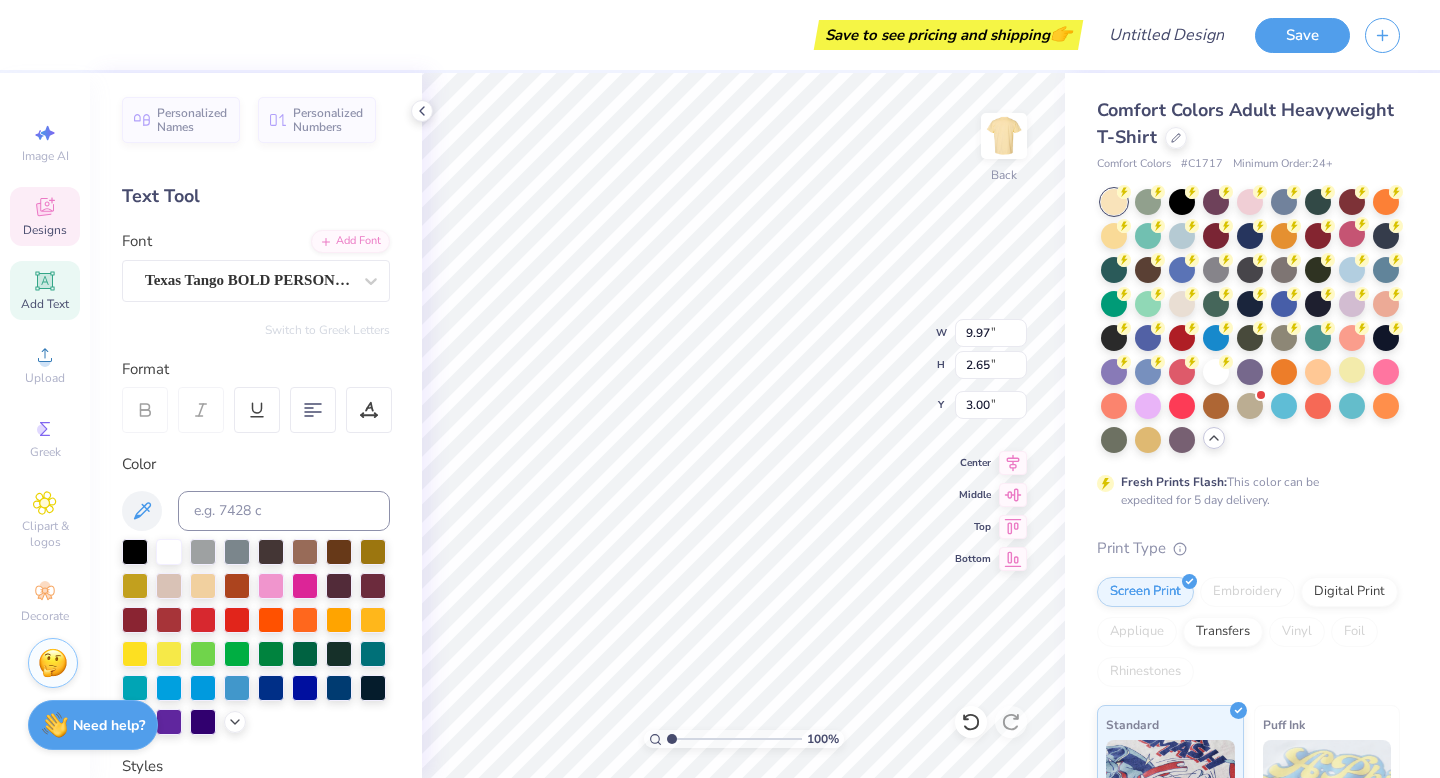 type on "B" 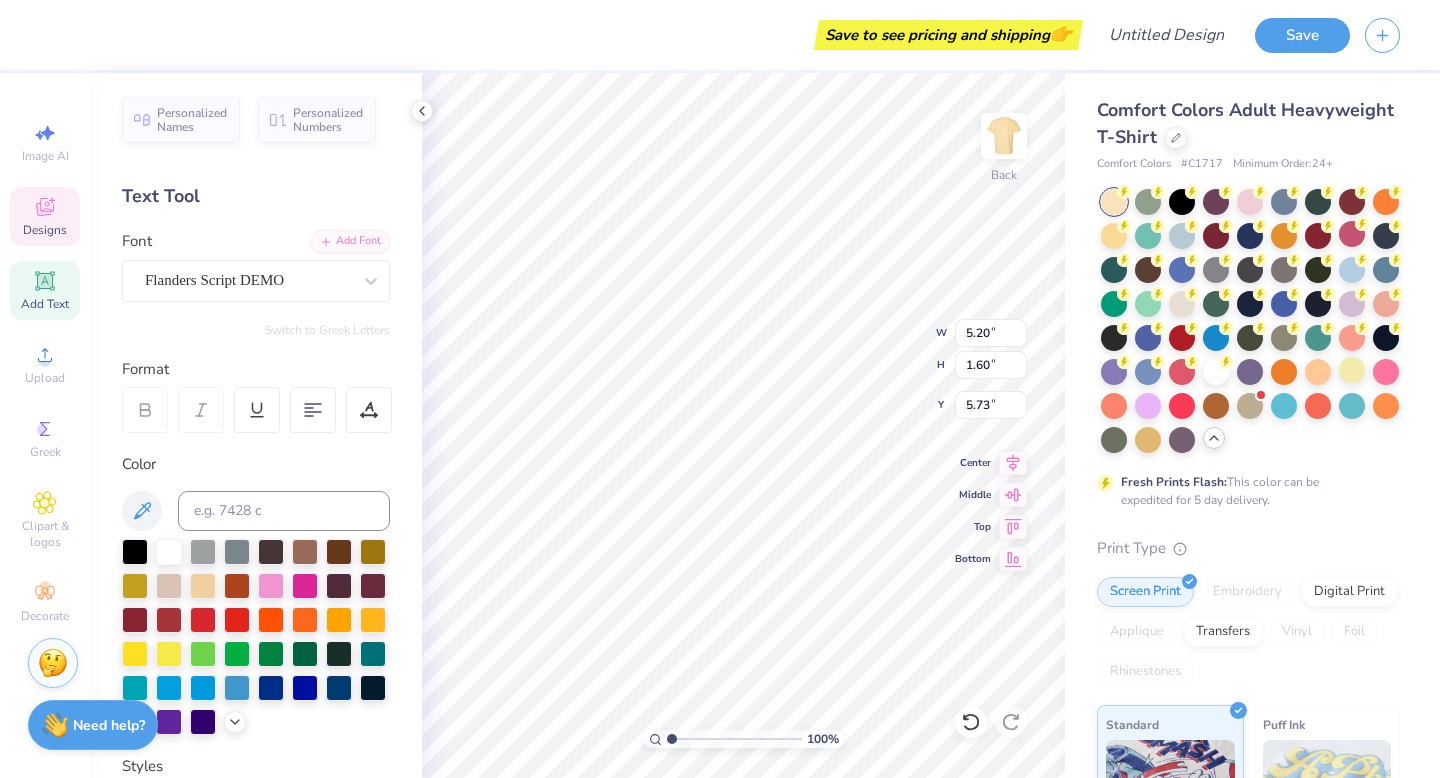 type on "5.20" 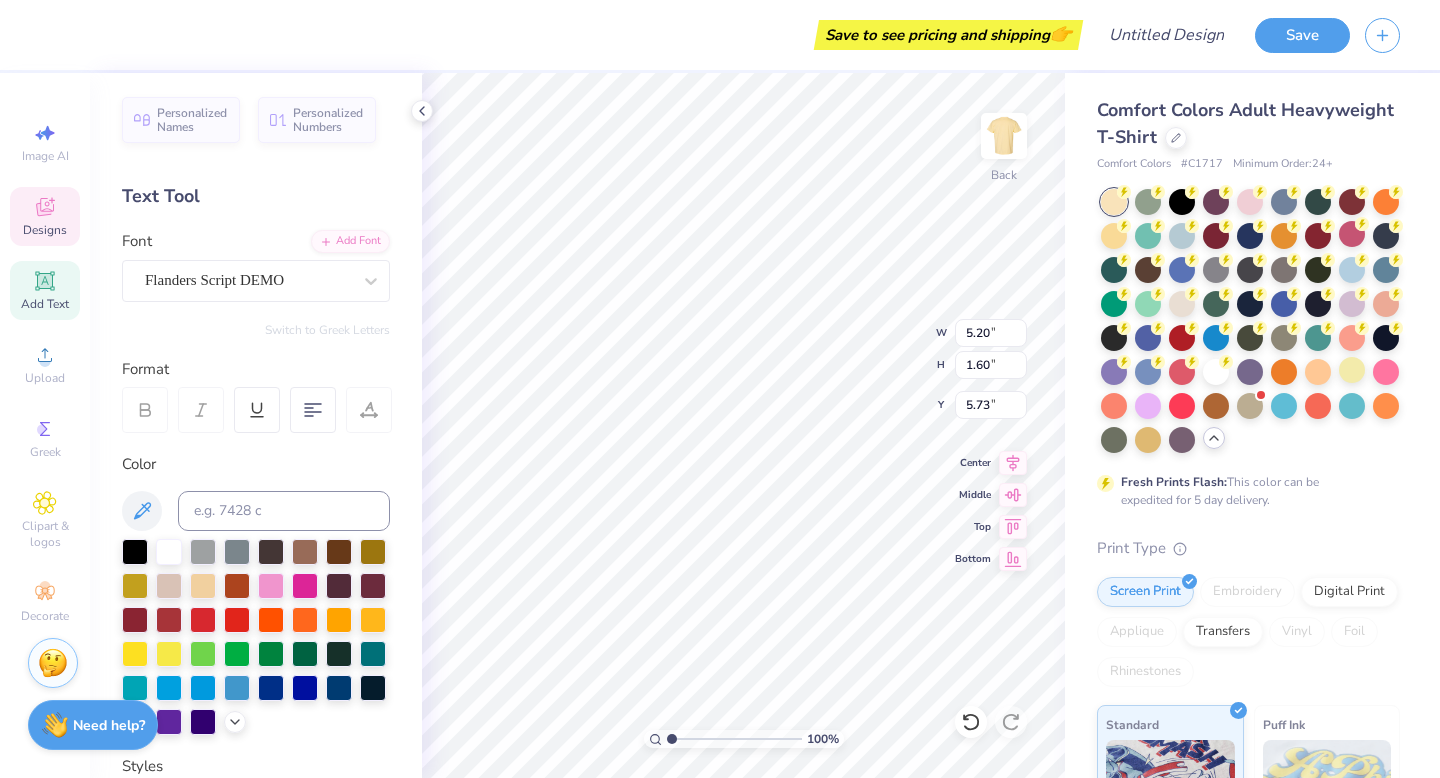type on "1.37" 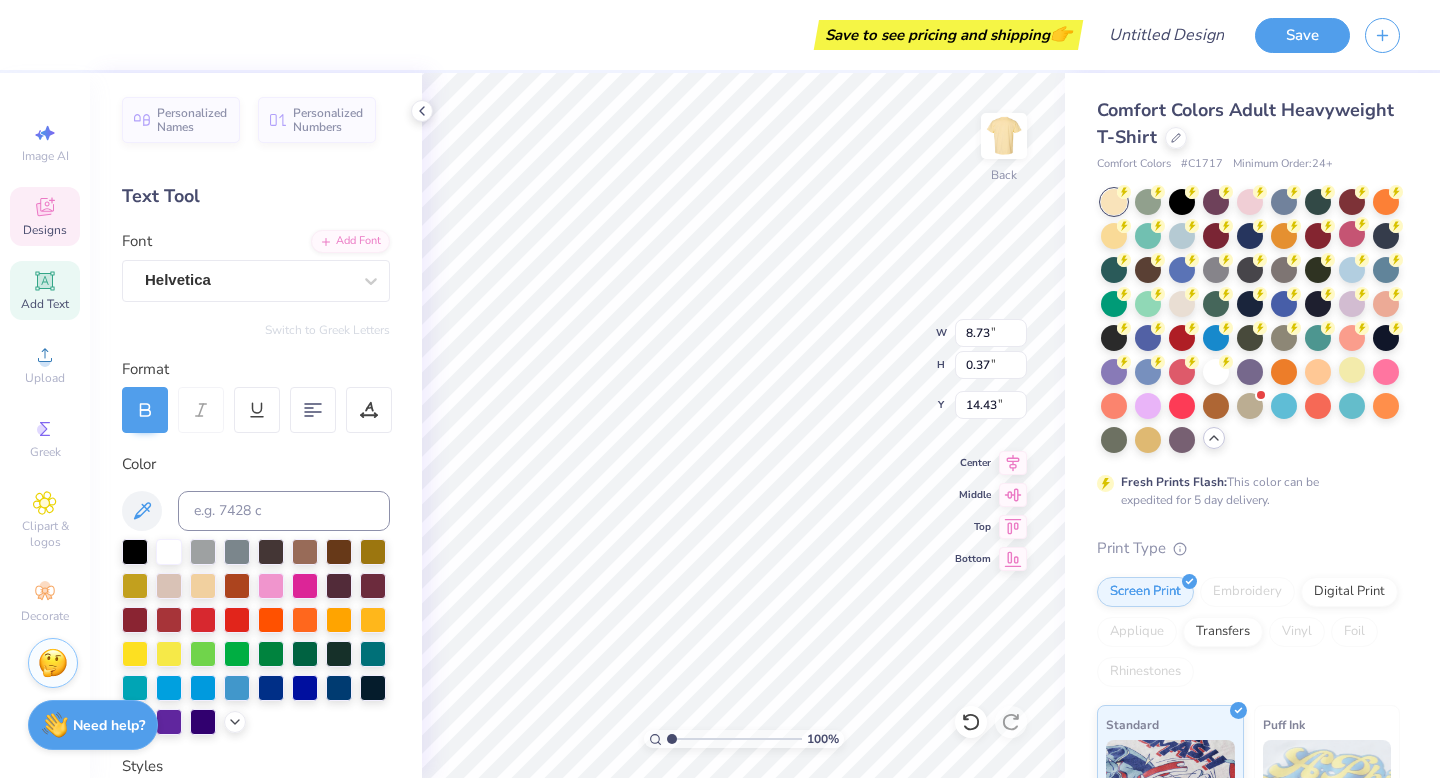 type on "8.73" 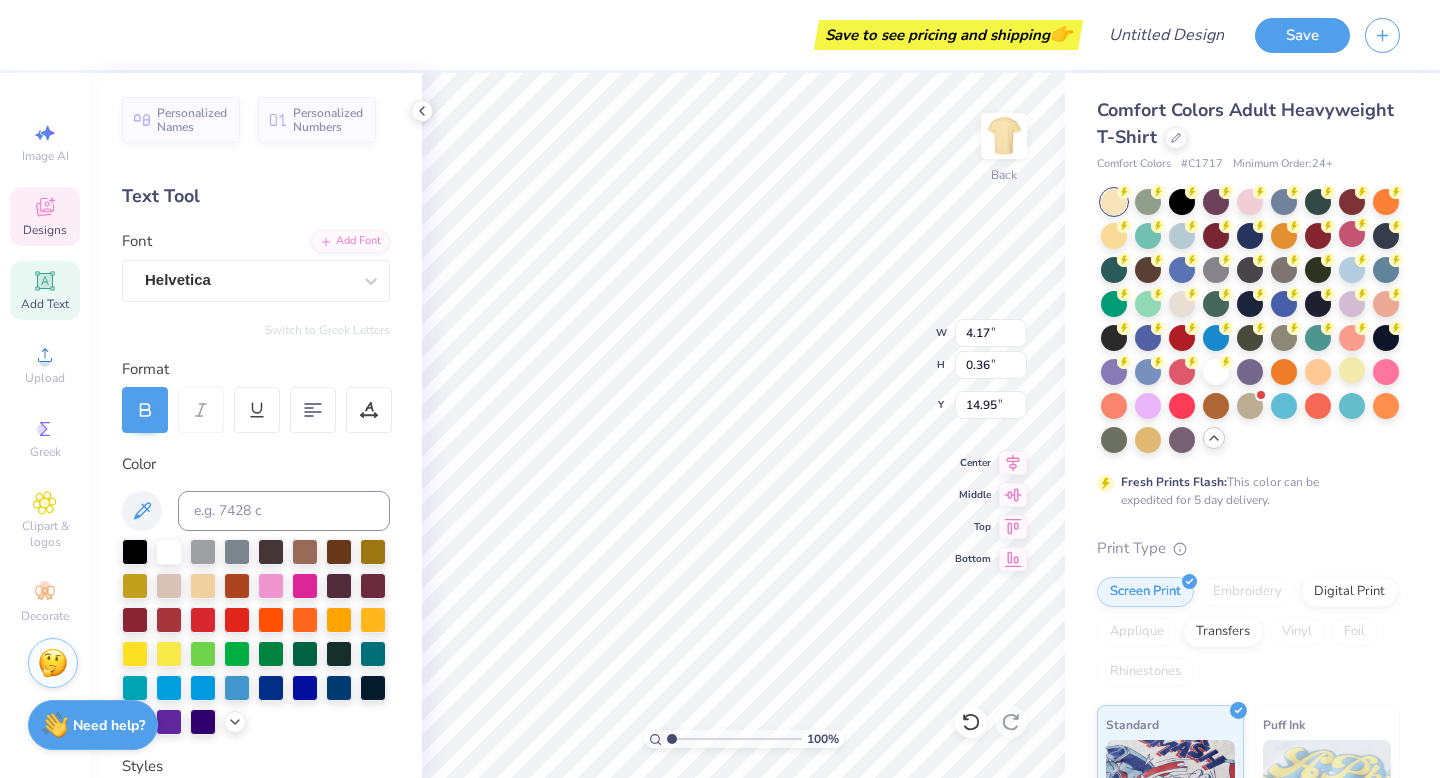 scroll, scrollTop: 0, scrollLeft: 0, axis: both 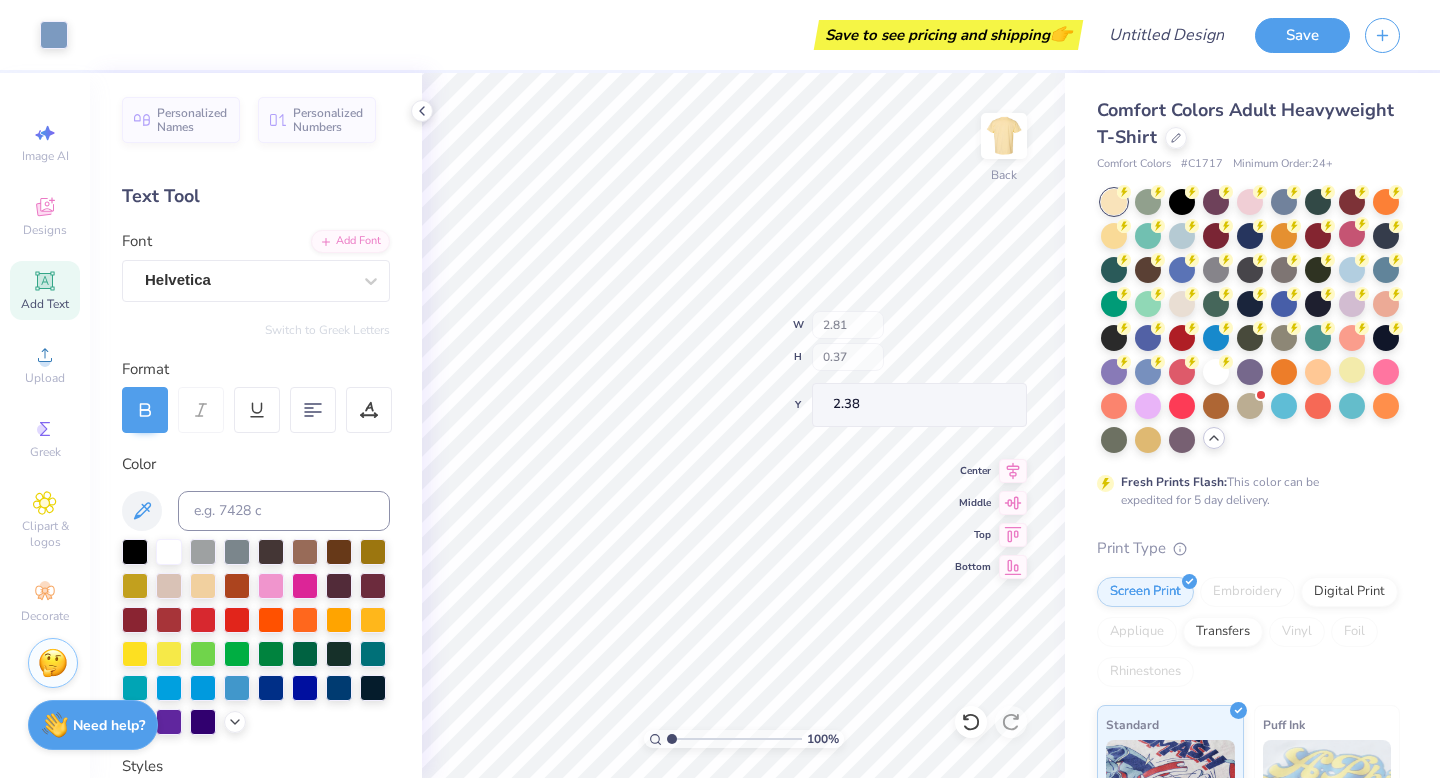 type on "2.38" 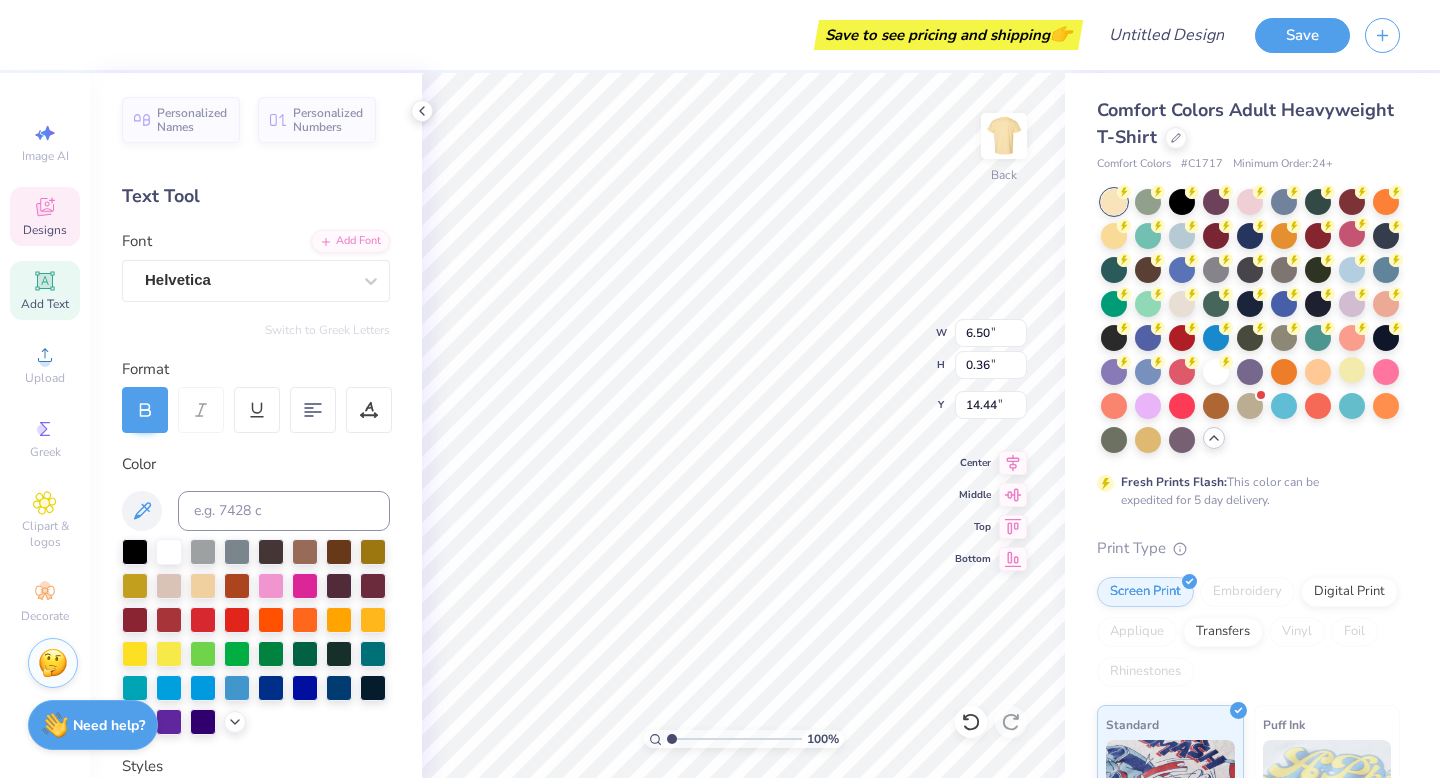 scroll, scrollTop: 0, scrollLeft: 8, axis: horizontal 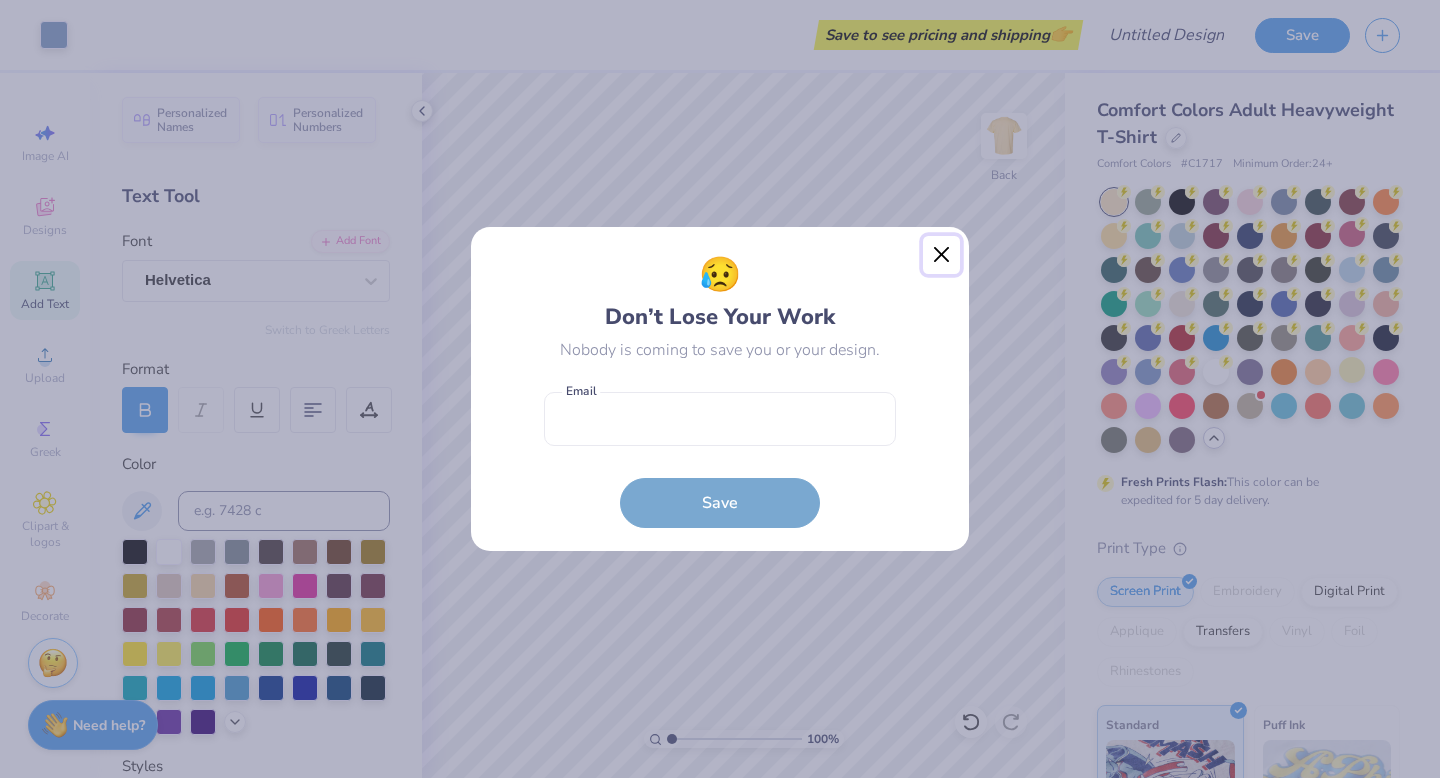 click at bounding box center [942, 255] 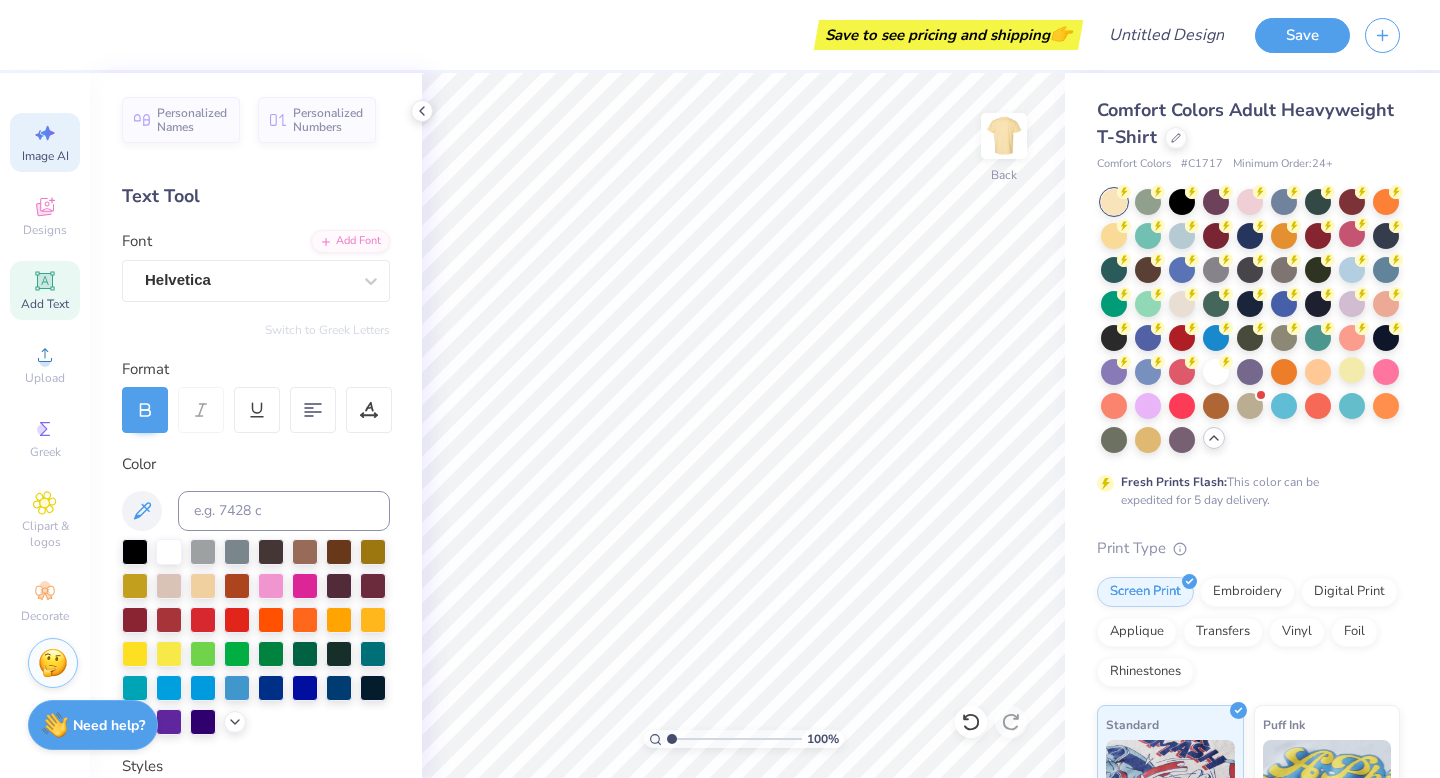 click 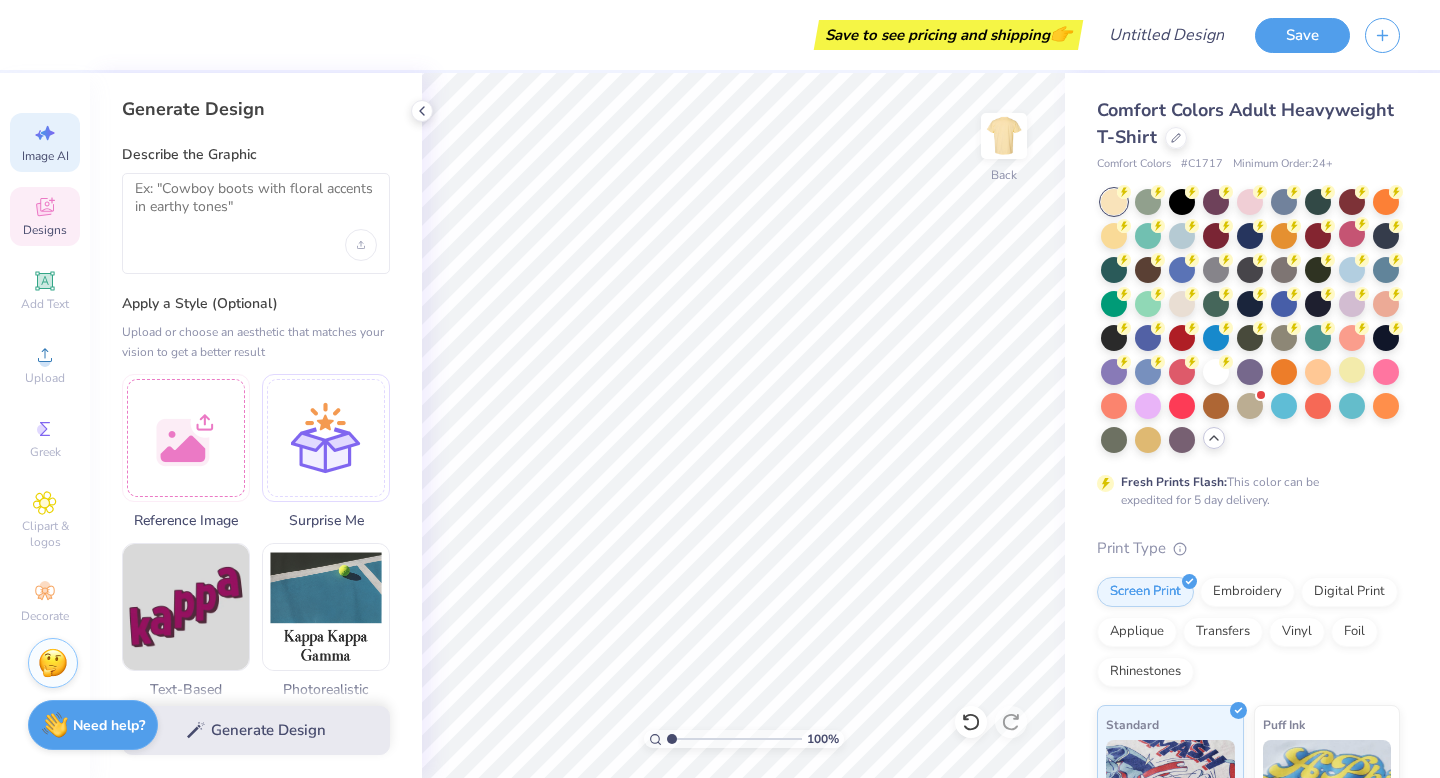 click on "Designs" at bounding box center [45, 230] 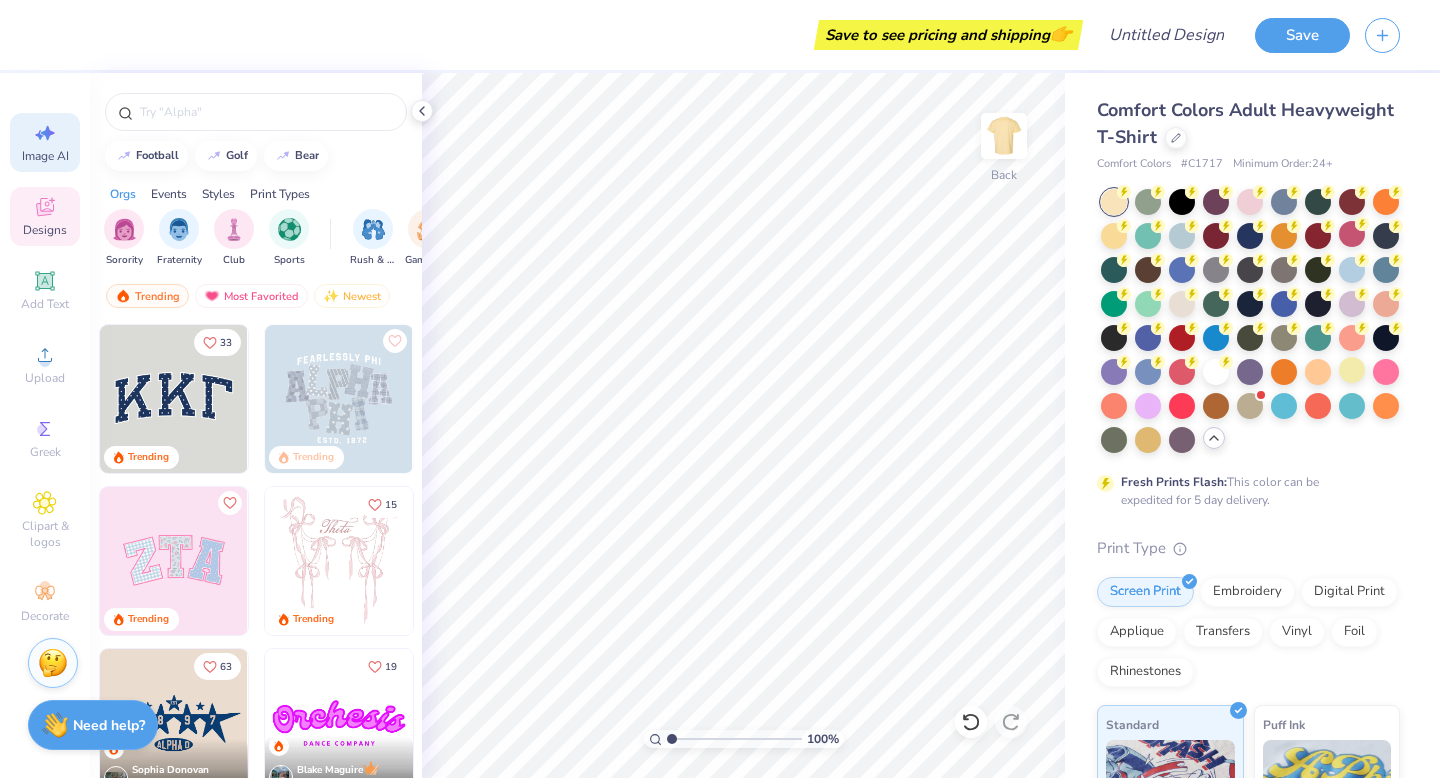 click on "Image AI" at bounding box center (45, 156) 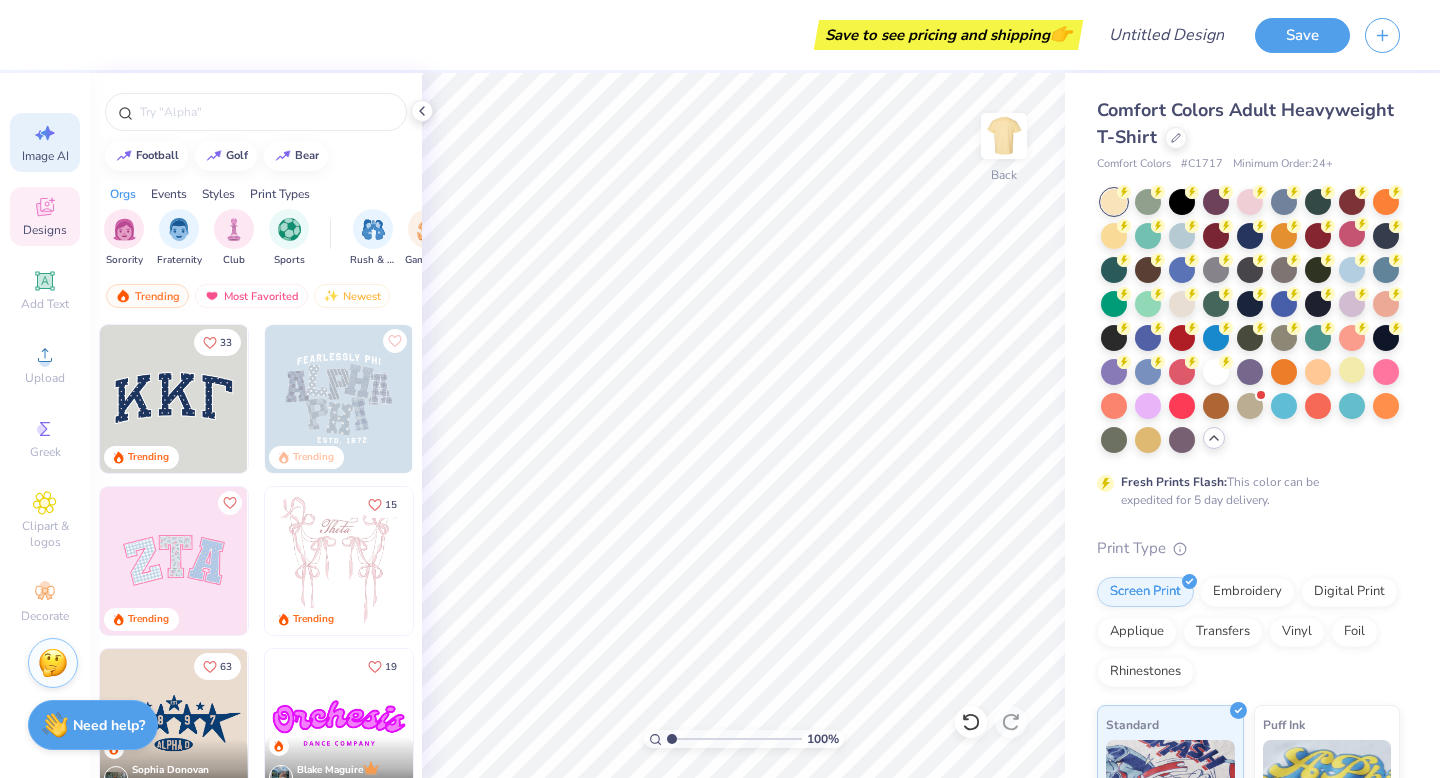 select on "4" 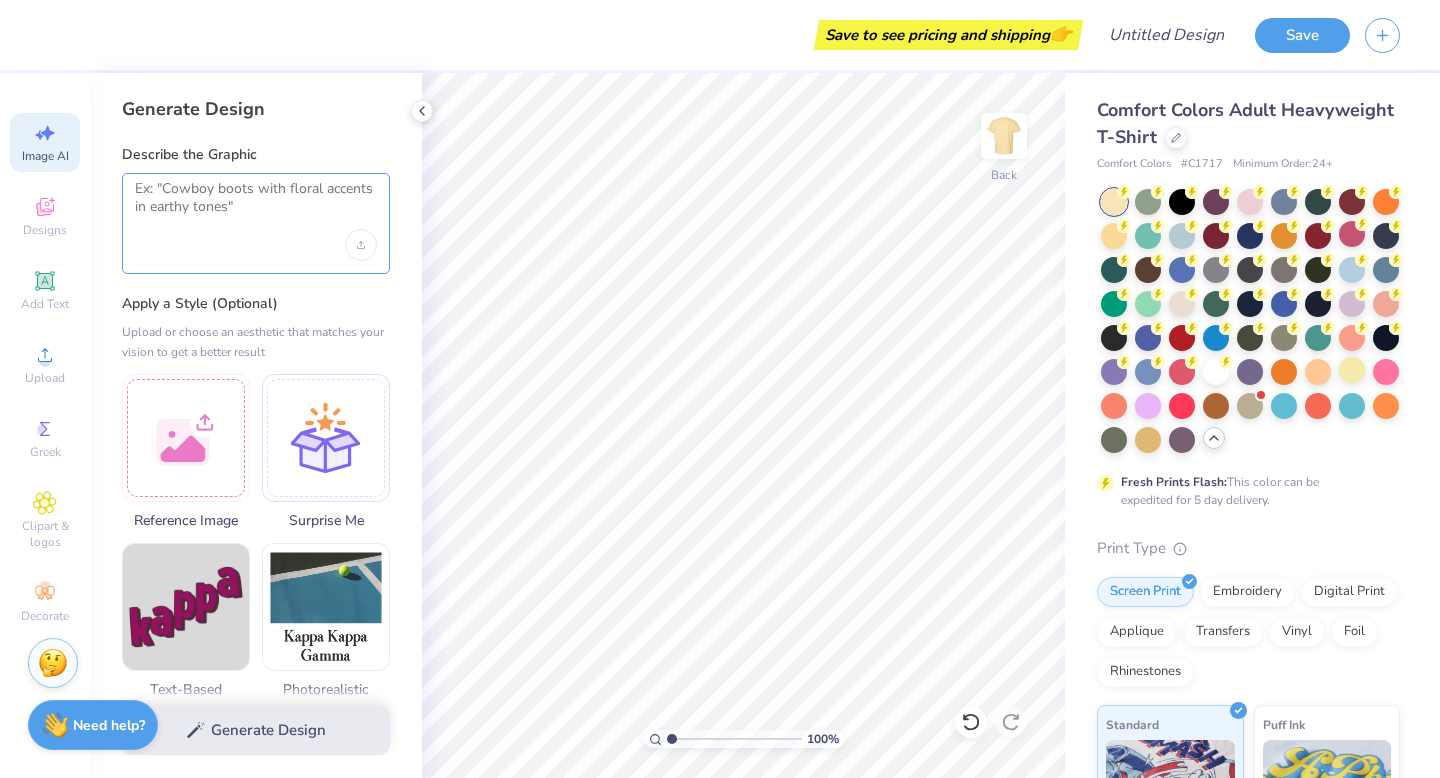 click at bounding box center [256, 205] 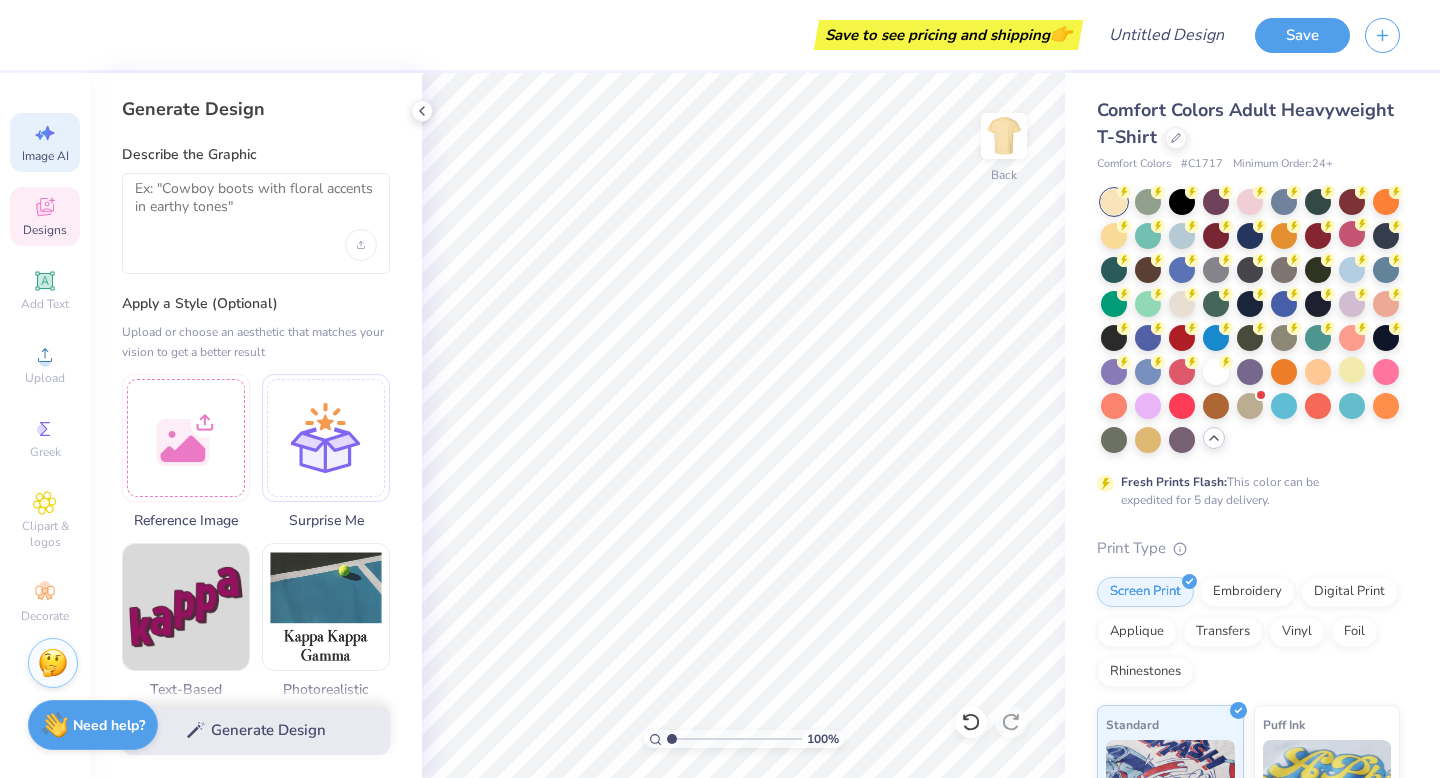 click on "Designs" at bounding box center (45, 230) 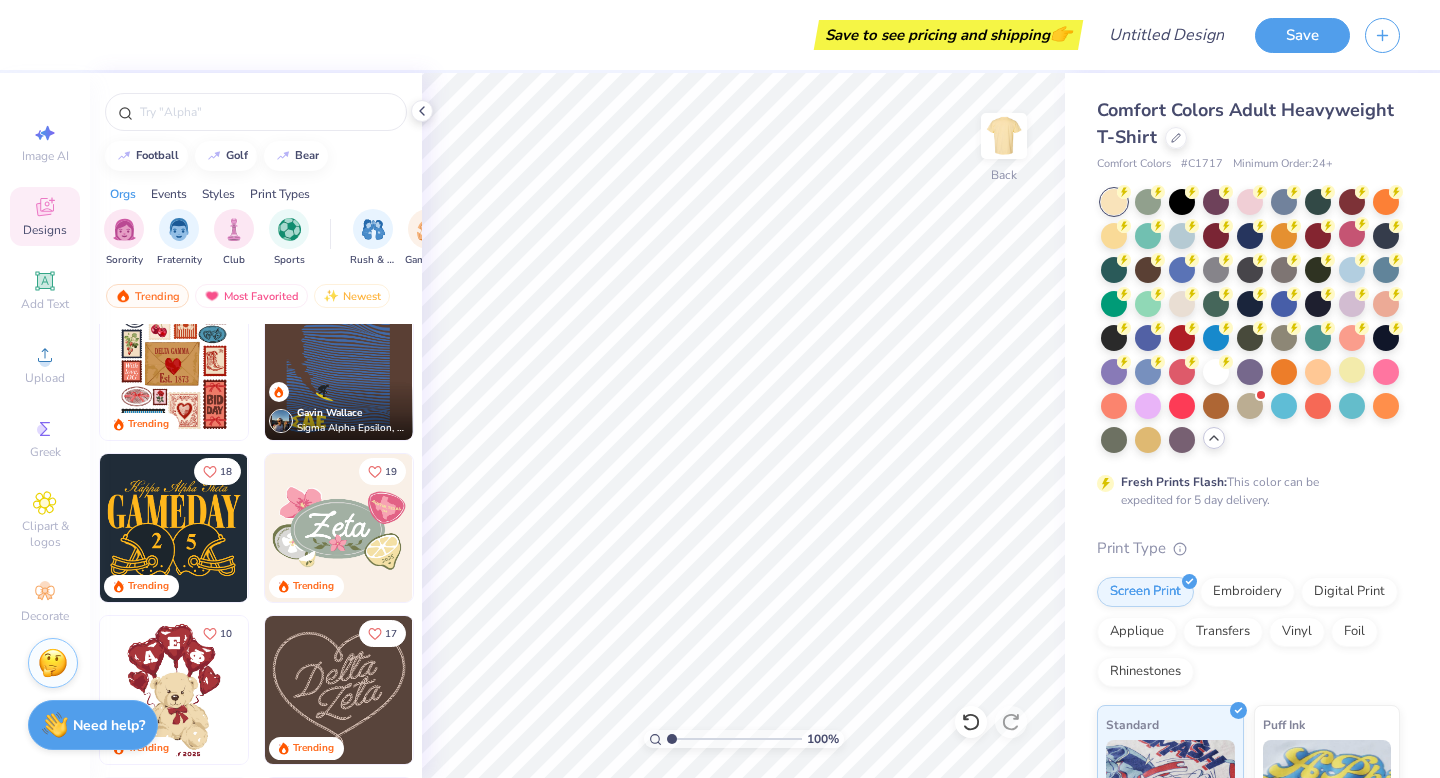 scroll, scrollTop: 535, scrollLeft: 0, axis: vertical 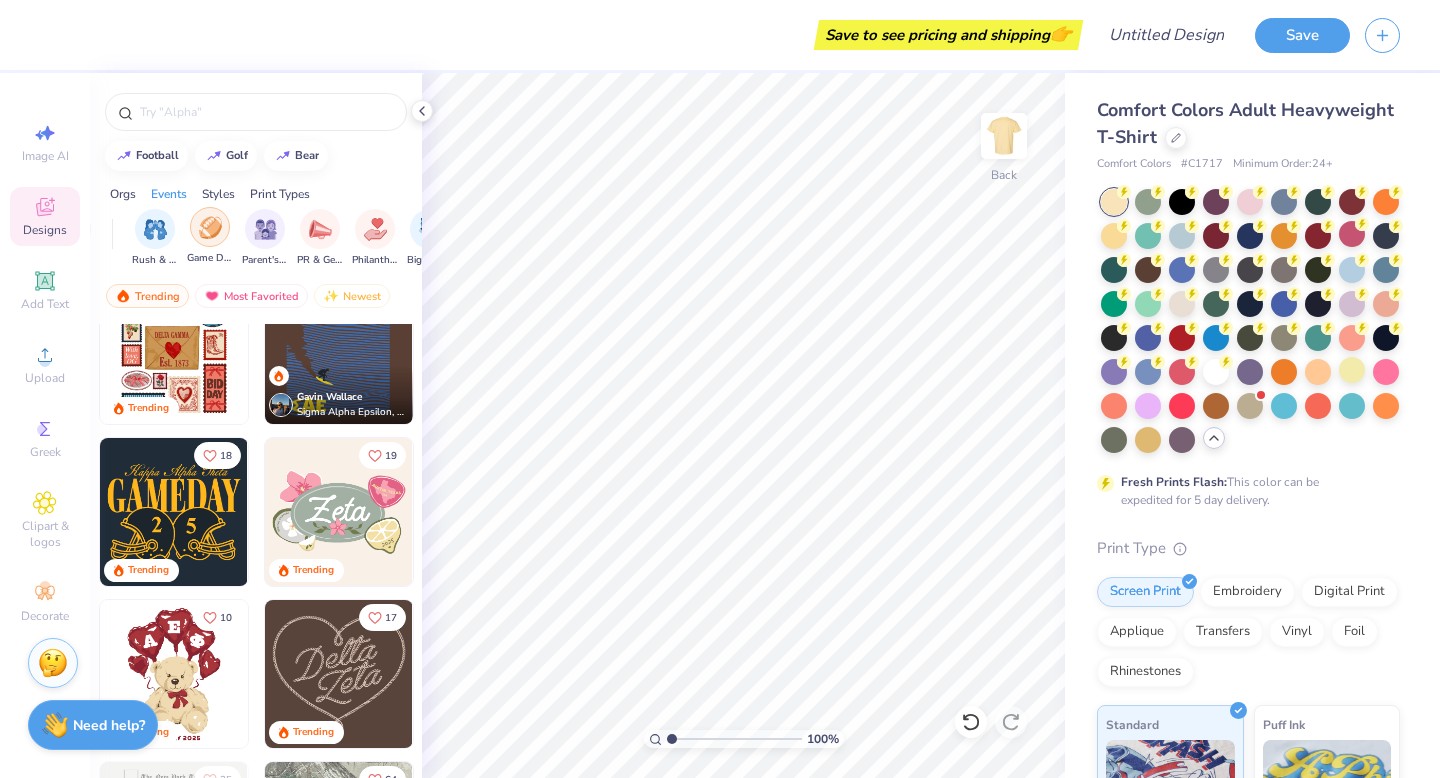 click at bounding box center [210, 227] 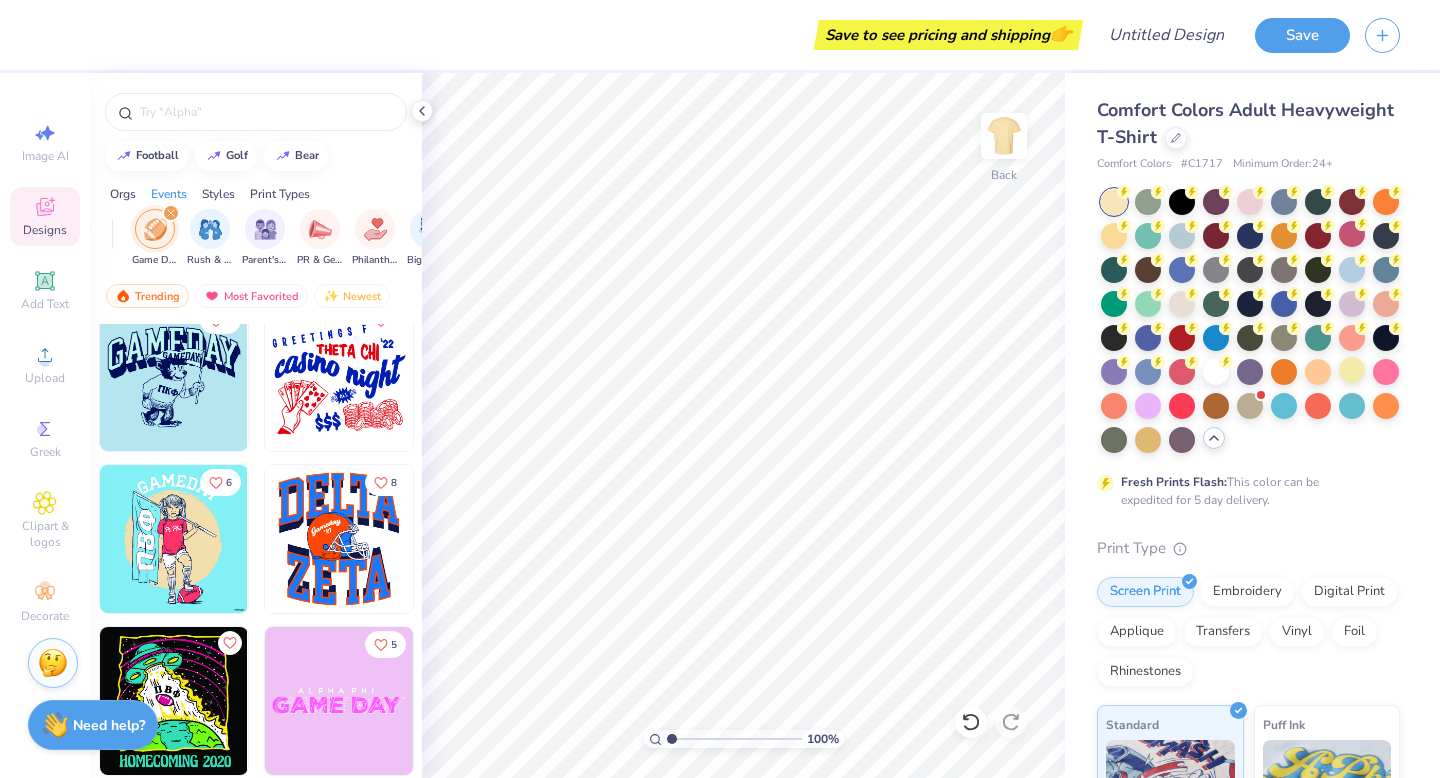 scroll, scrollTop: 2301, scrollLeft: 0, axis: vertical 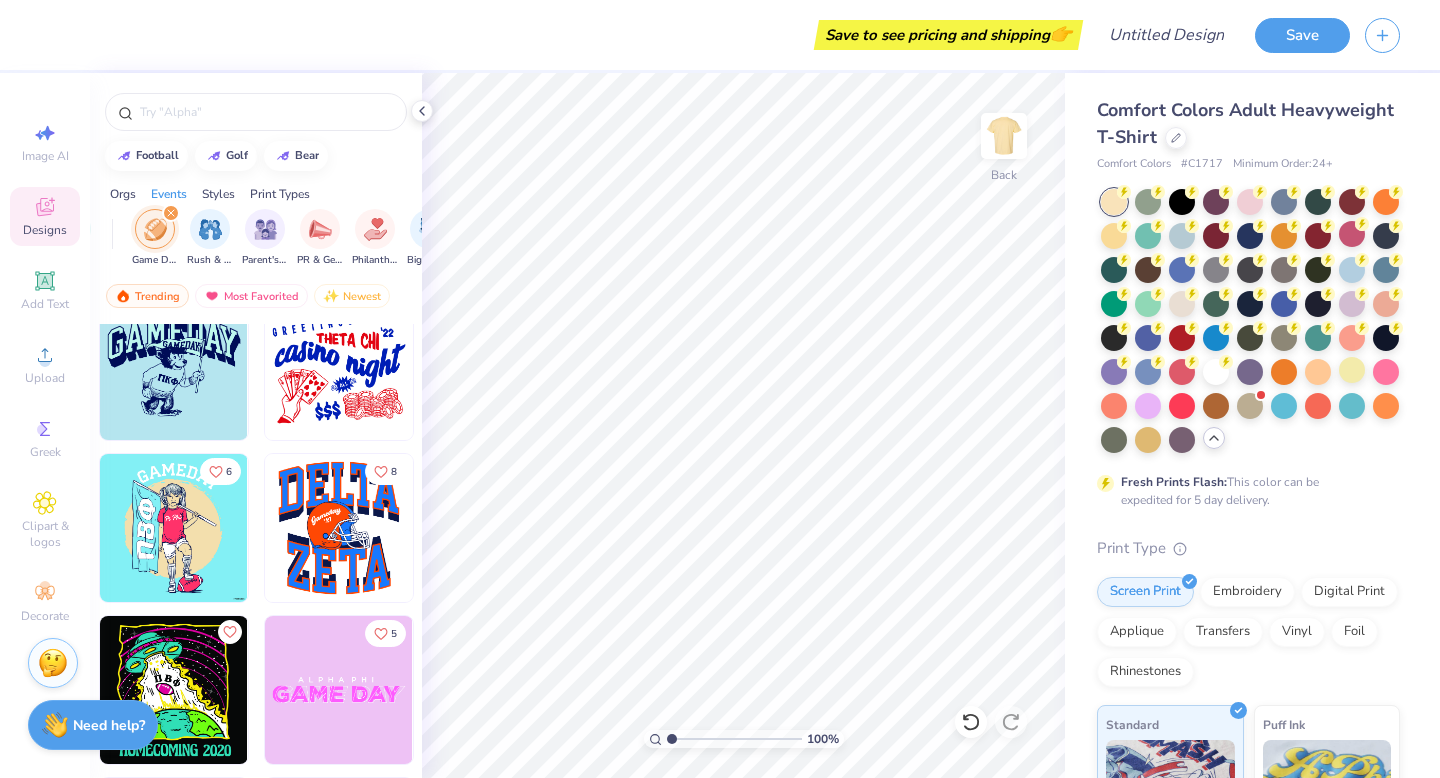 click at bounding box center [171, 213] 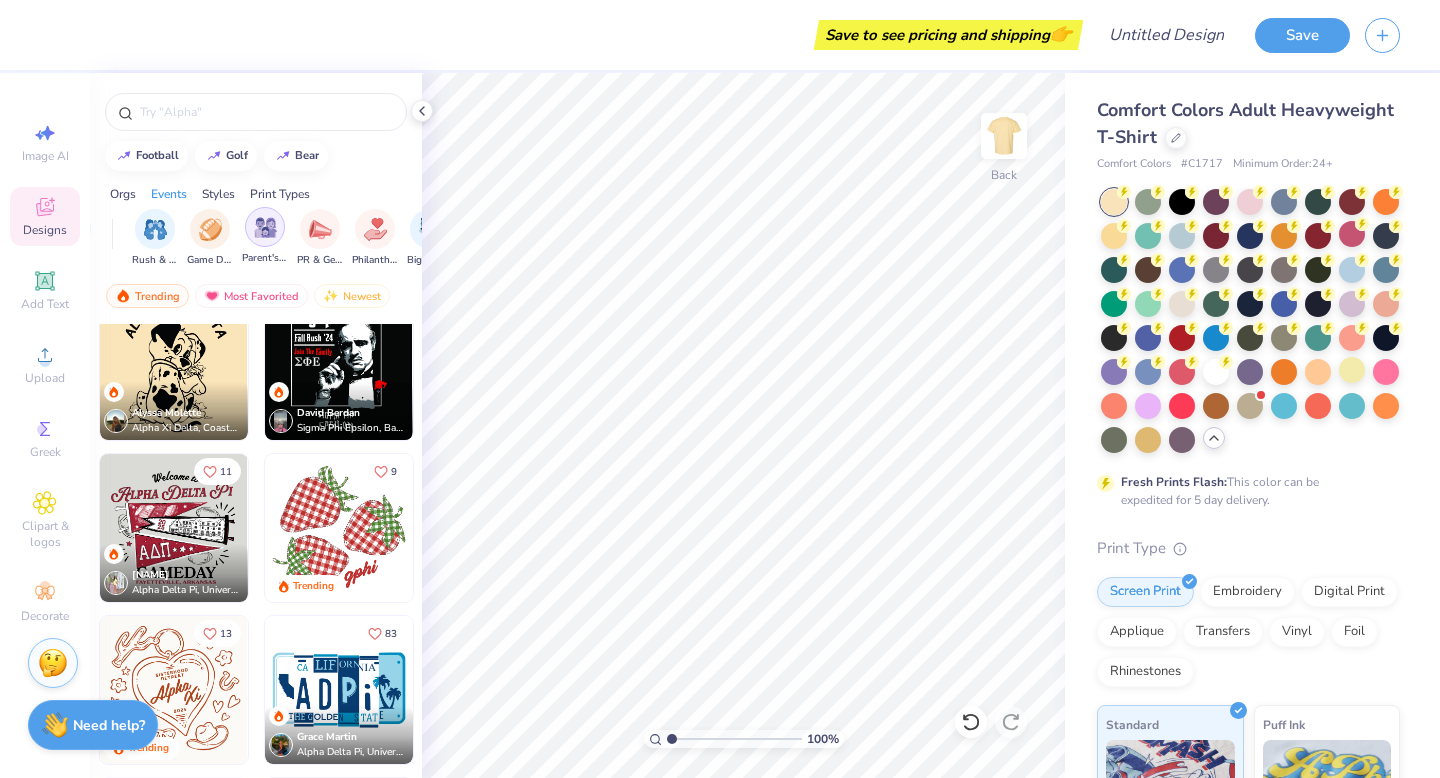 click at bounding box center (265, 227) 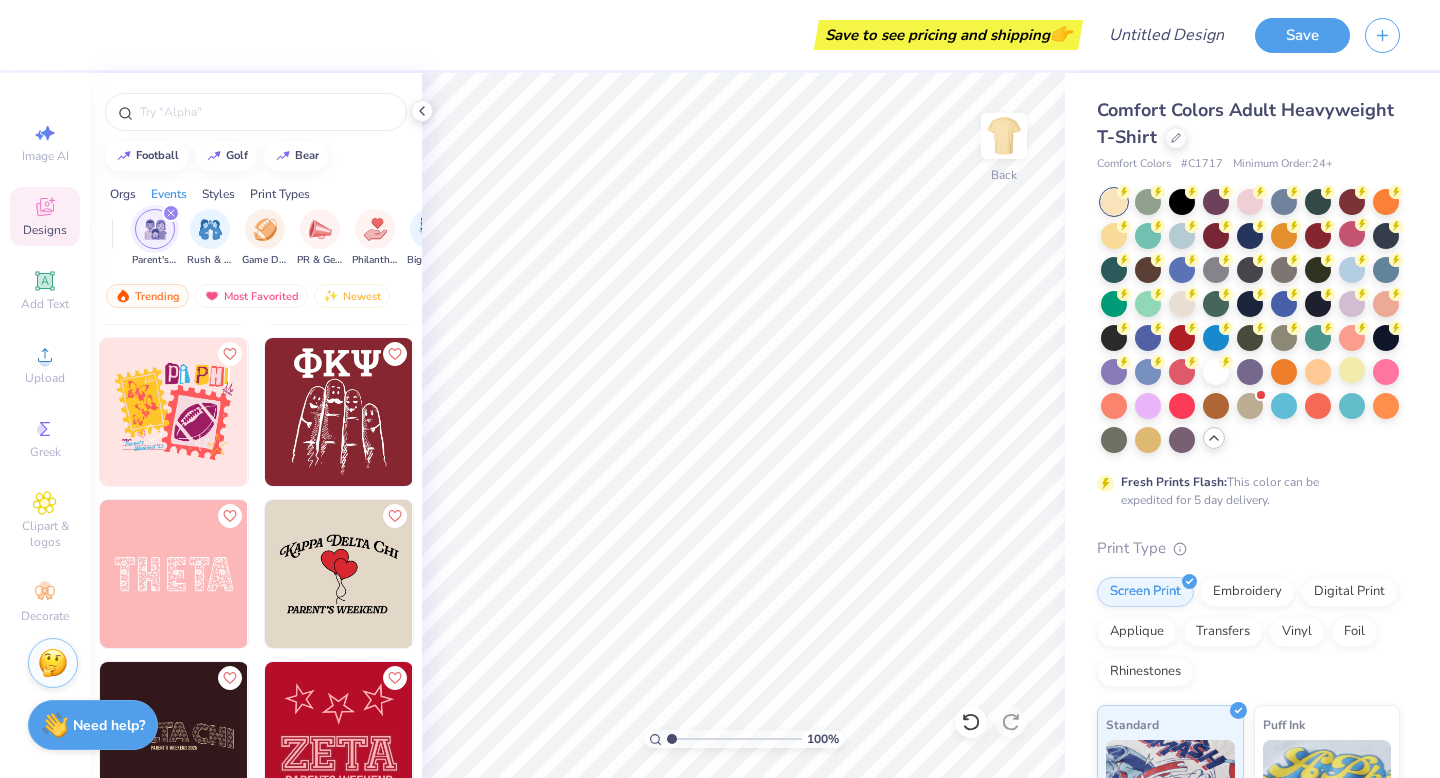 scroll, scrollTop: 4846, scrollLeft: 0, axis: vertical 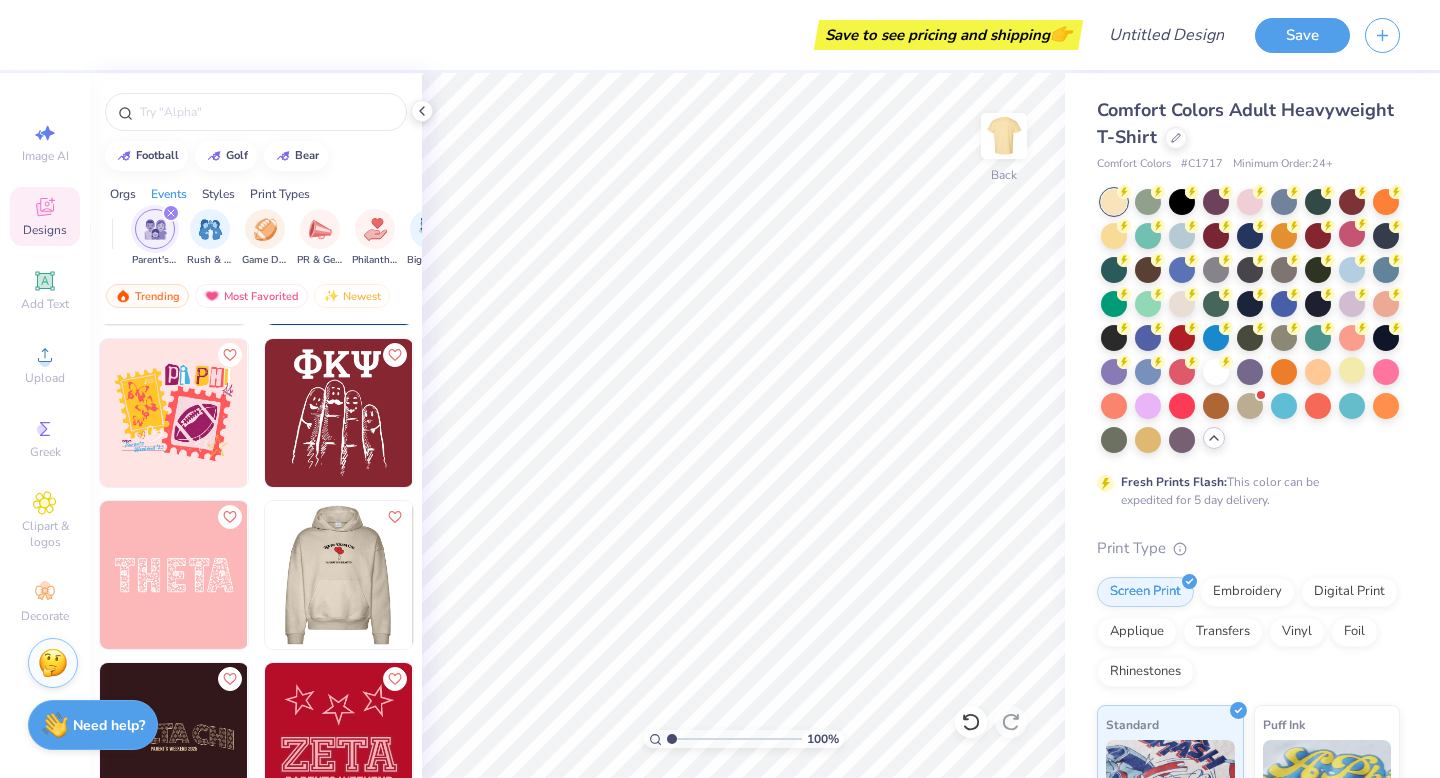 click at bounding box center [338, 575] 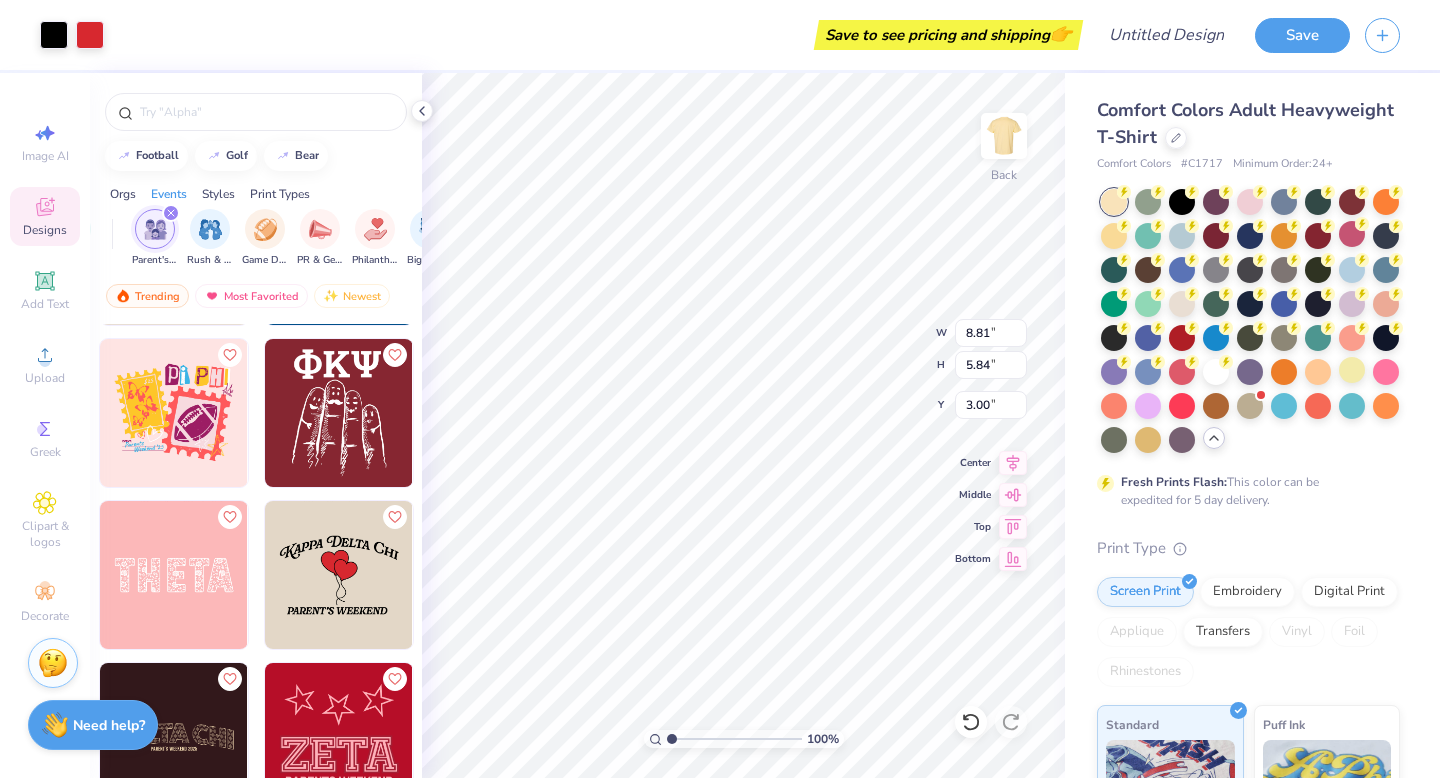 type on "8.81" 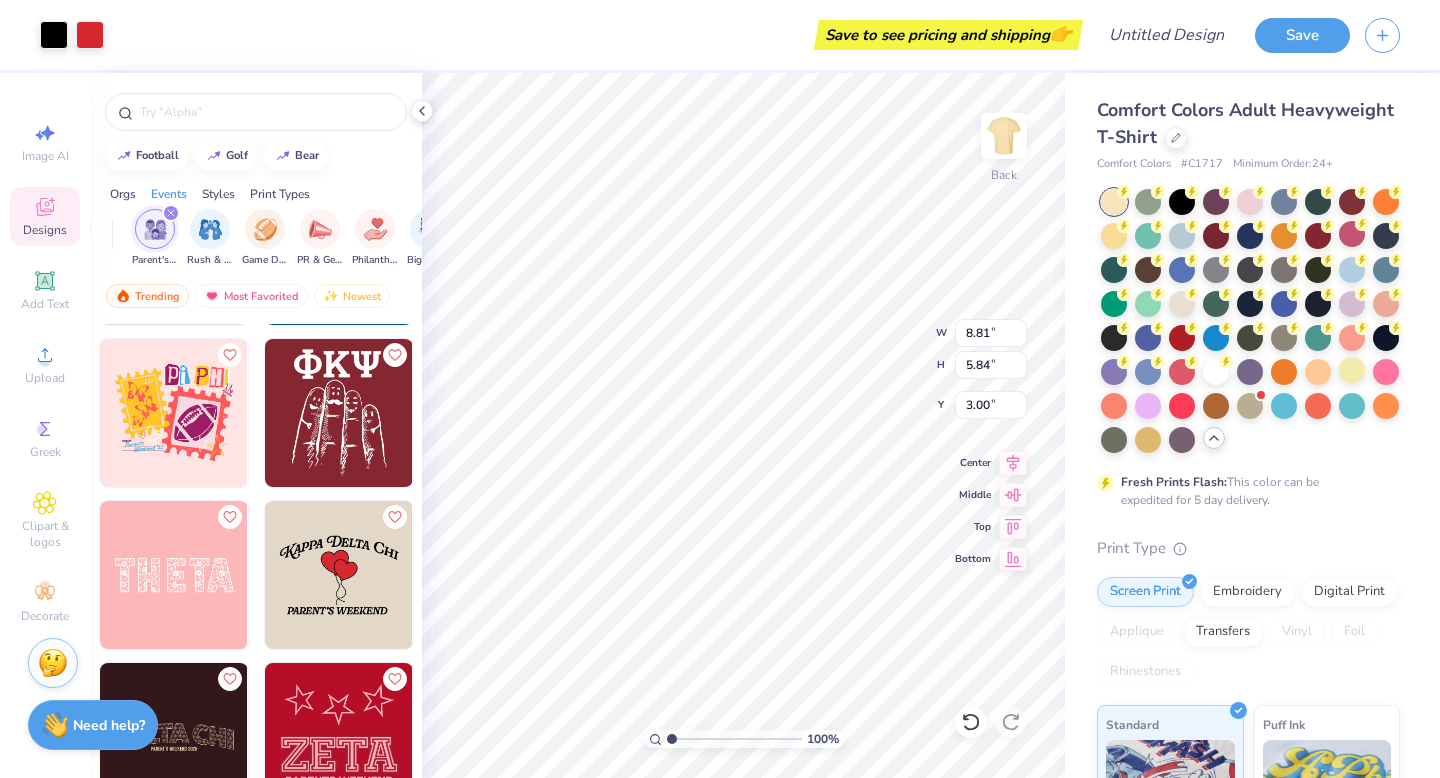 type on "5.84" 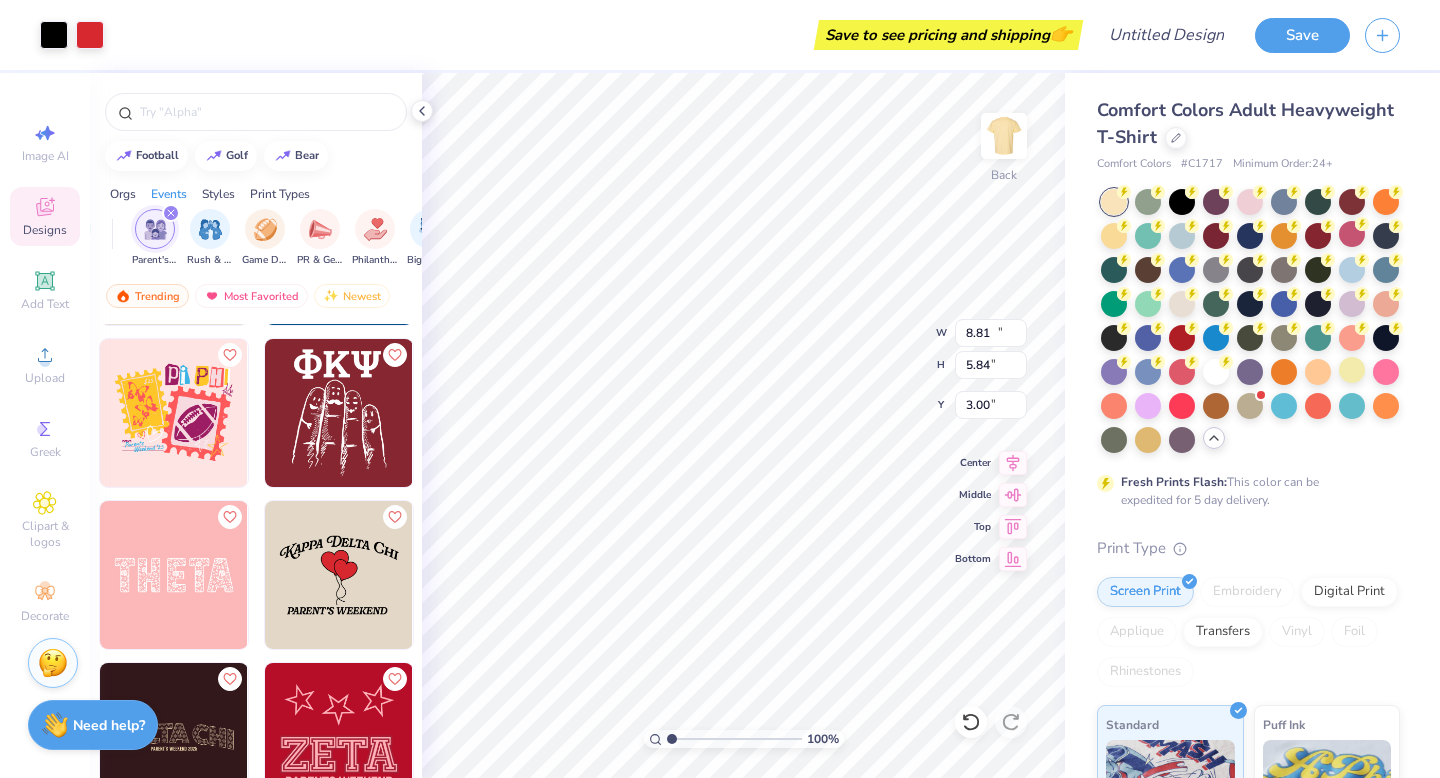 type on "12.12" 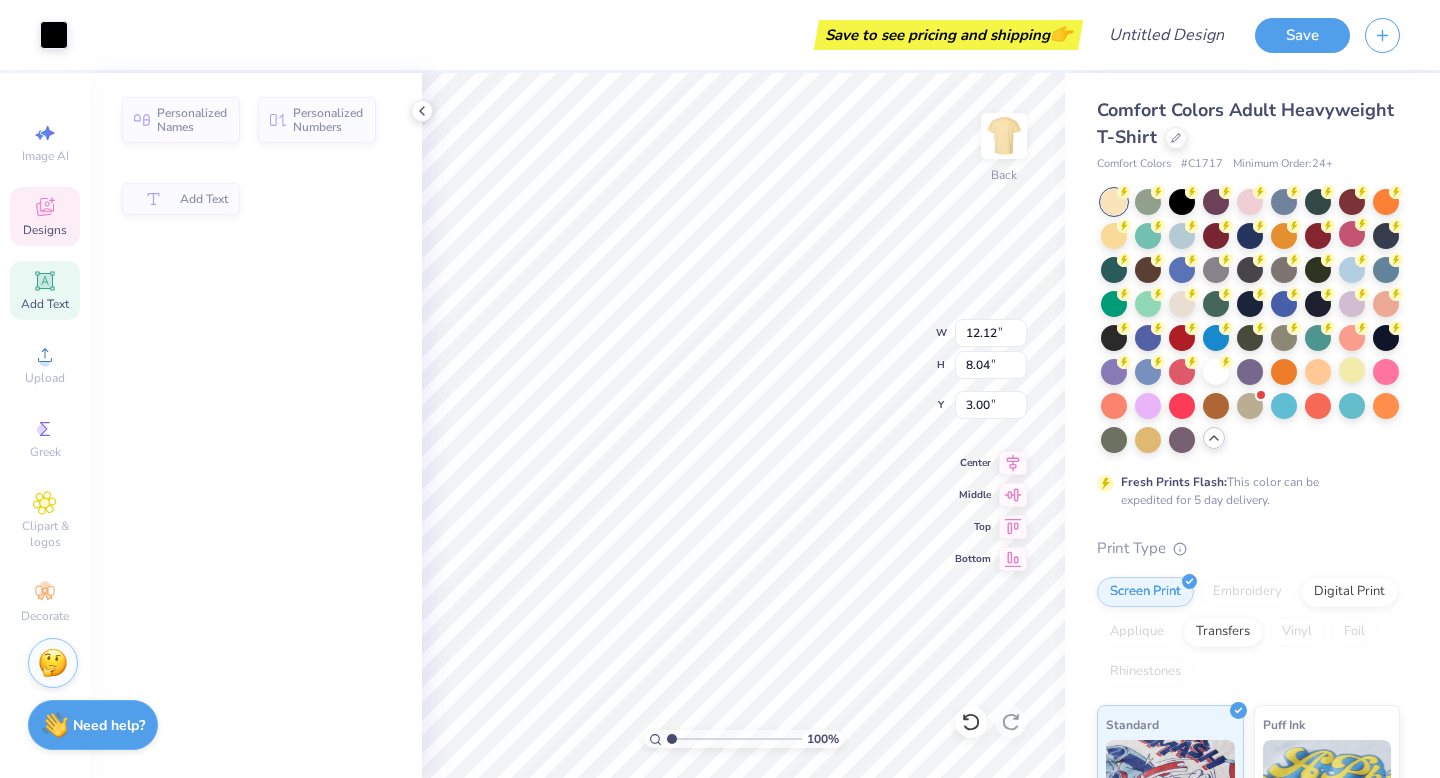 type on "2.47" 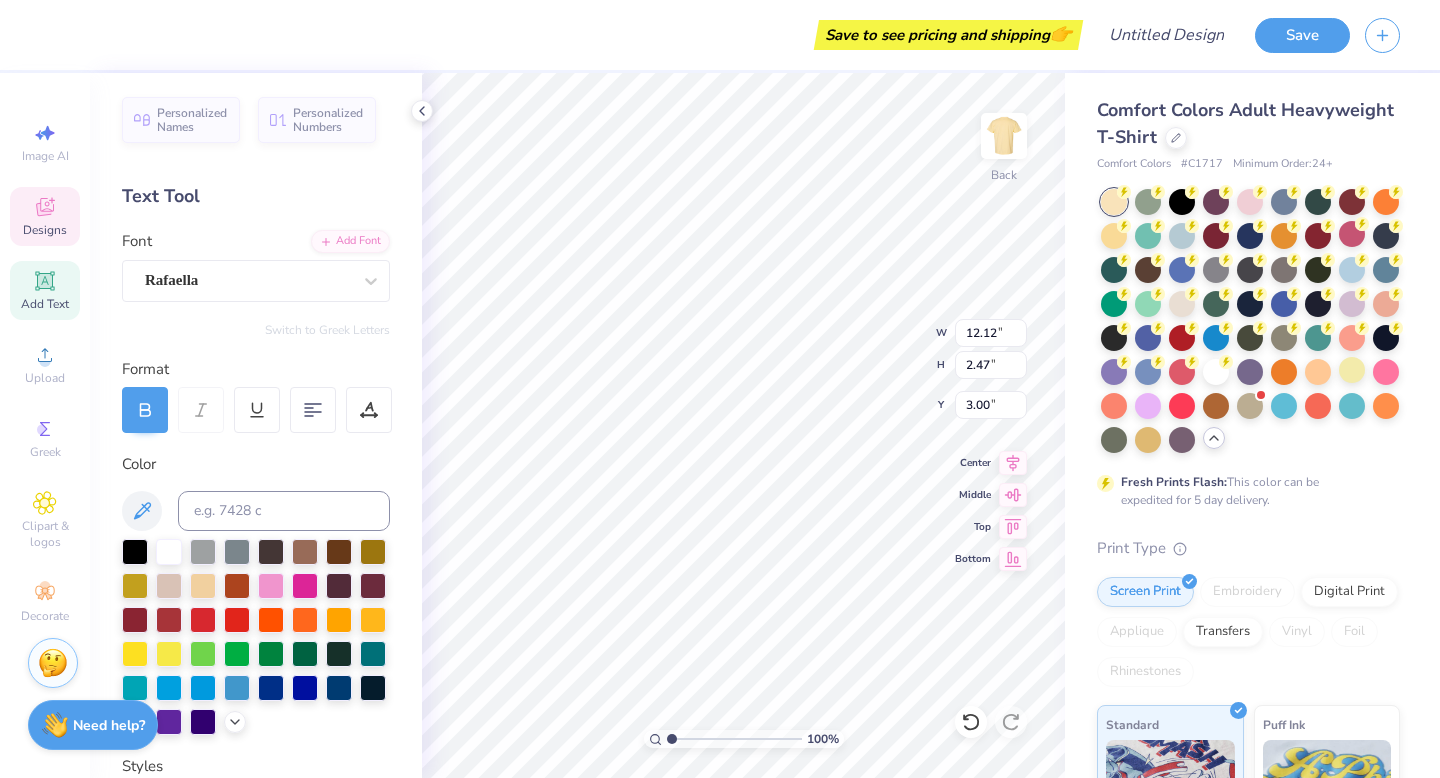 scroll, scrollTop: 0, scrollLeft: 4, axis: horizontal 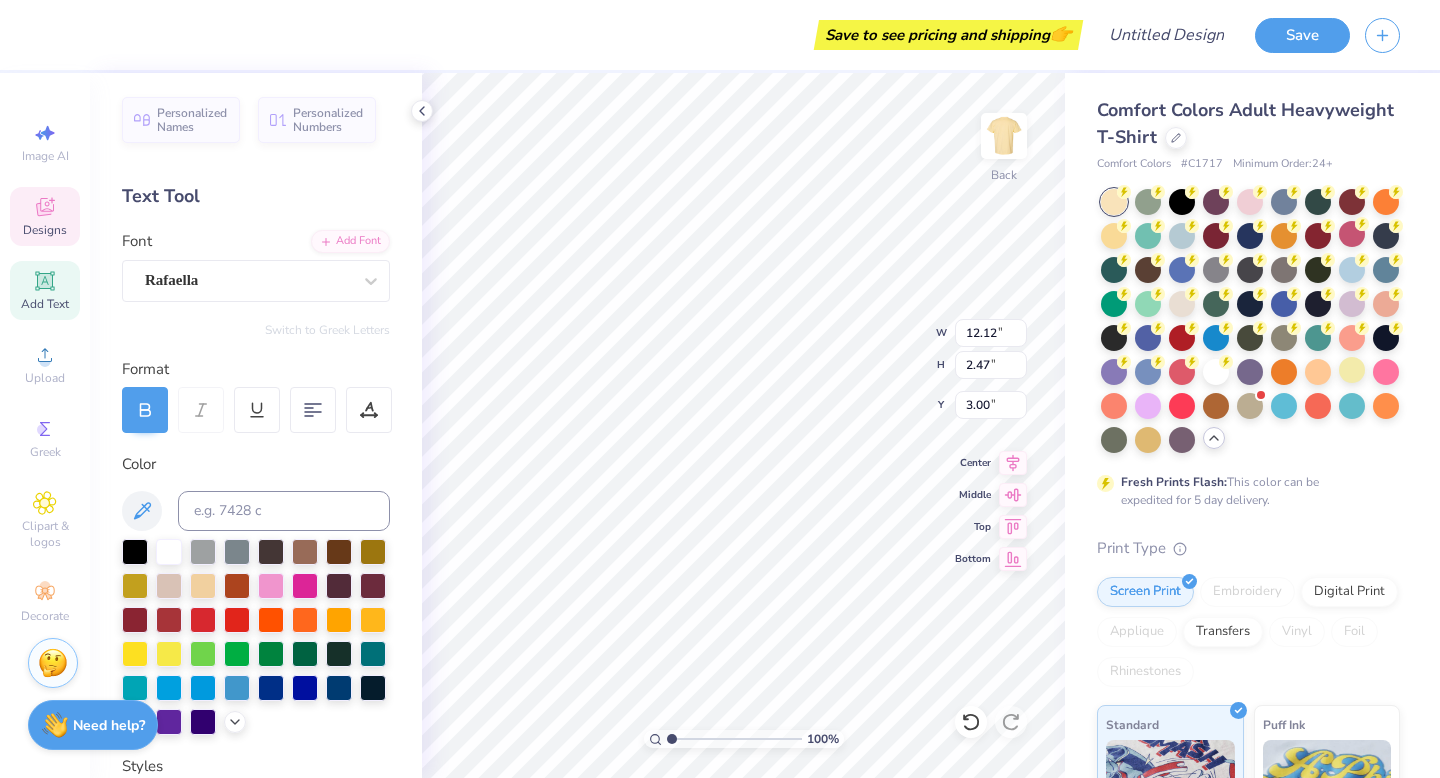 type on "Blessed Be the Tie" 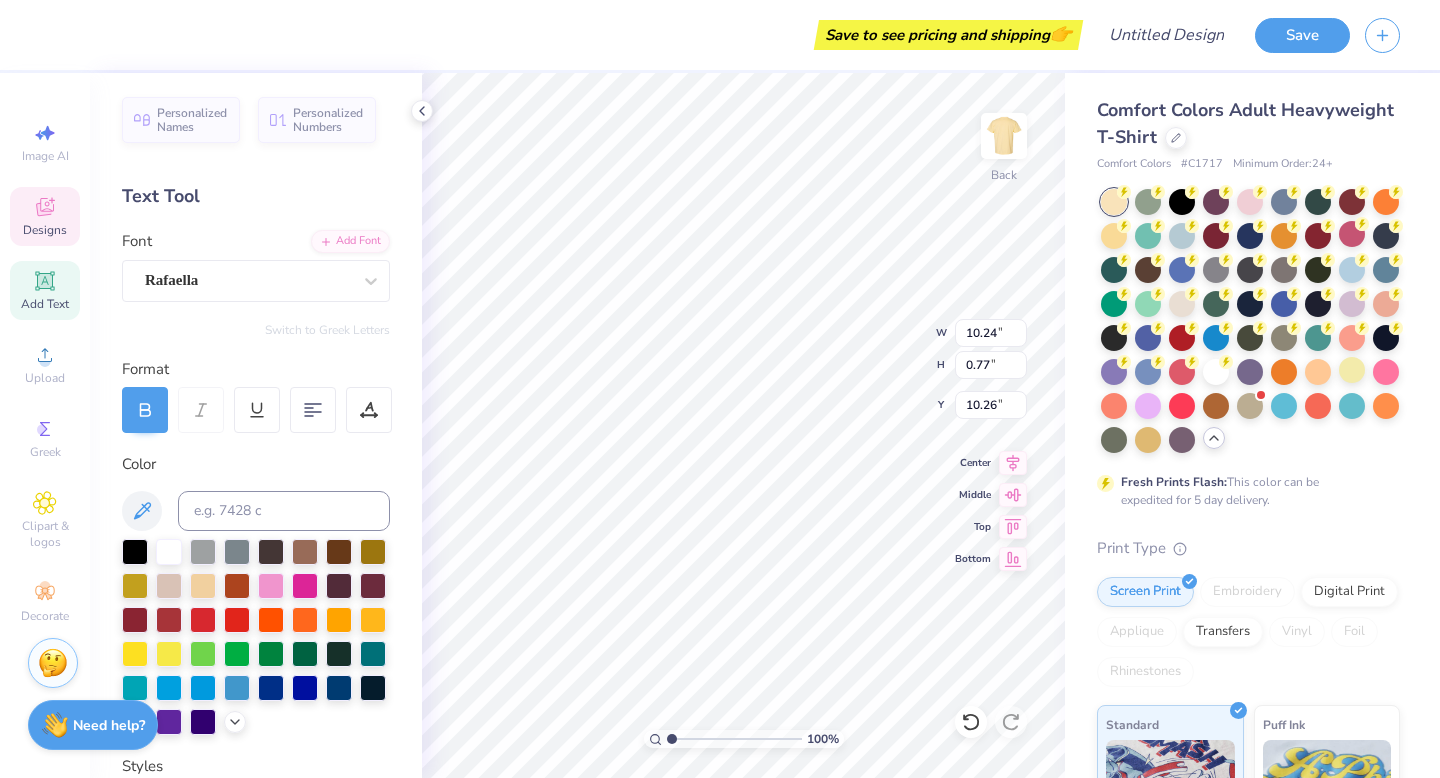scroll, scrollTop: 0, scrollLeft: 1, axis: horizontal 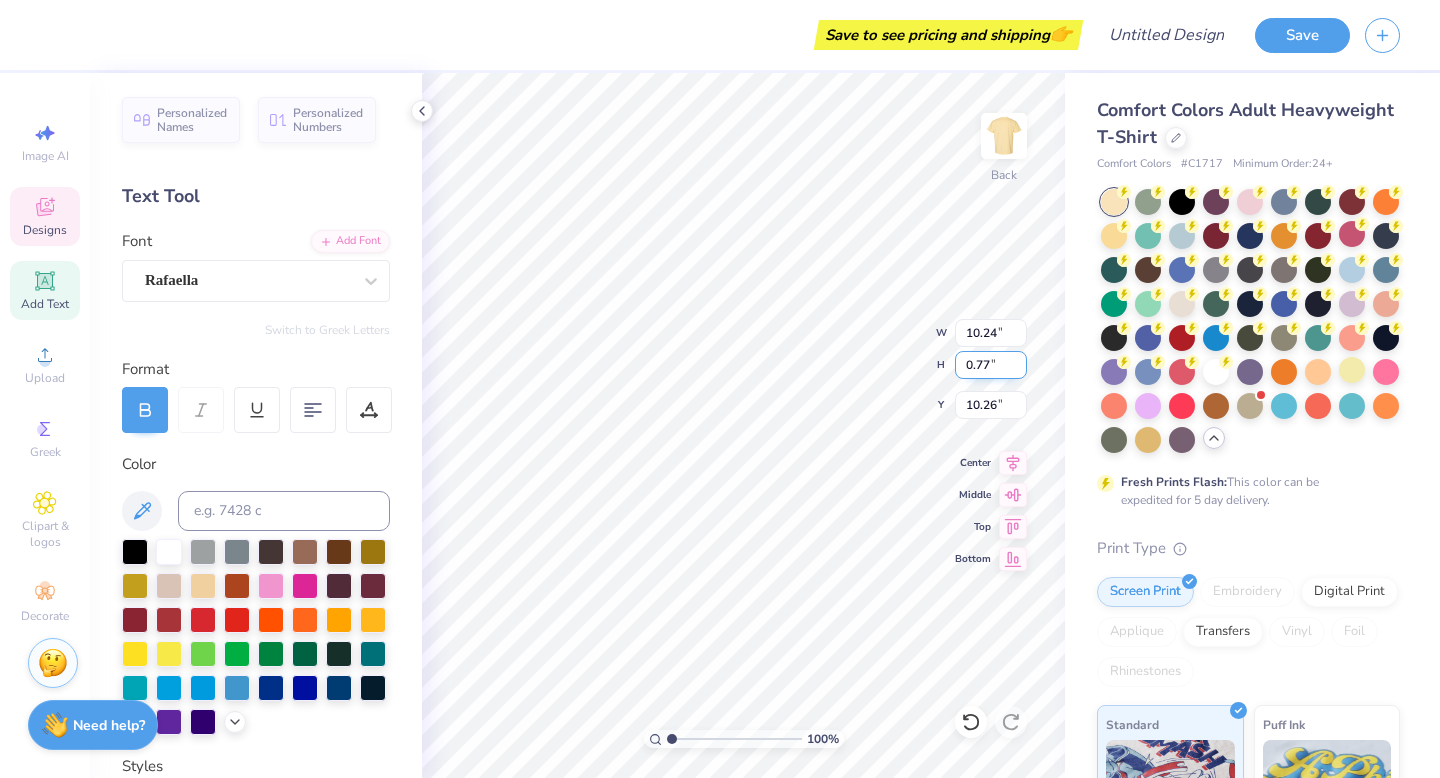type on "That Binds Our Hearts
In Christian Love" 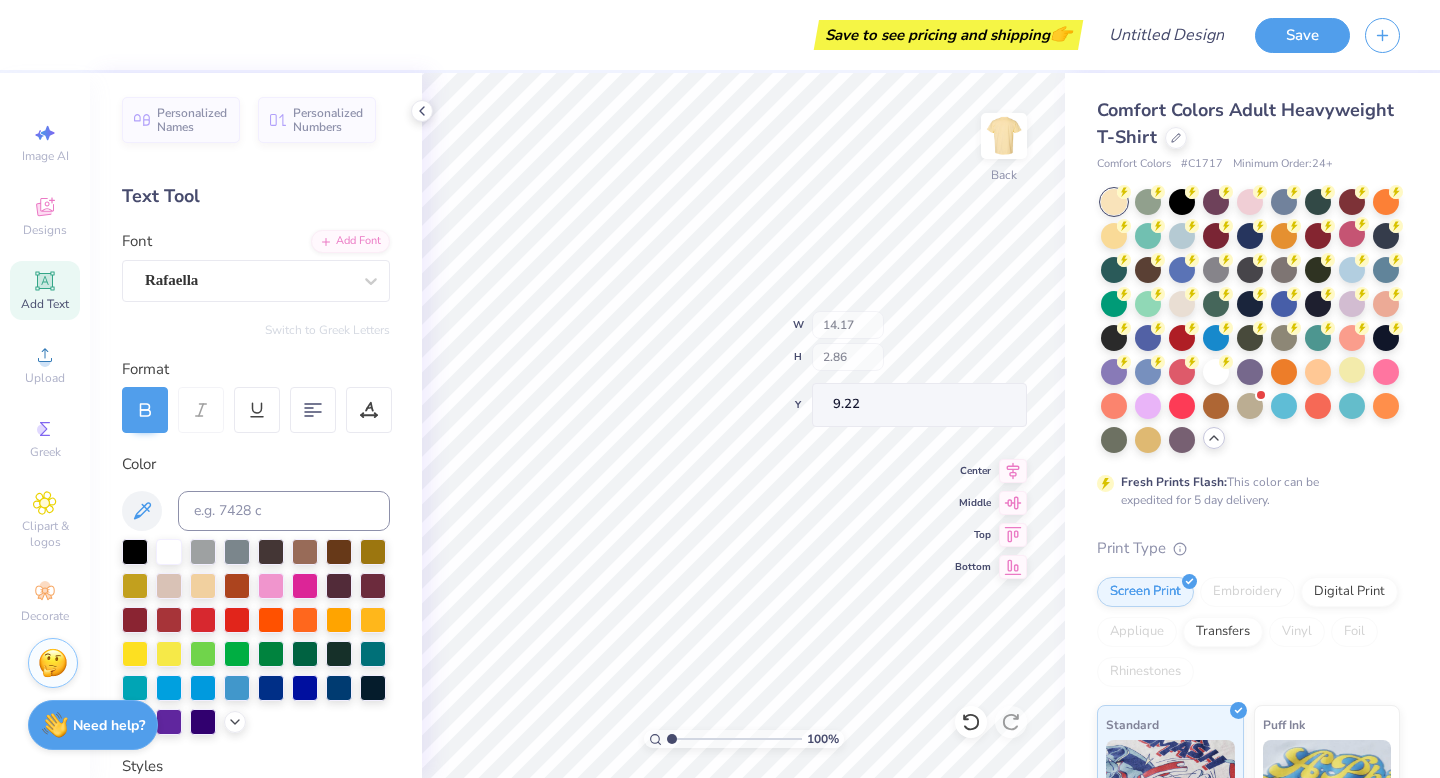 type on "11.45" 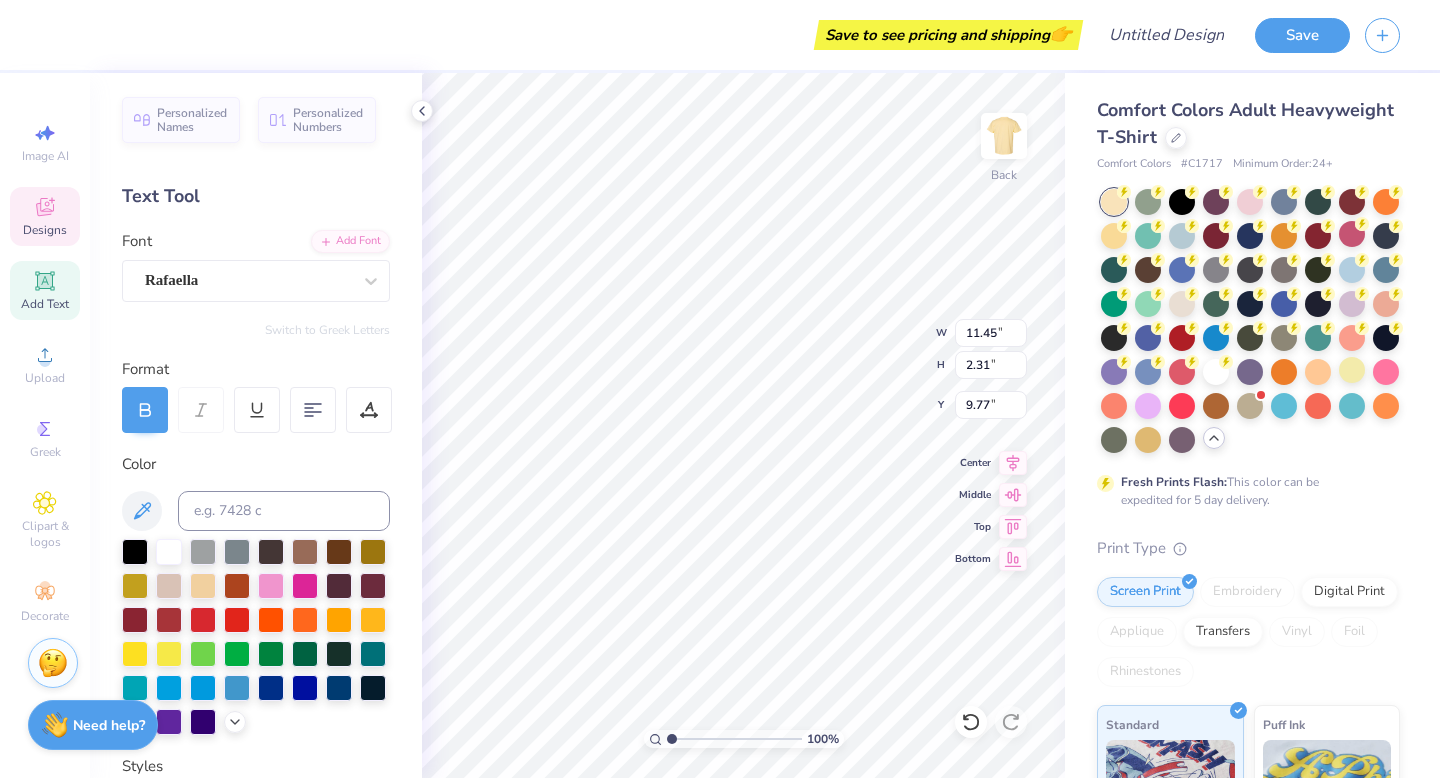 type on "10.19" 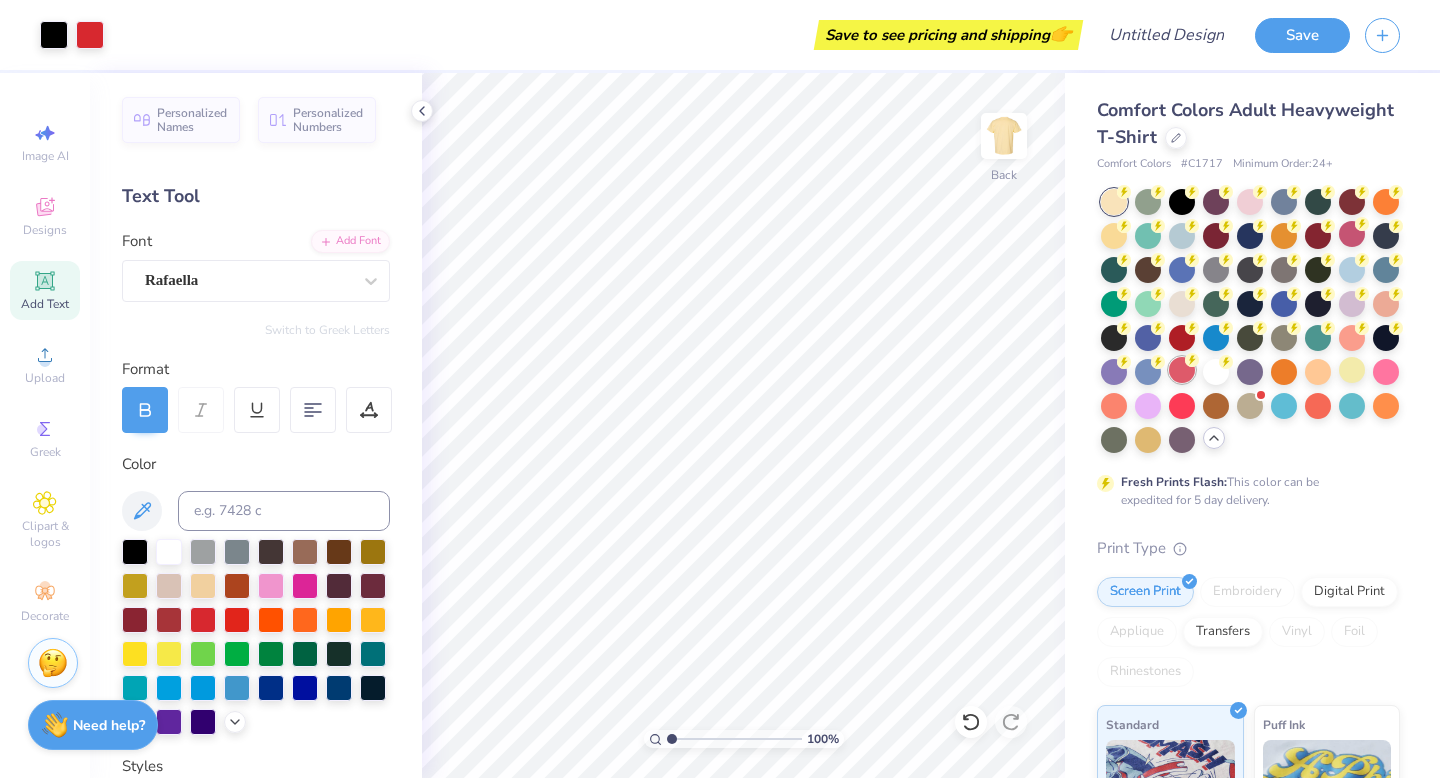 click at bounding box center [1182, 370] 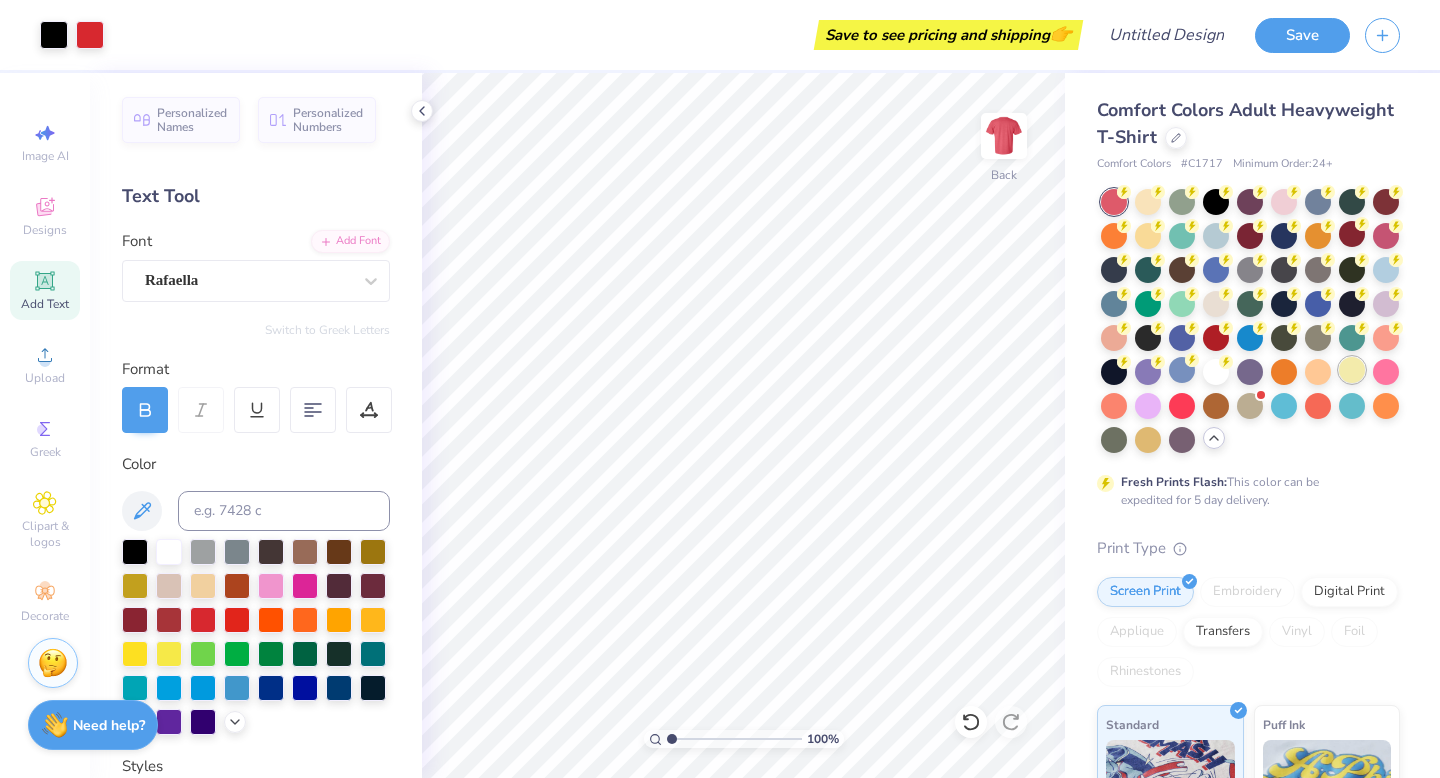 click at bounding box center [1352, 370] 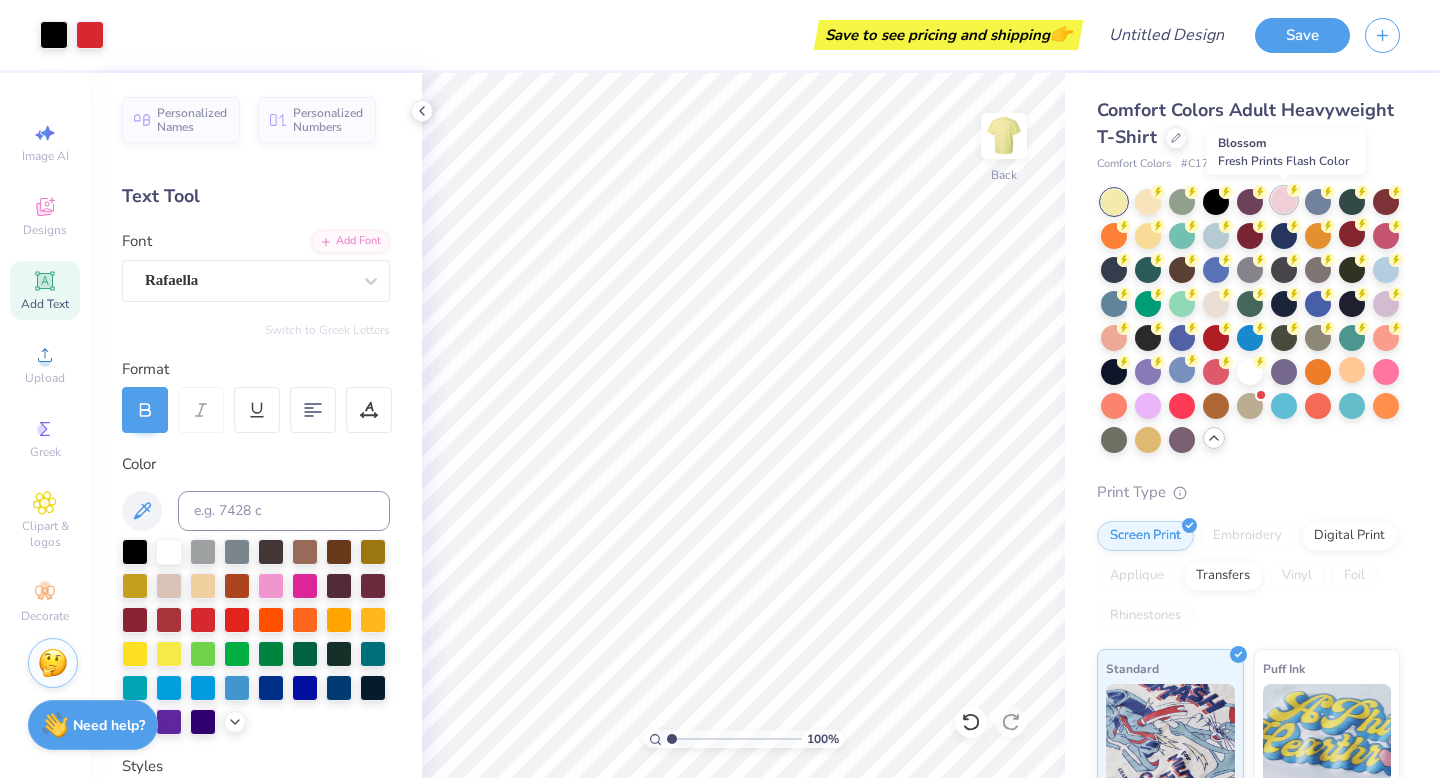 click at bounding box center (1284, 200) 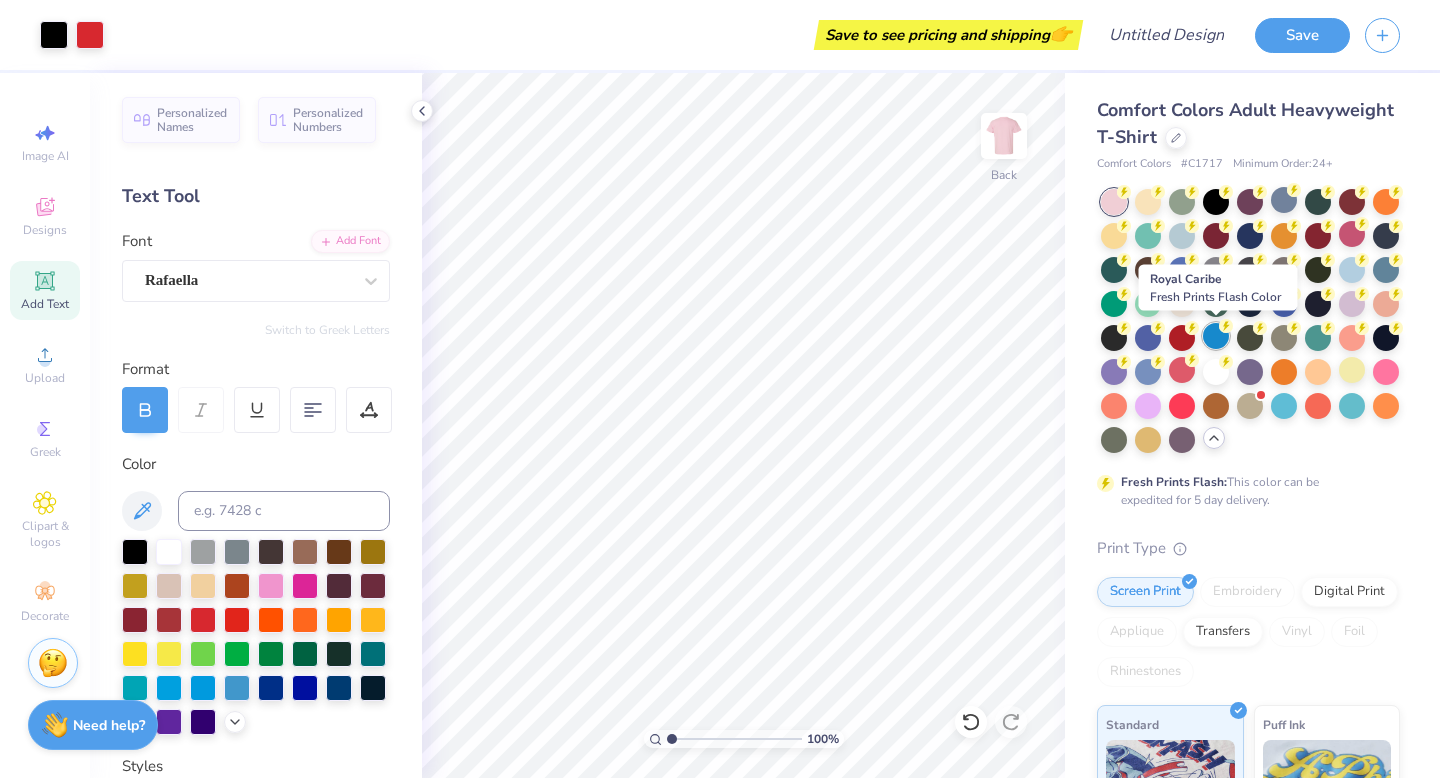 click at bounding box center [1216, 336] 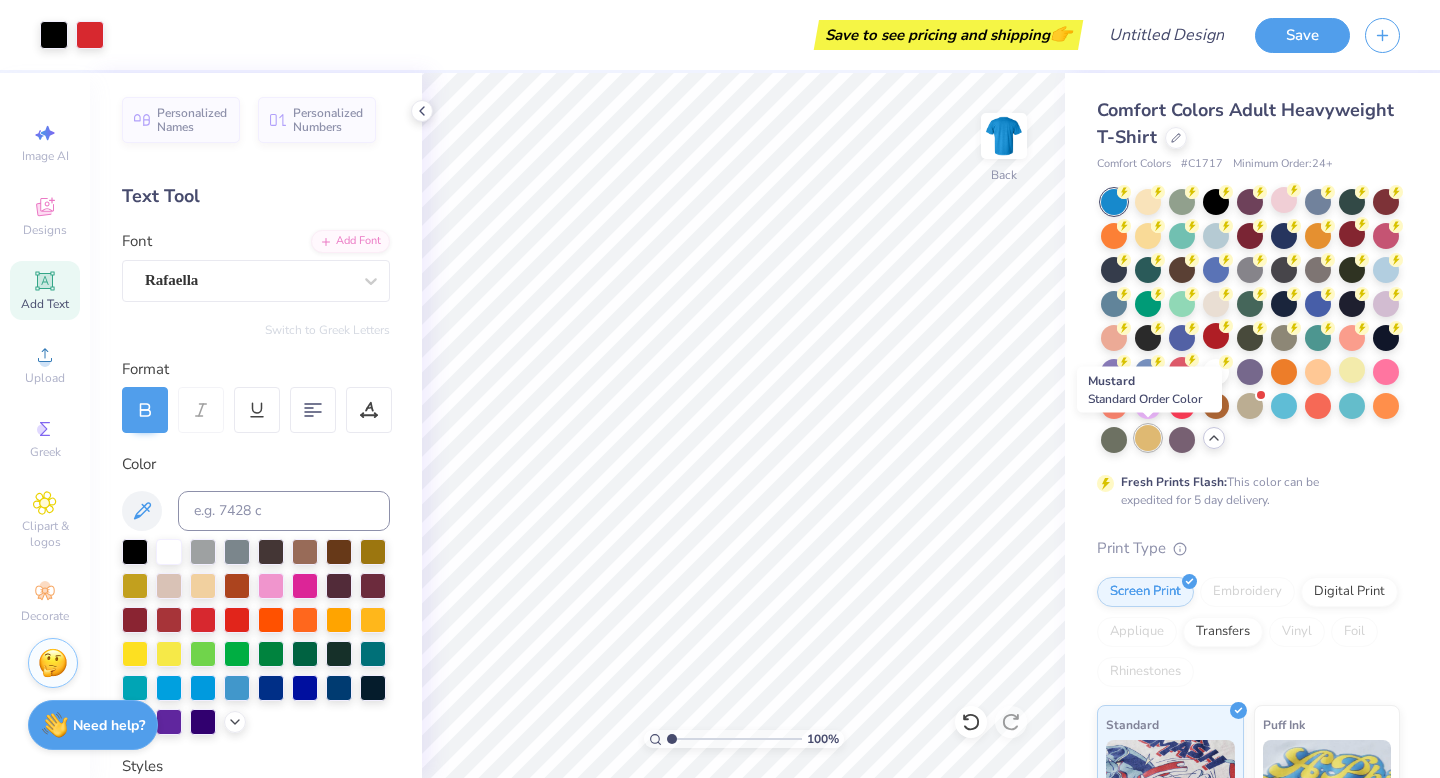 click at bounding box center [1148, 438] 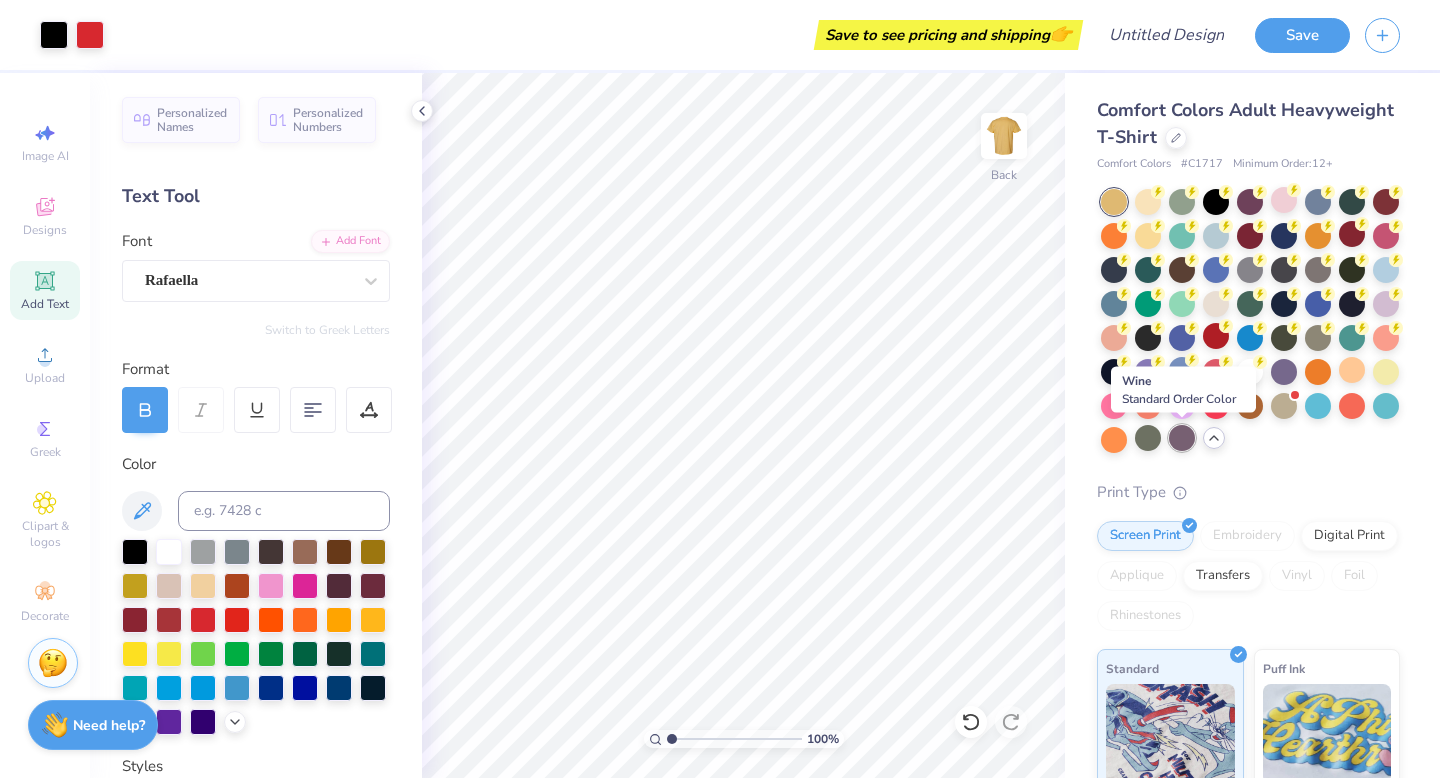 click at bounding box center [1182, 438] 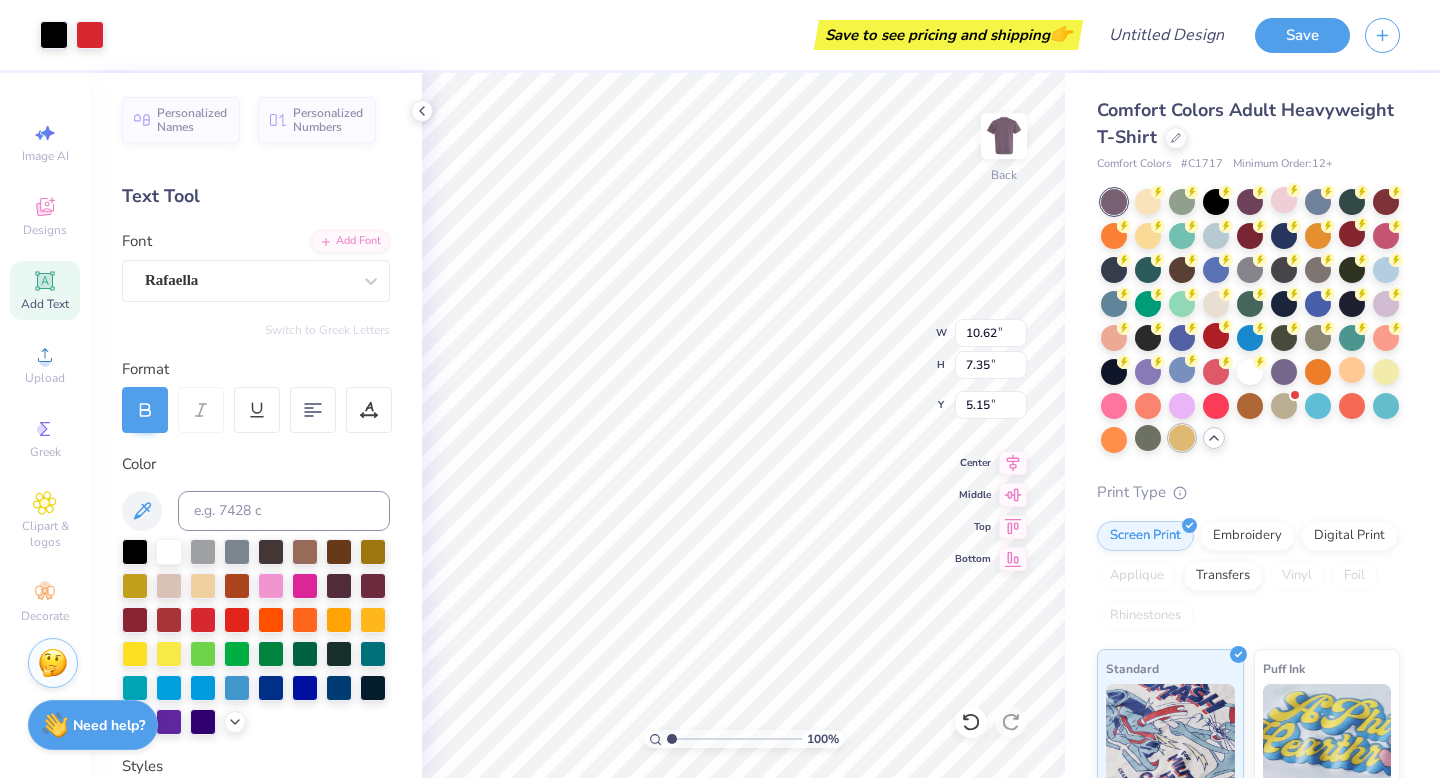 type on "10.62" 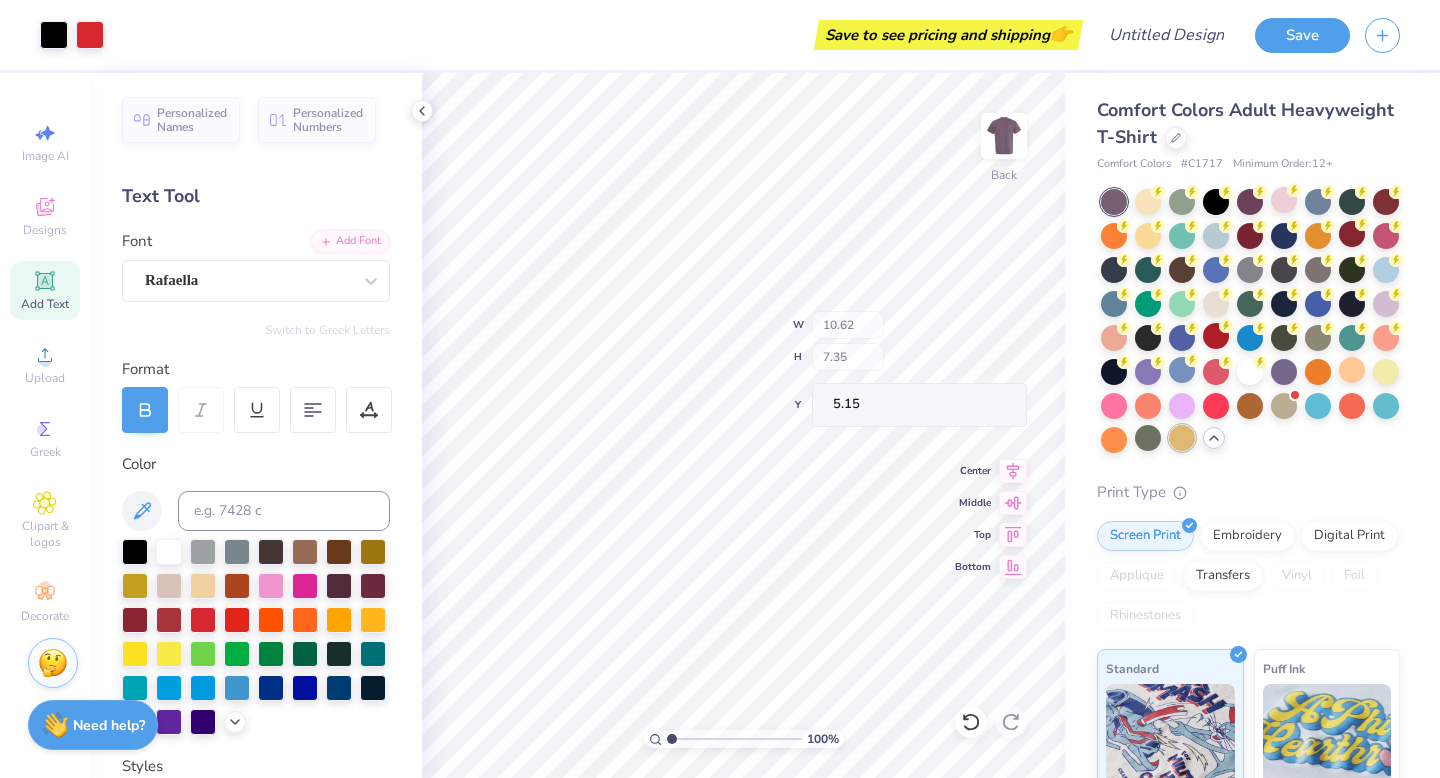 type on "3.00" 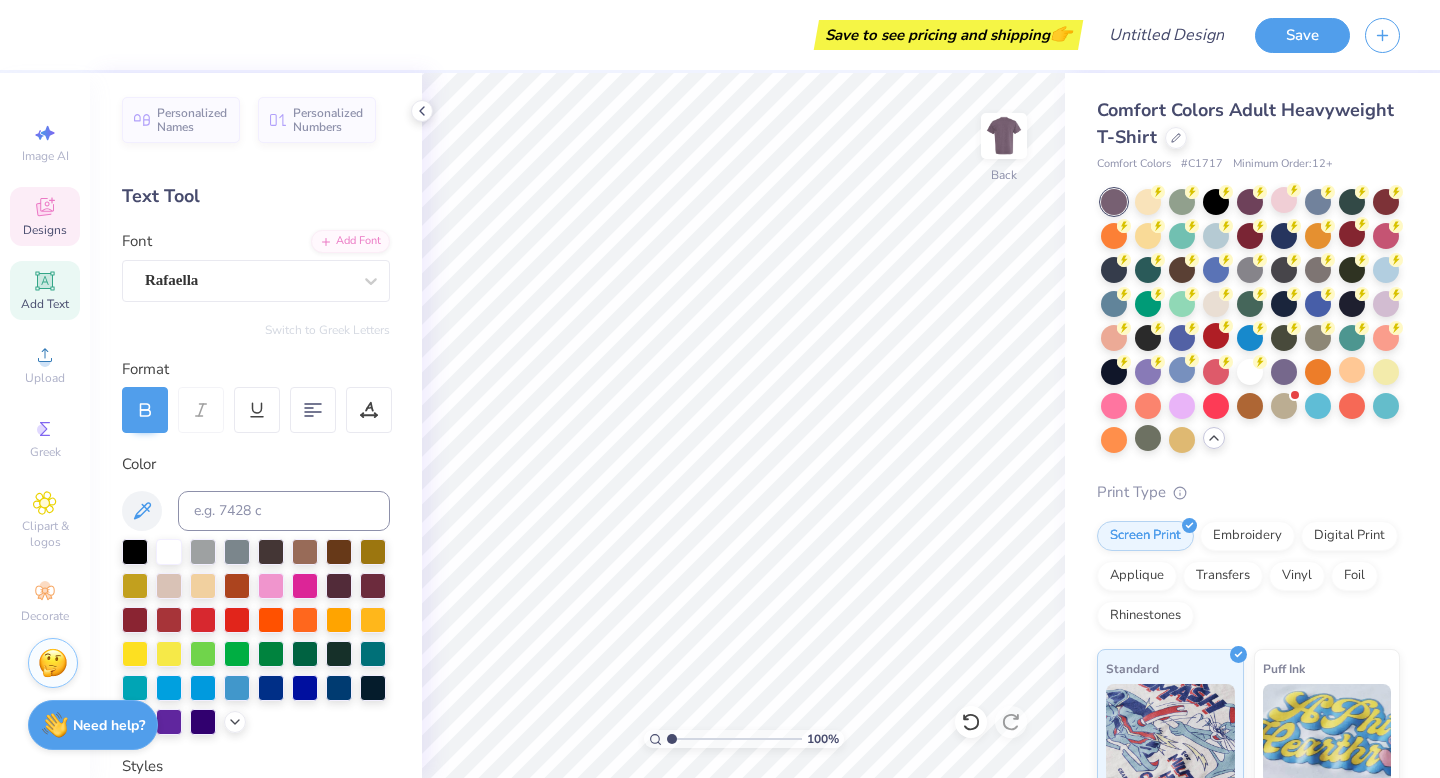 click 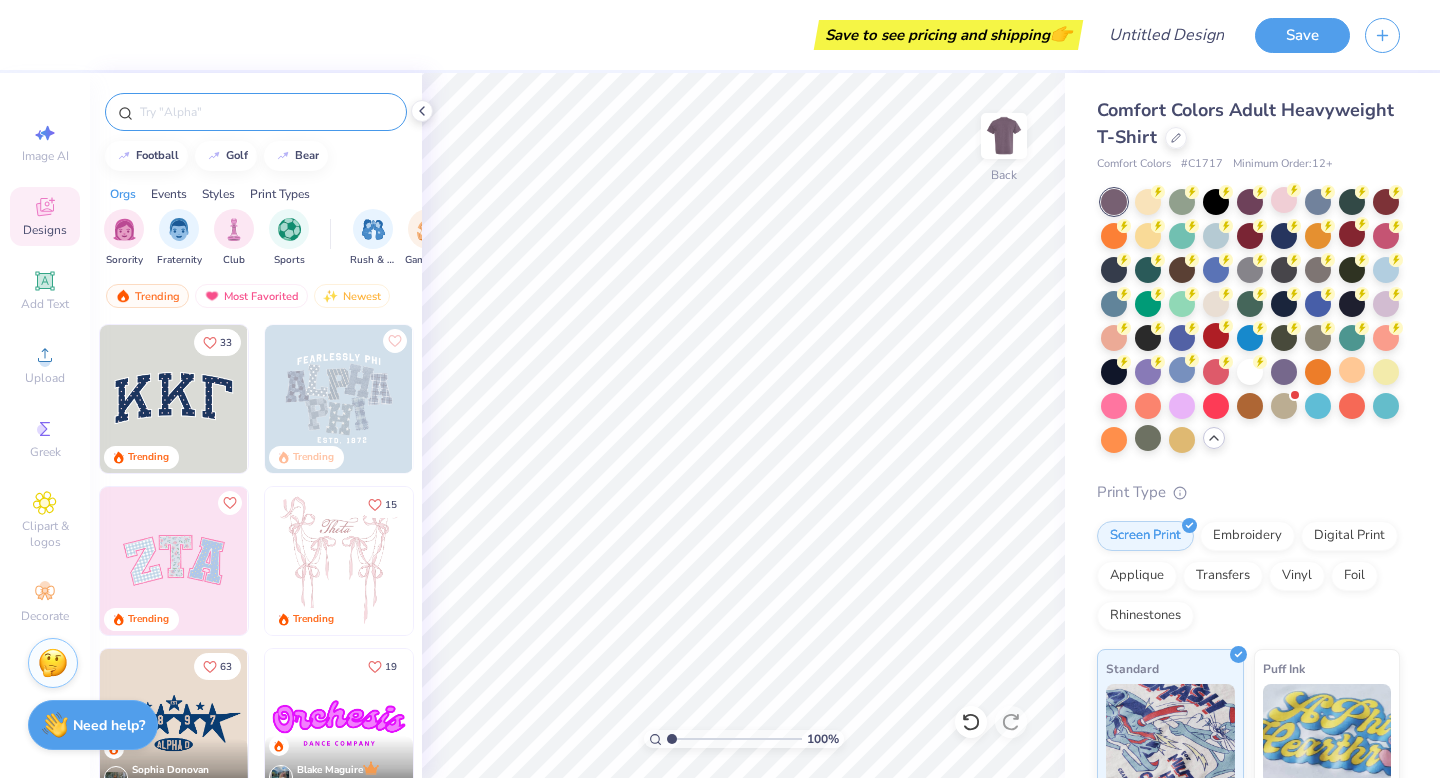 click at bounding box center (266, 112) 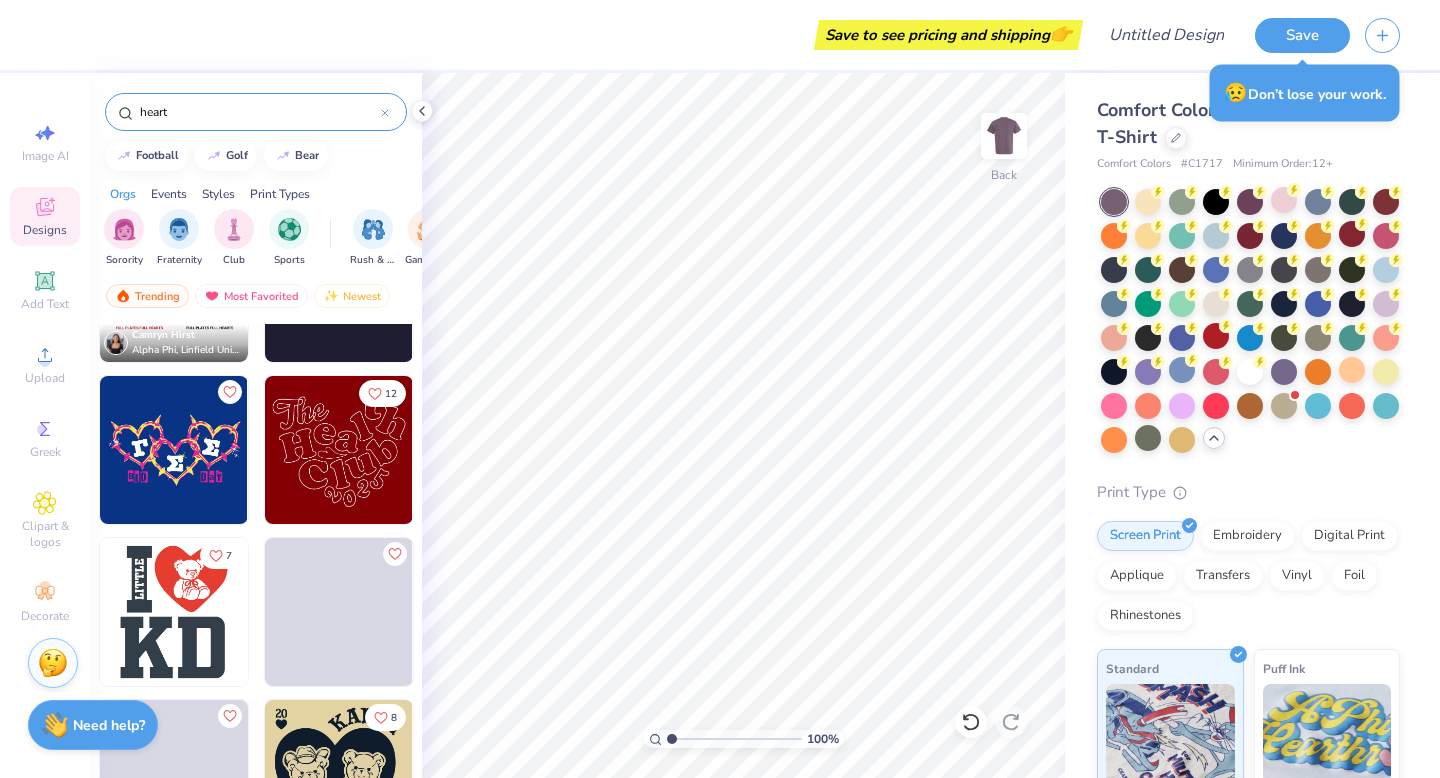 scroll, scrollTop: 2558, scrollLeft: 0, axis: vertical 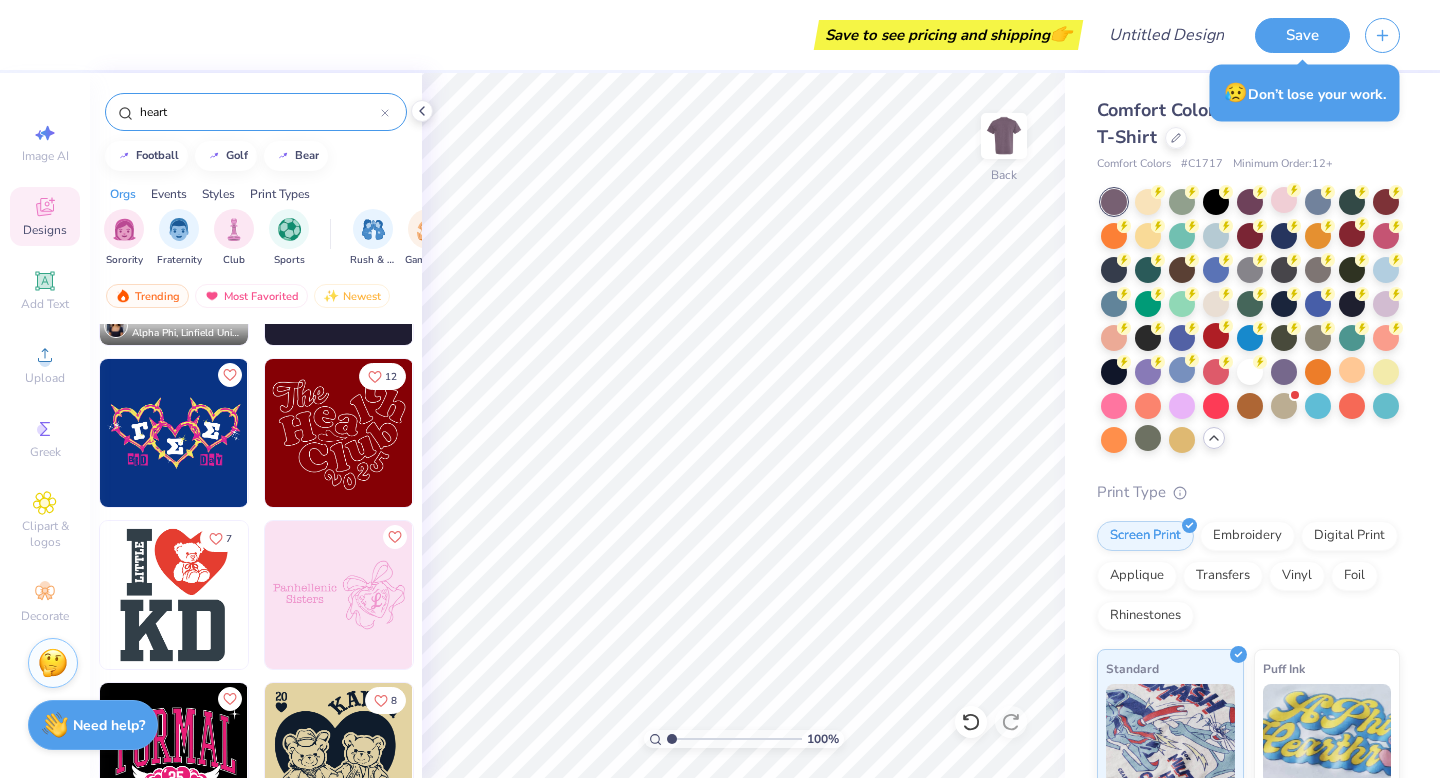 type on "heart" 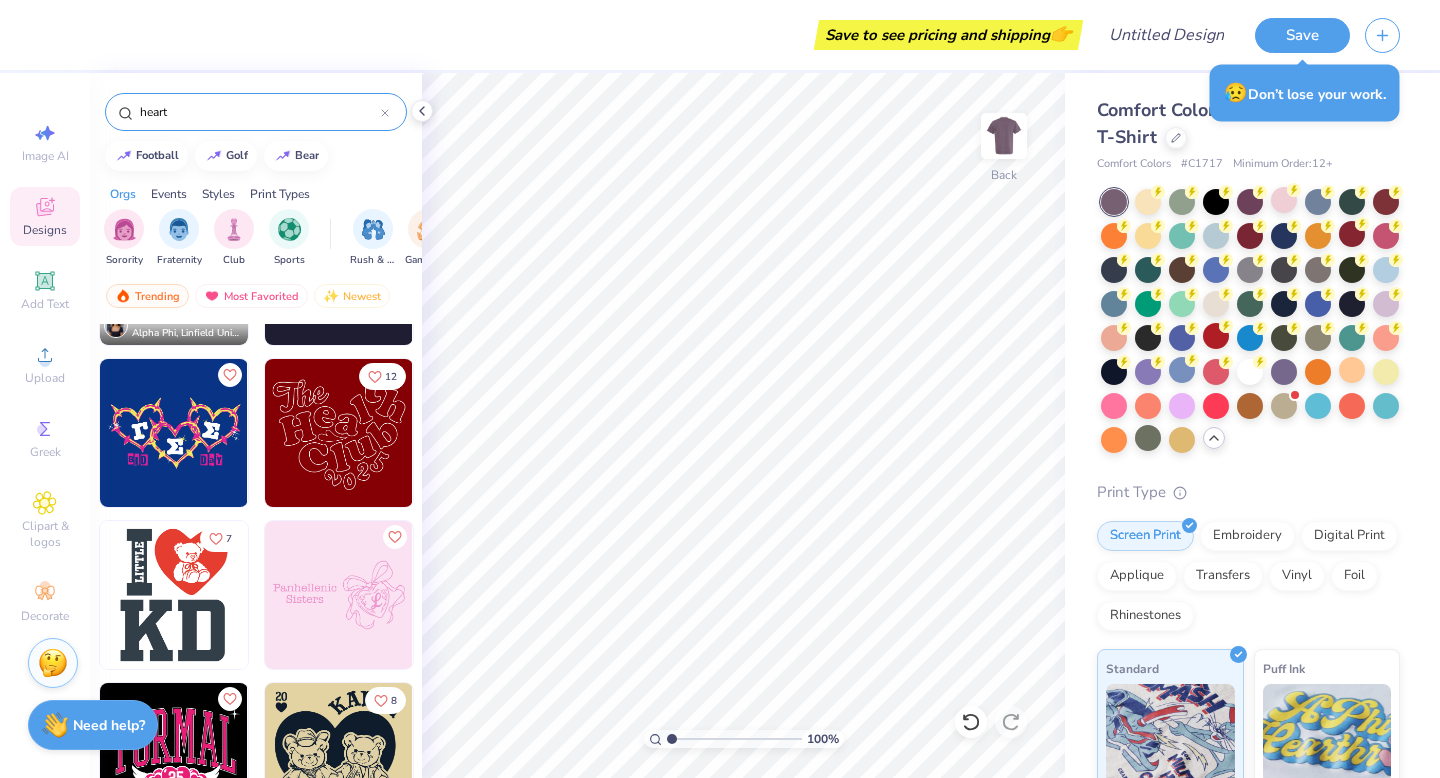 click at bounding box center (339, 433) 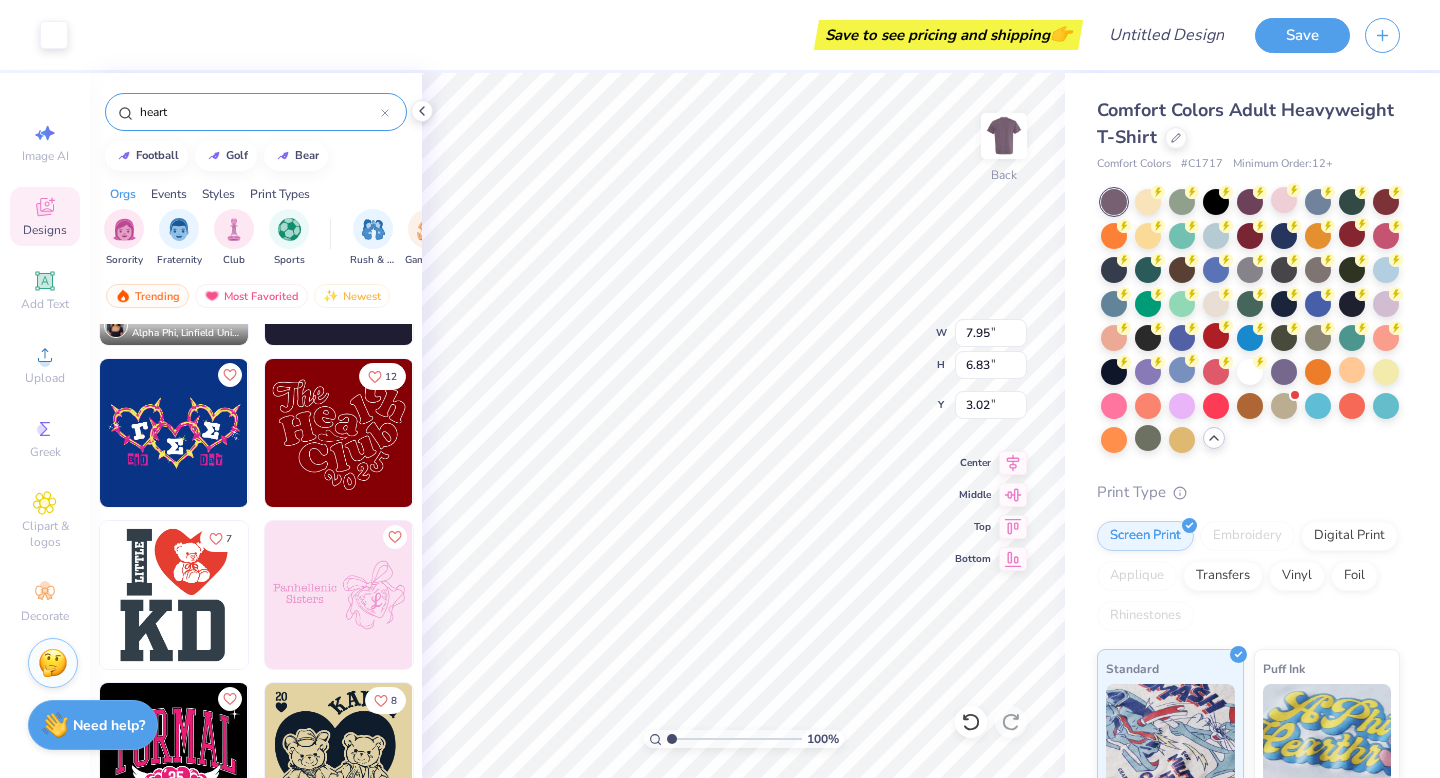type on "7.95" 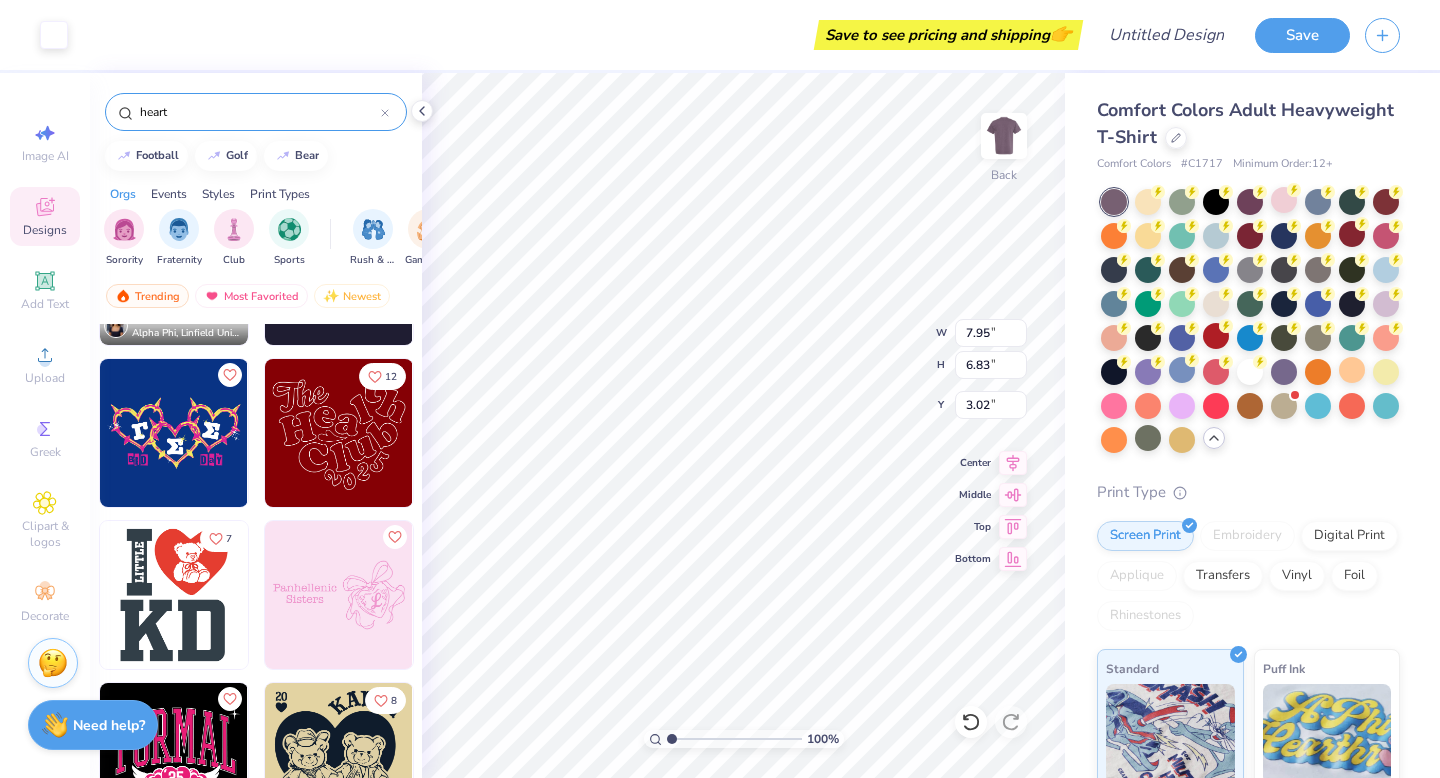 type on "6.83" 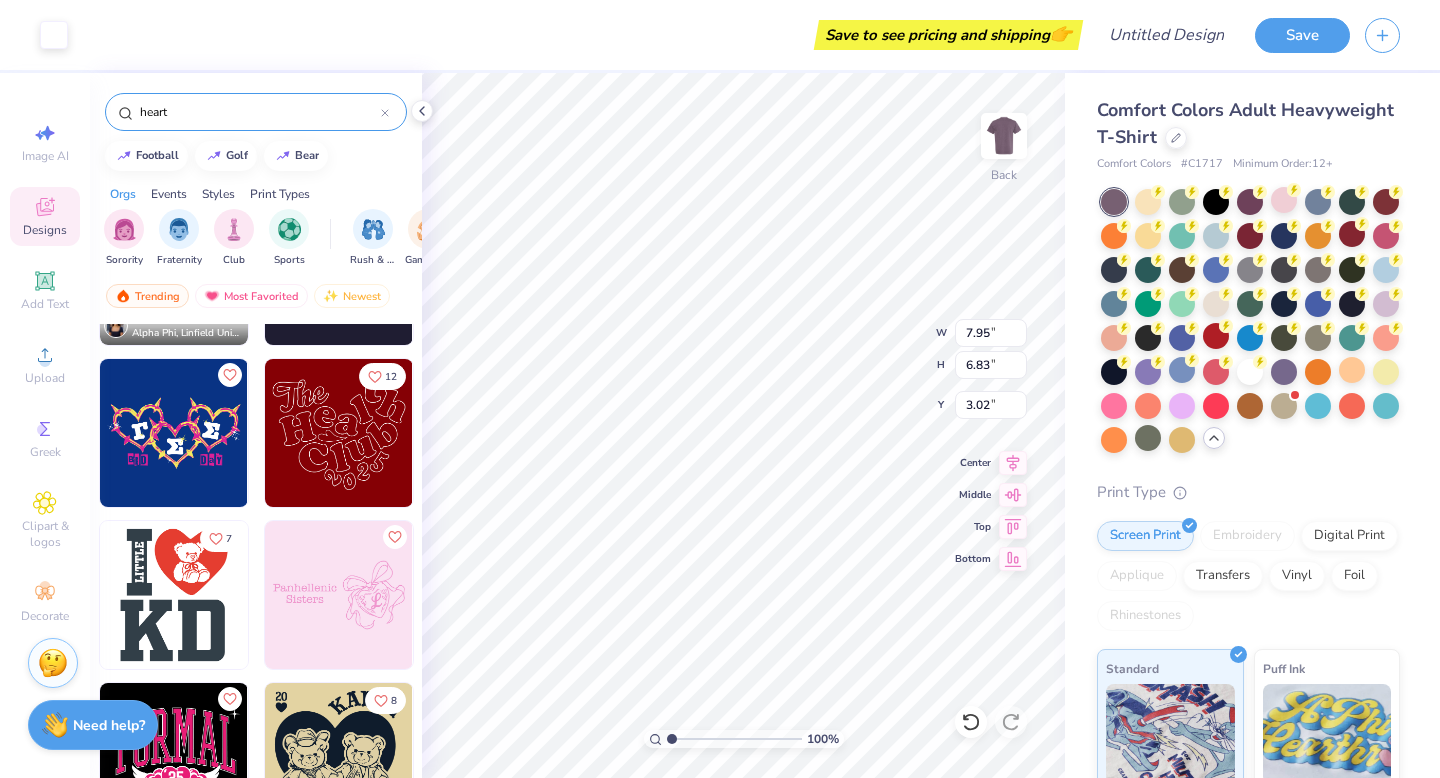 type on "3.02" 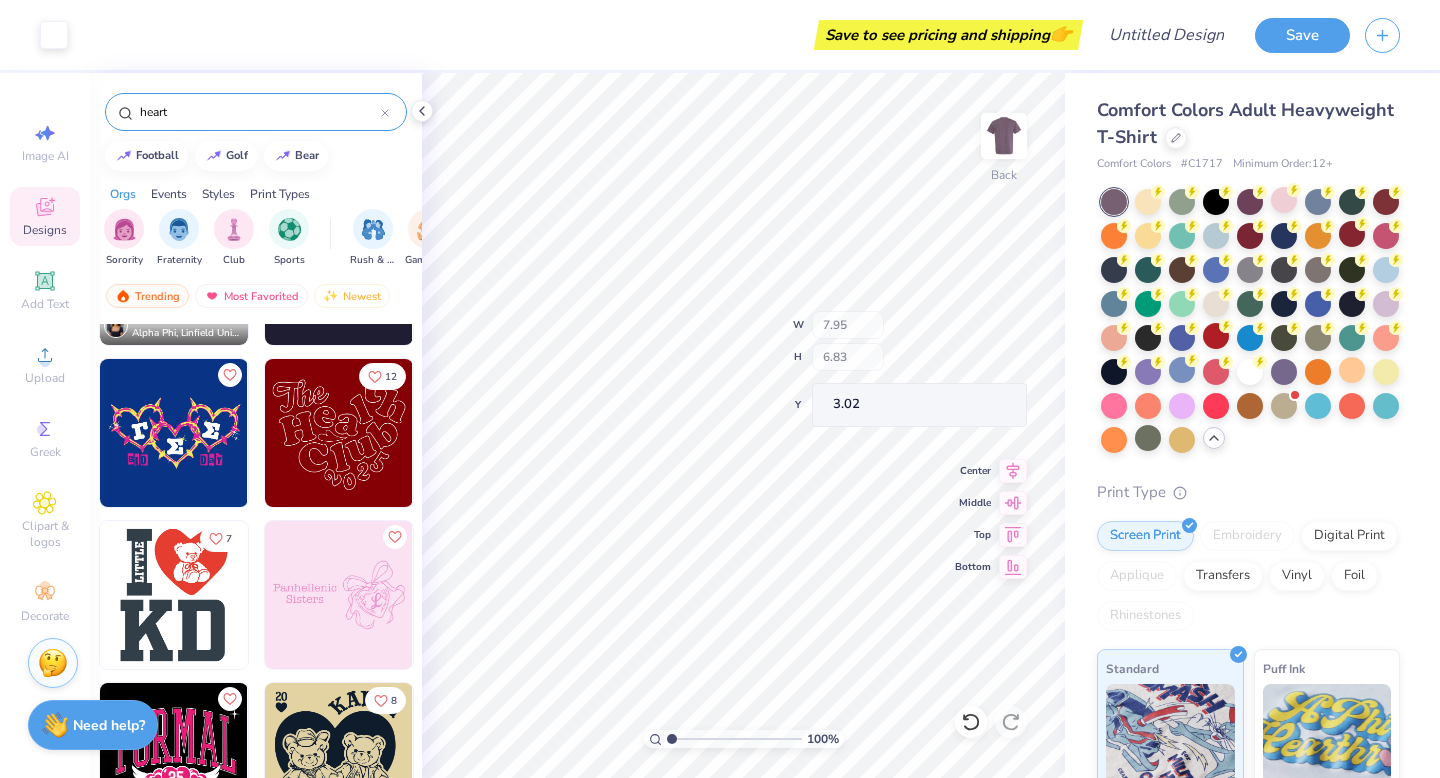 type on "10.29" 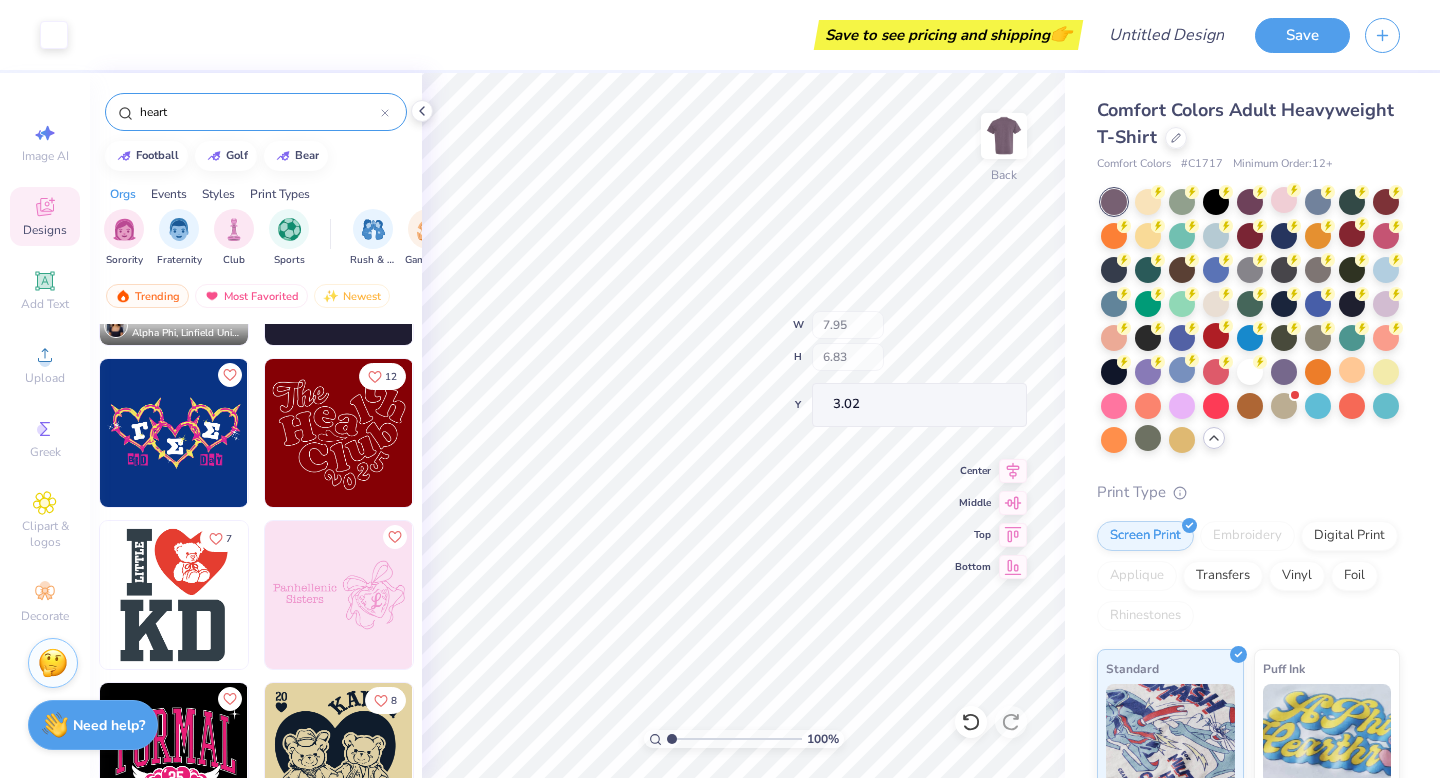 type on "8.84" 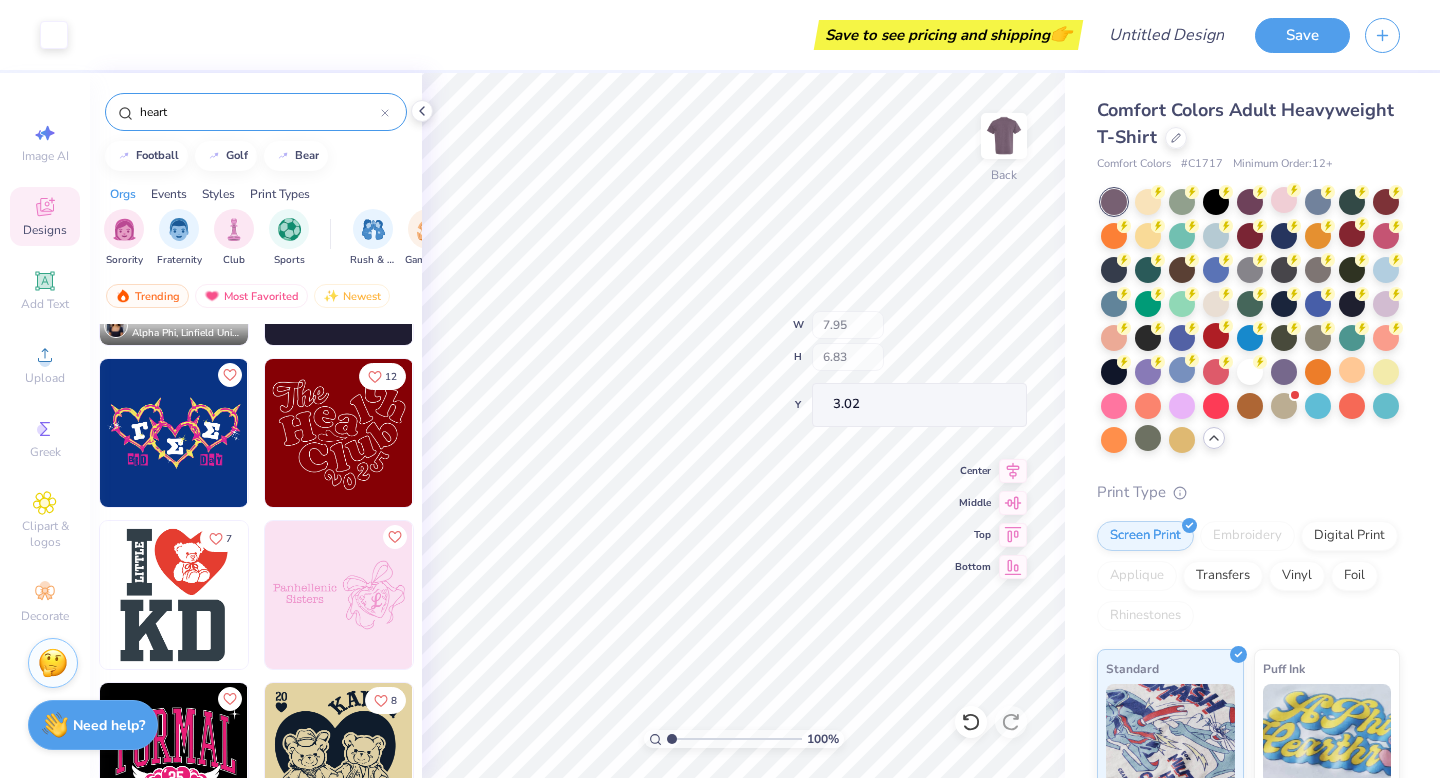 type on "3.05" 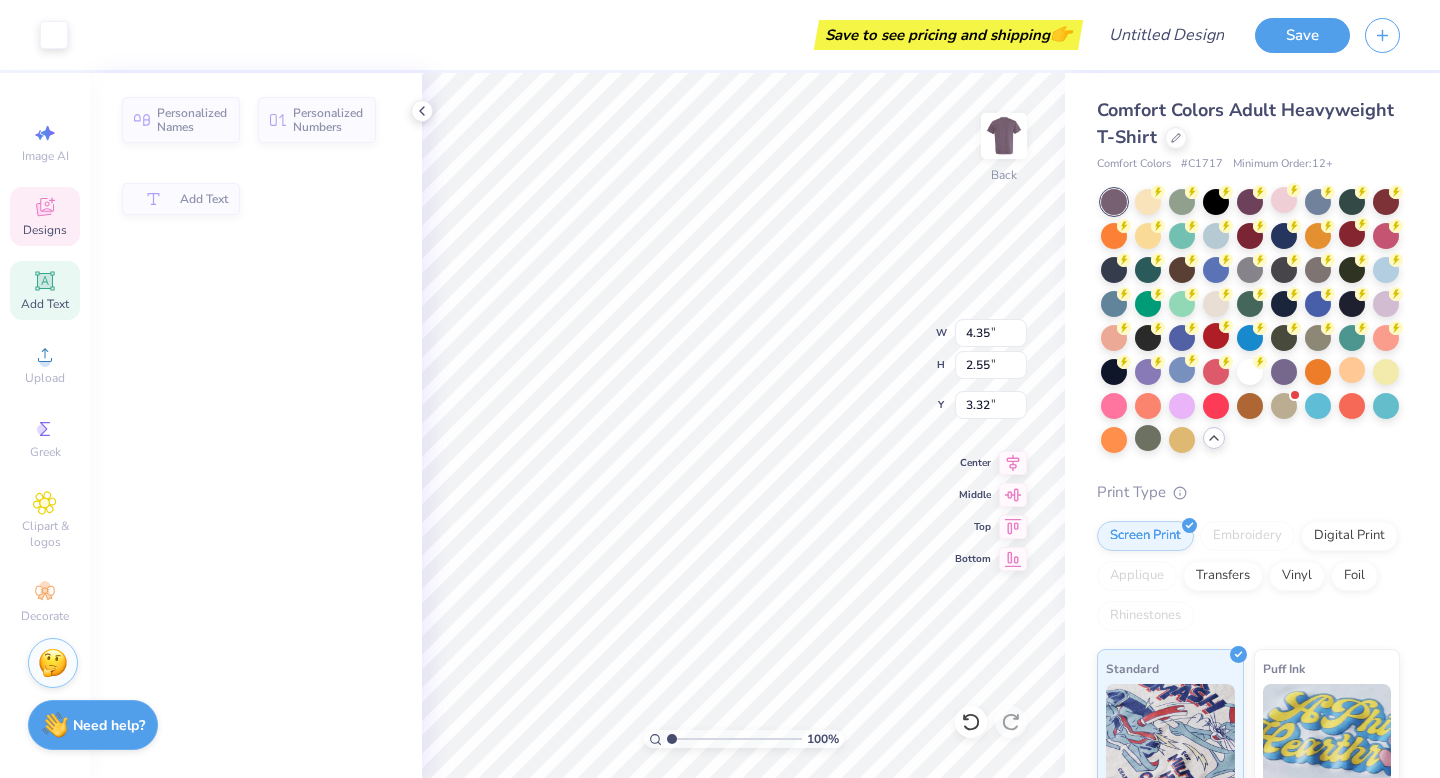 type on "4.35" 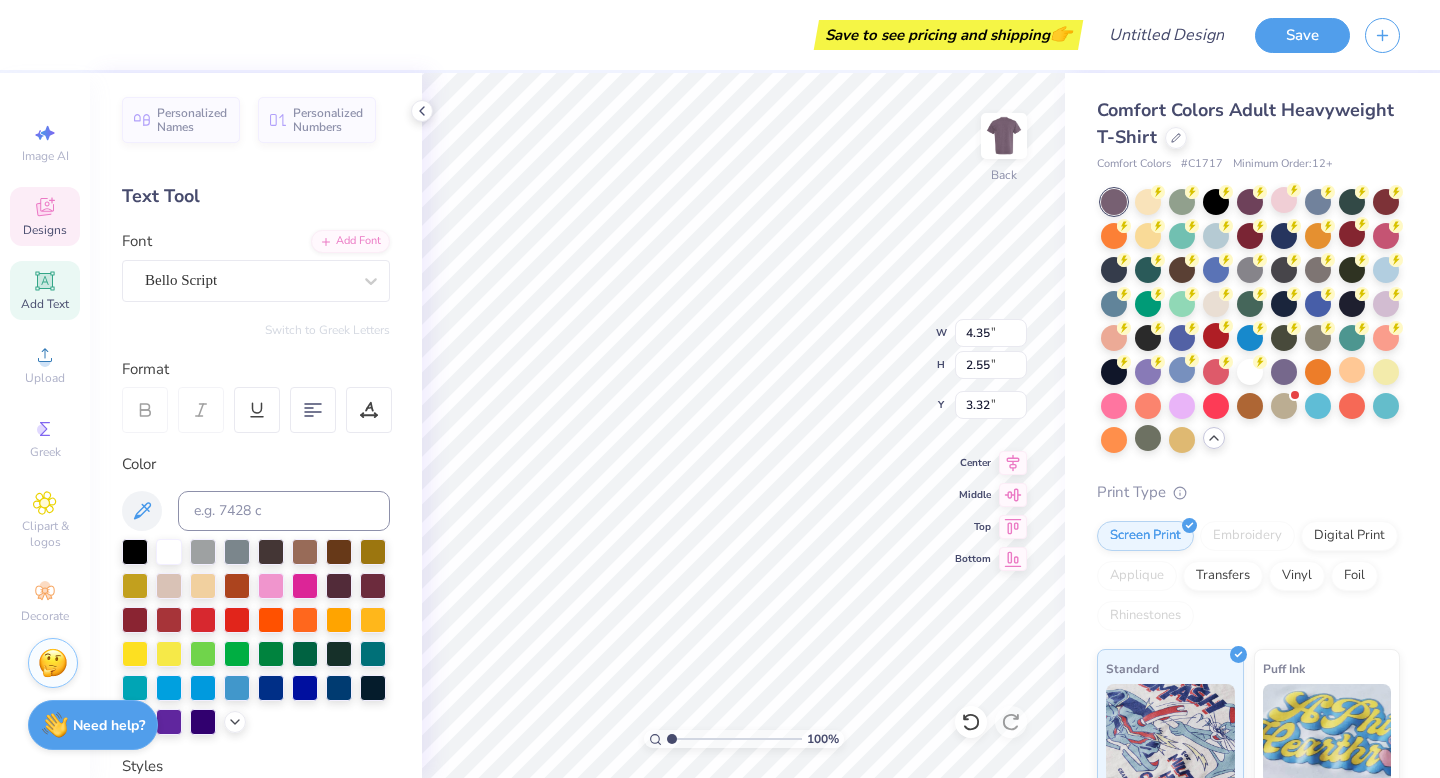scroll, scrollTop: 0, scrollLeft: 0, axis: both 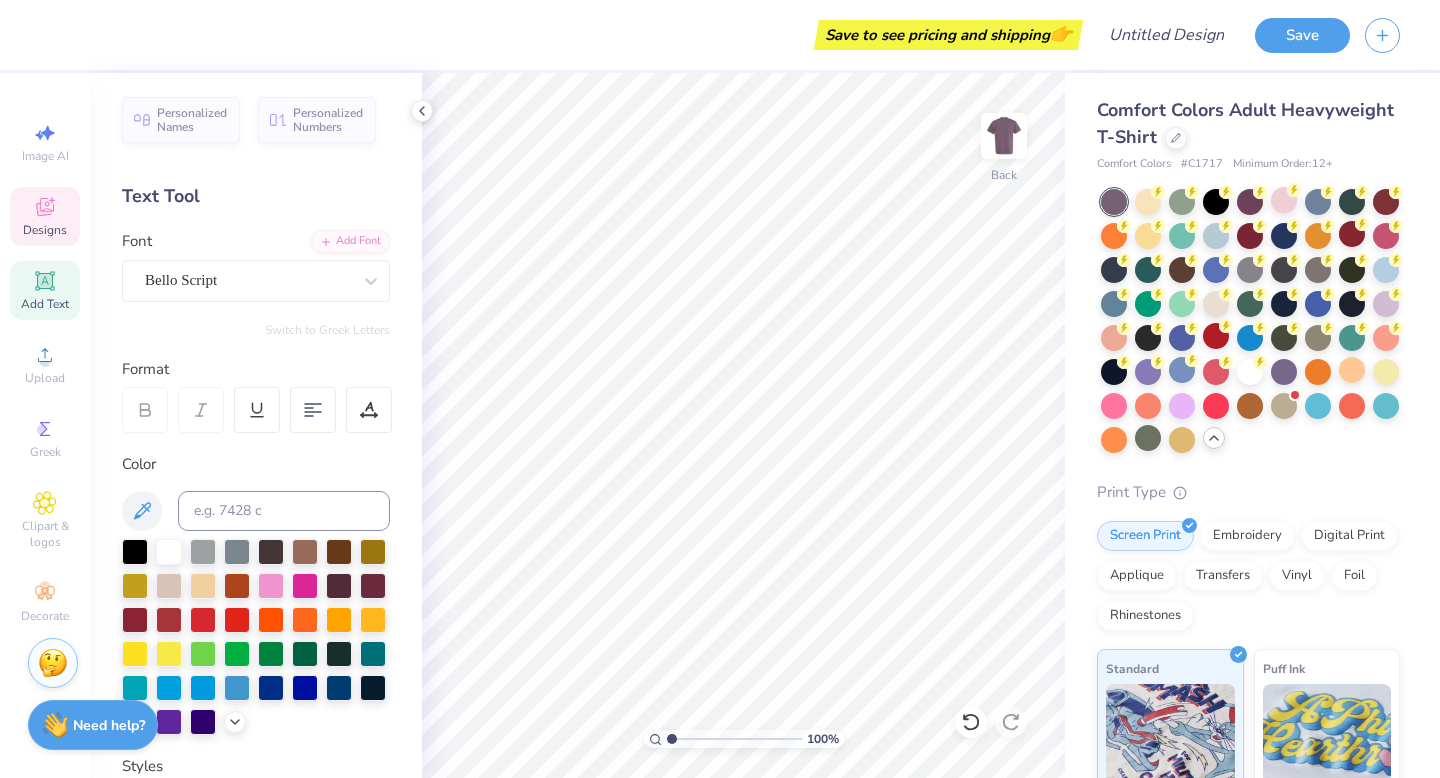 click 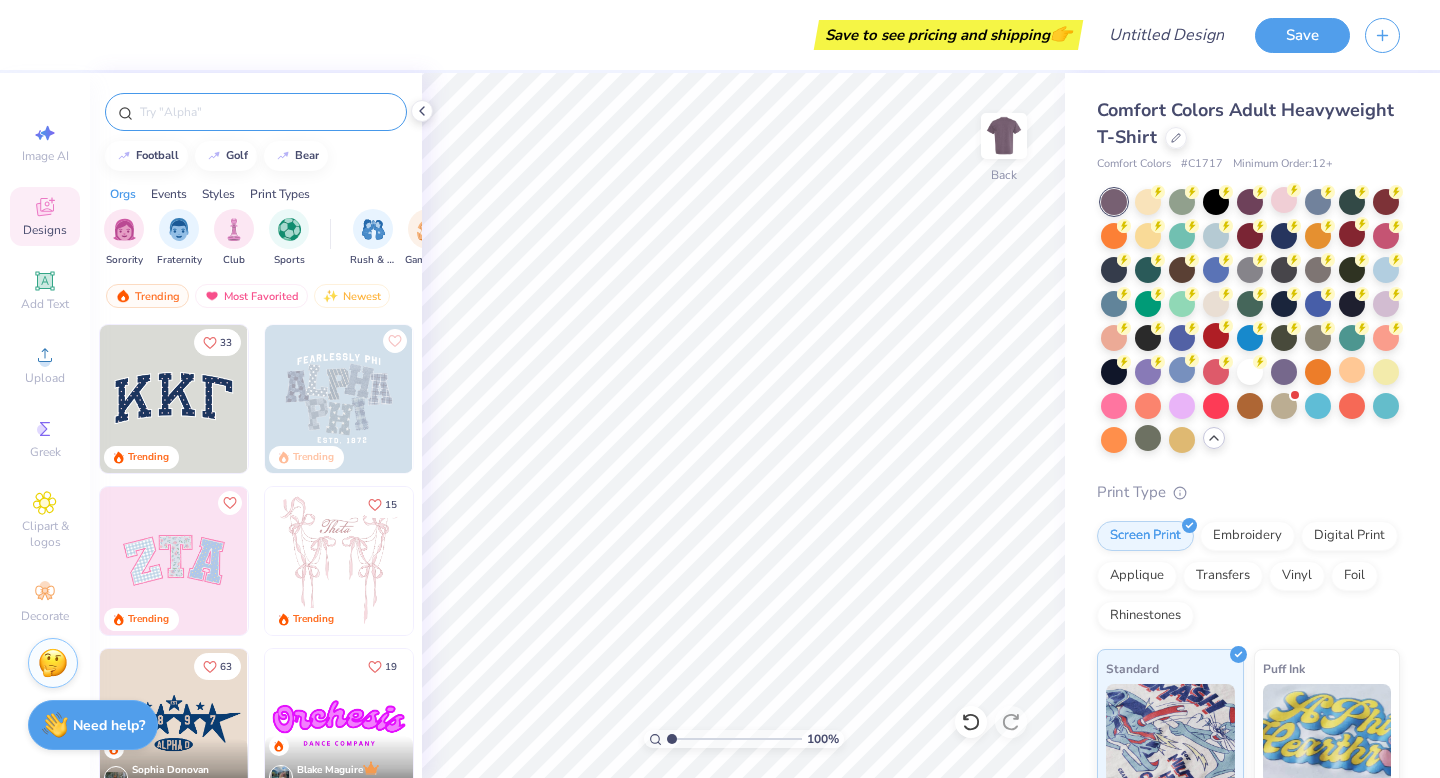 click at bounding box center [266, 112] 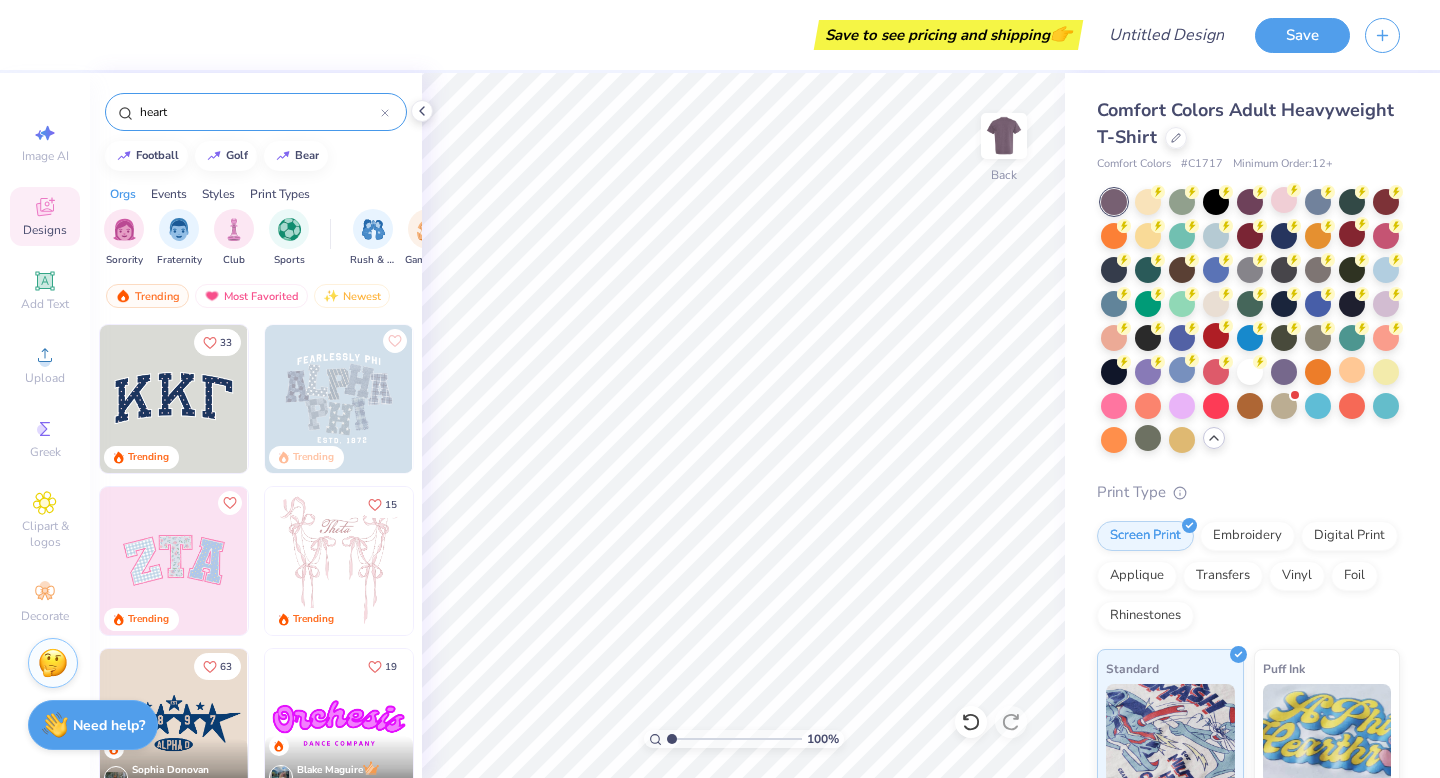type on "heart" 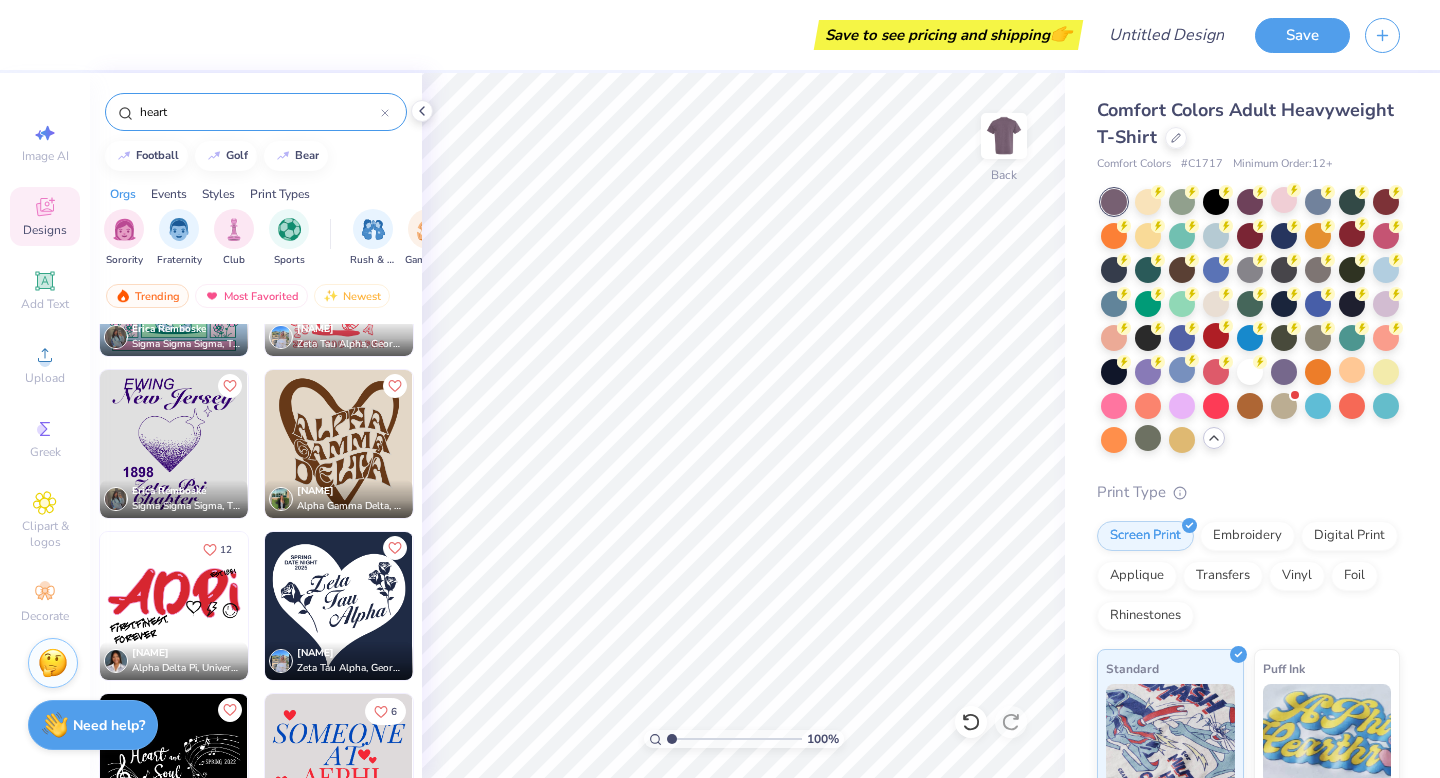scroll, scrollTop: 20221, scrollLeft: 0, axis: vertical 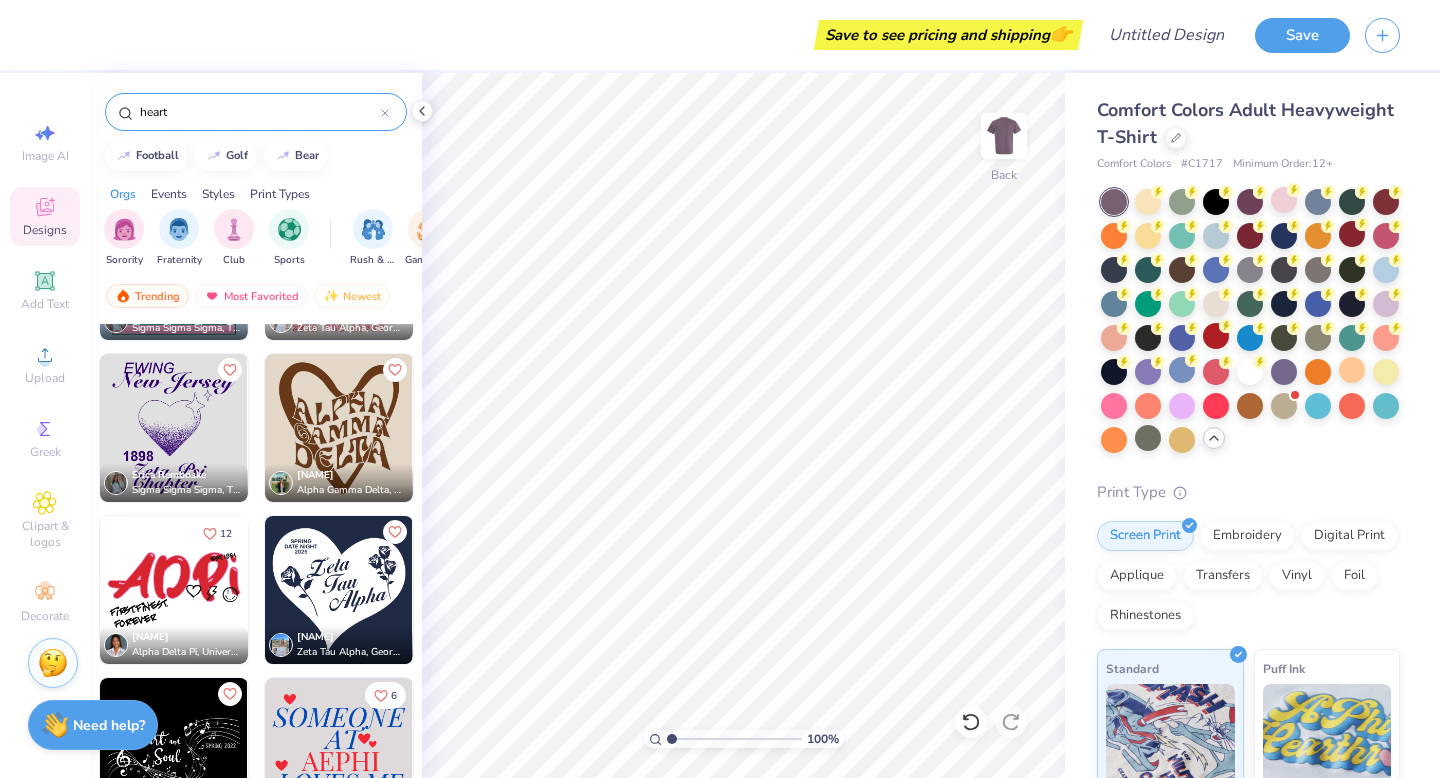 click at bounding box center (339, 428) 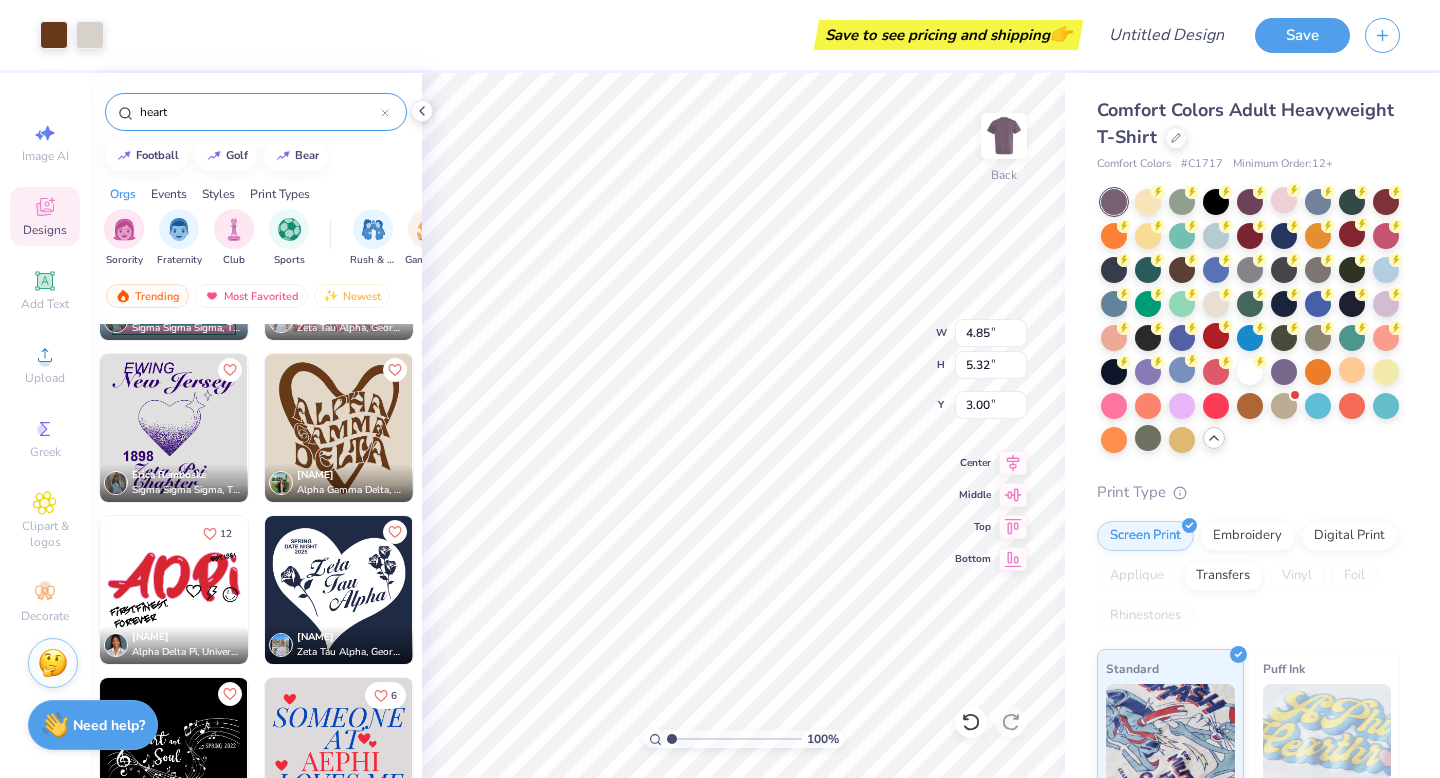 type on "4.85" 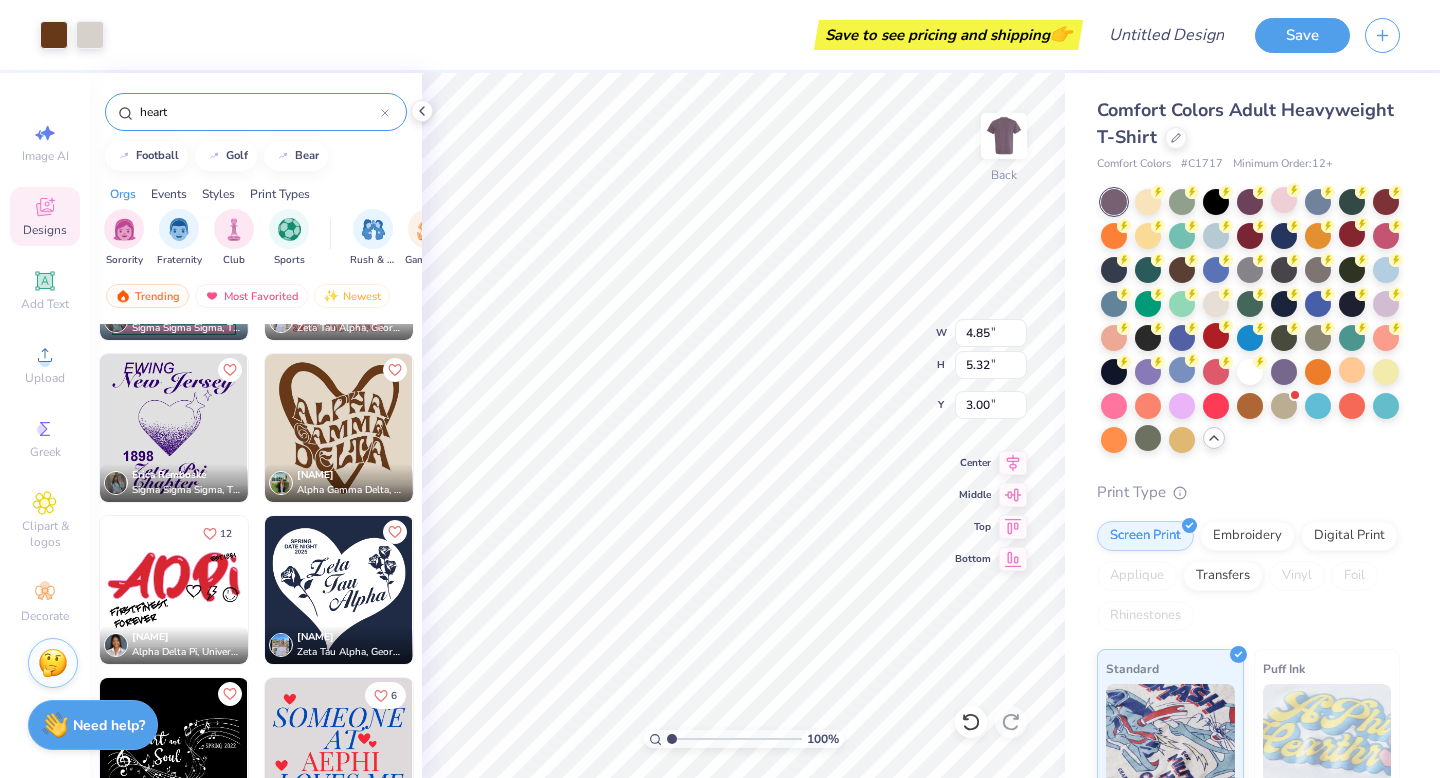 type on "5.32" 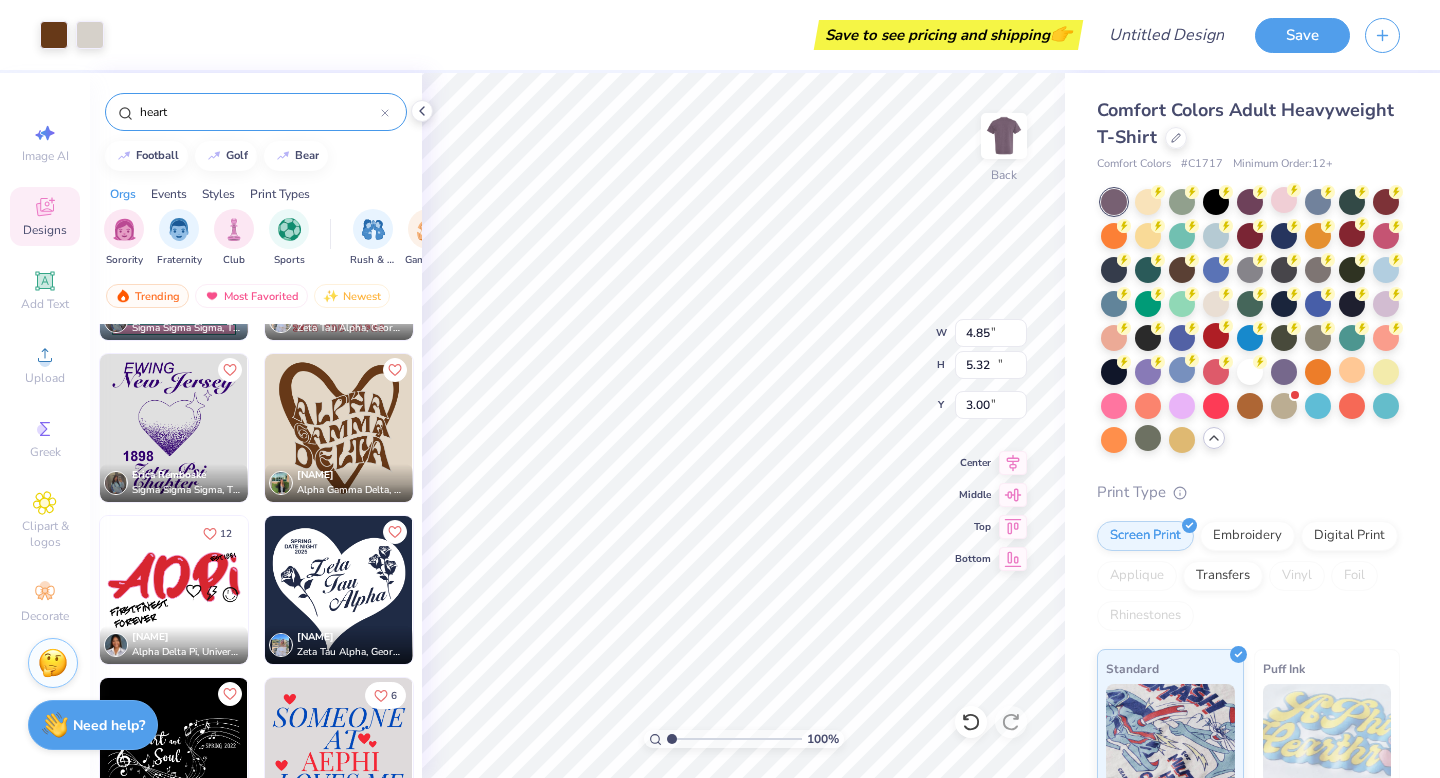 type on "9.73" 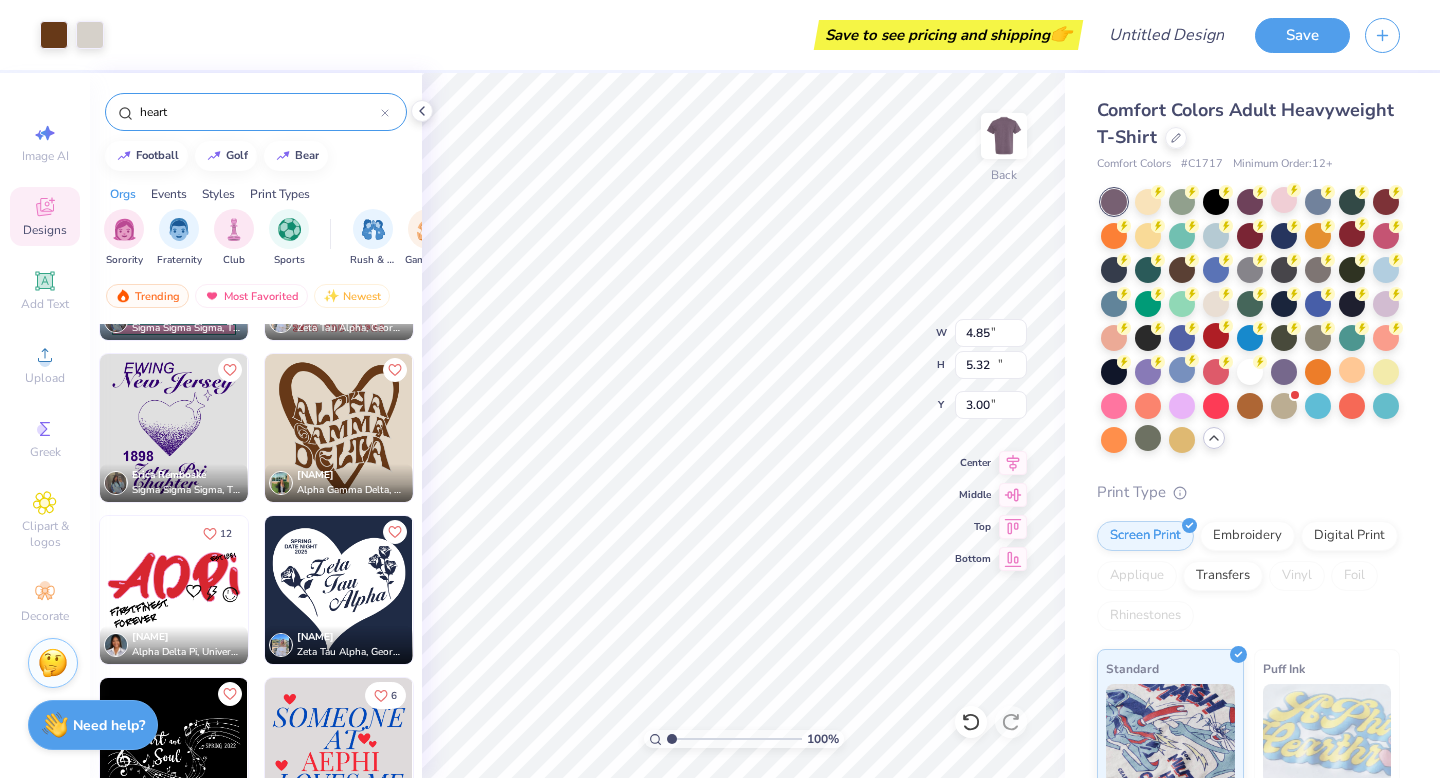 type on "10.67" 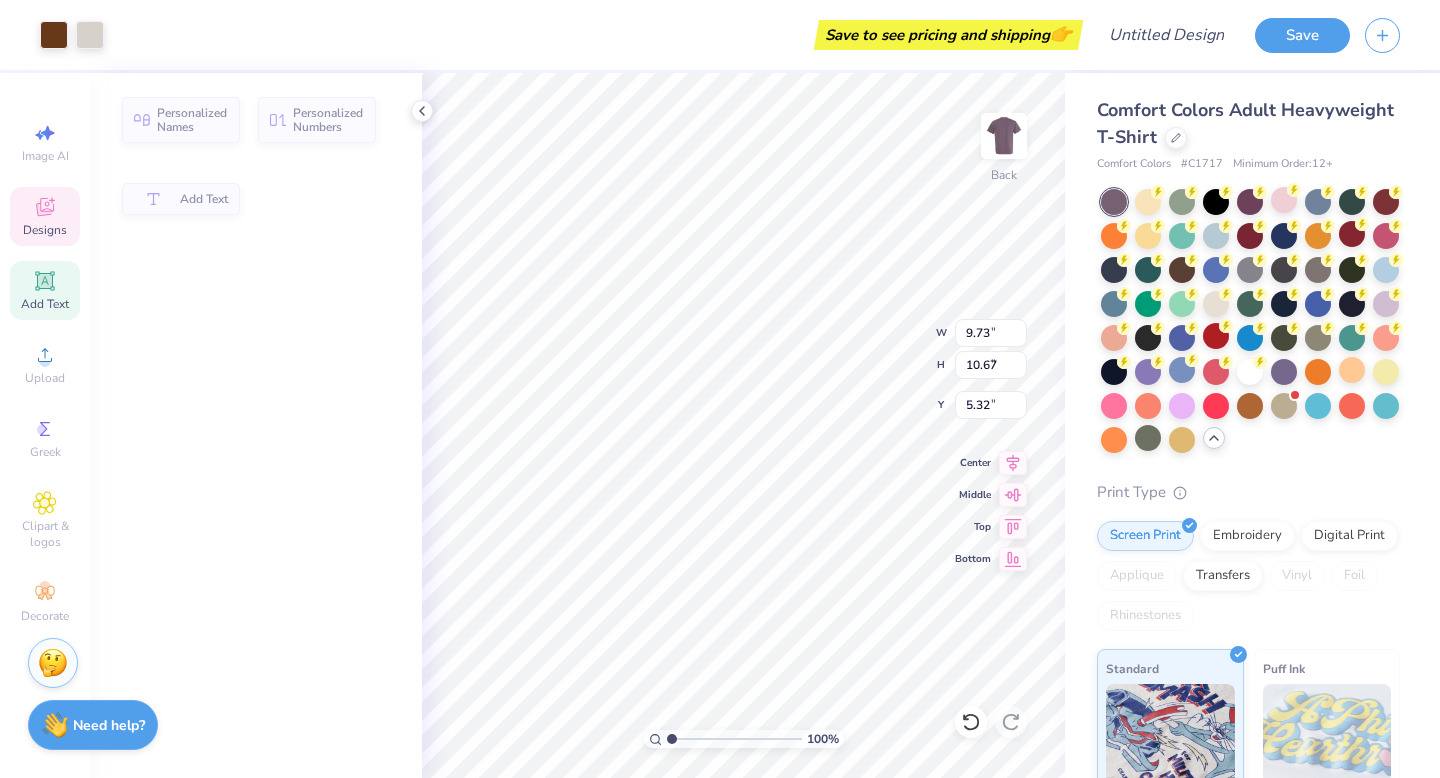 type on "7.87" 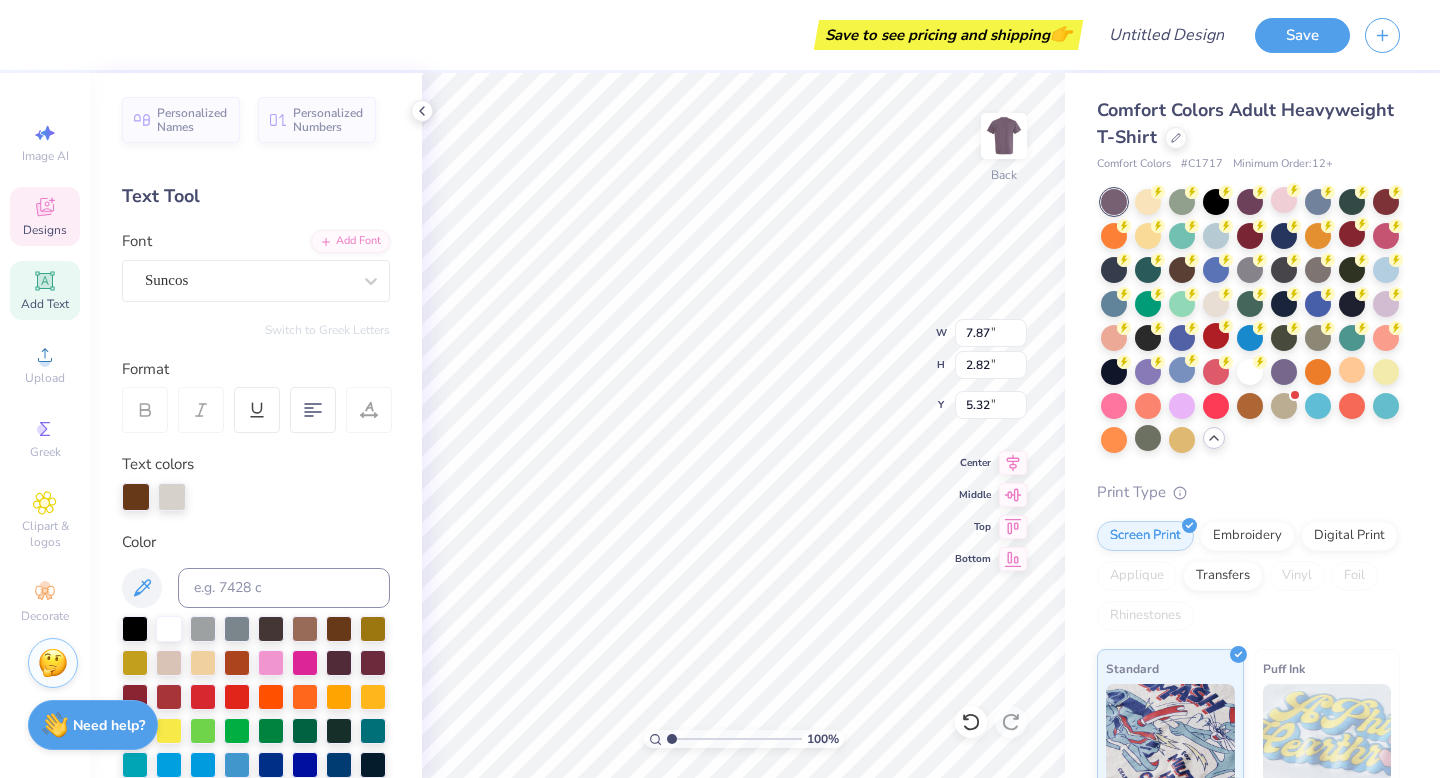 scroll, scrollTop: 0, scrollLeft: 0, axis: both 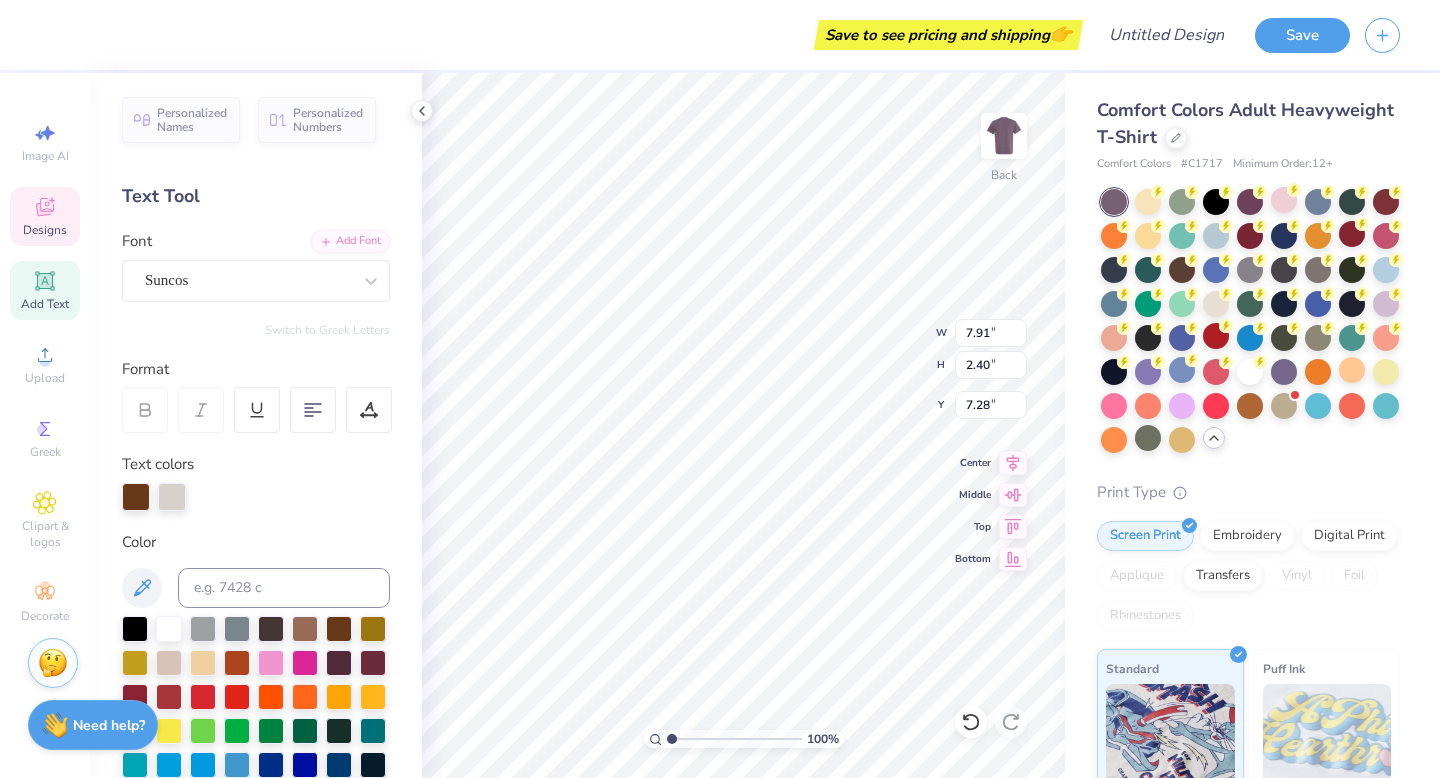 type on "BE THE" 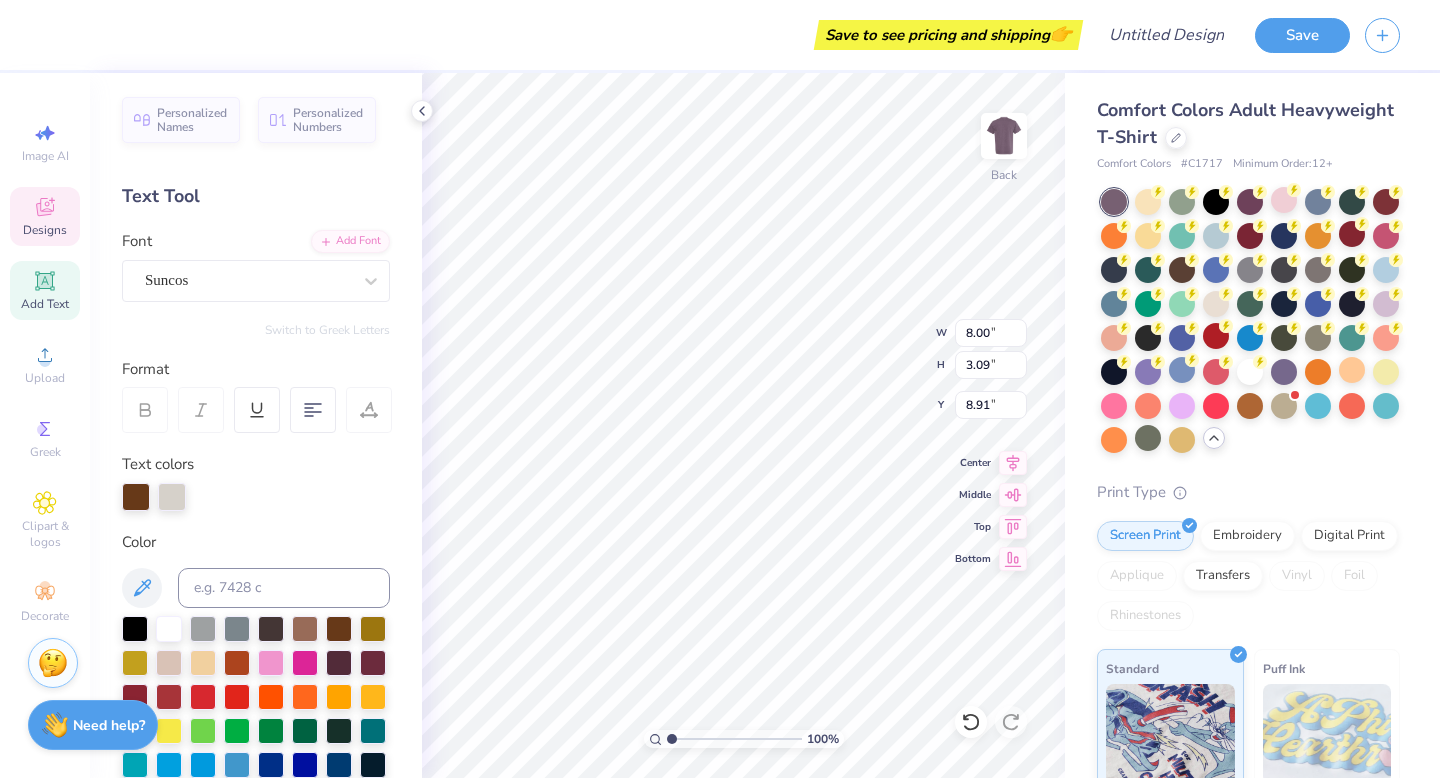 type on "TIE!" 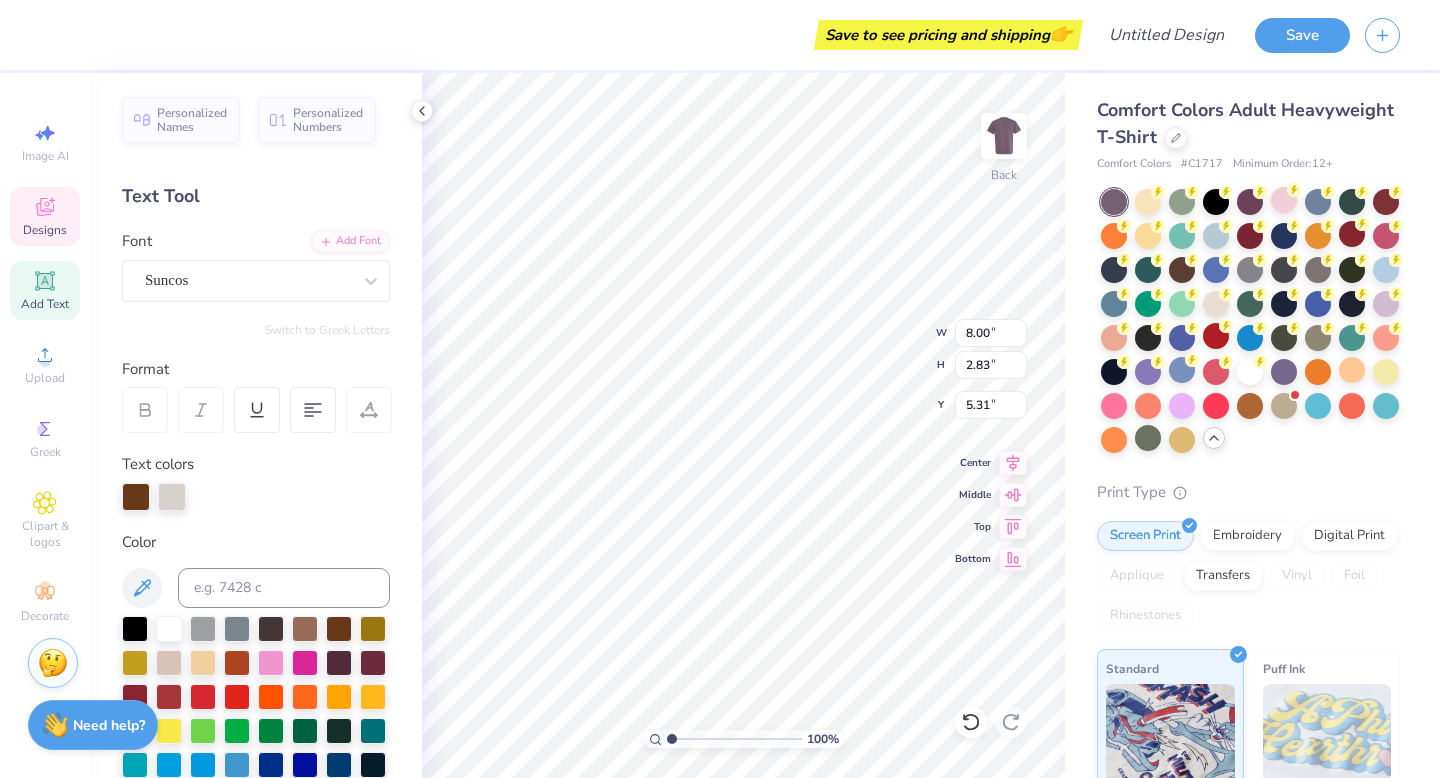 type on "Gamma" 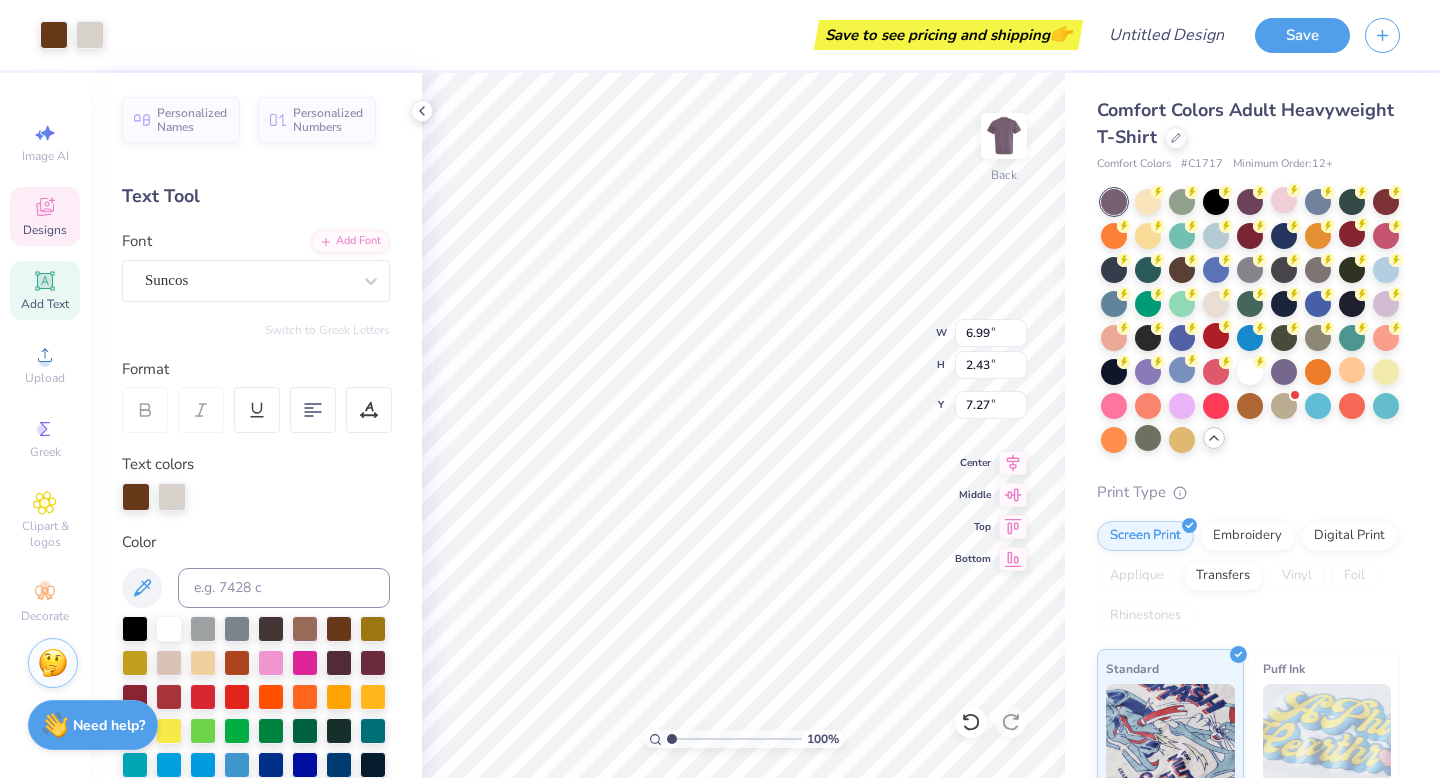 type on "6.99" 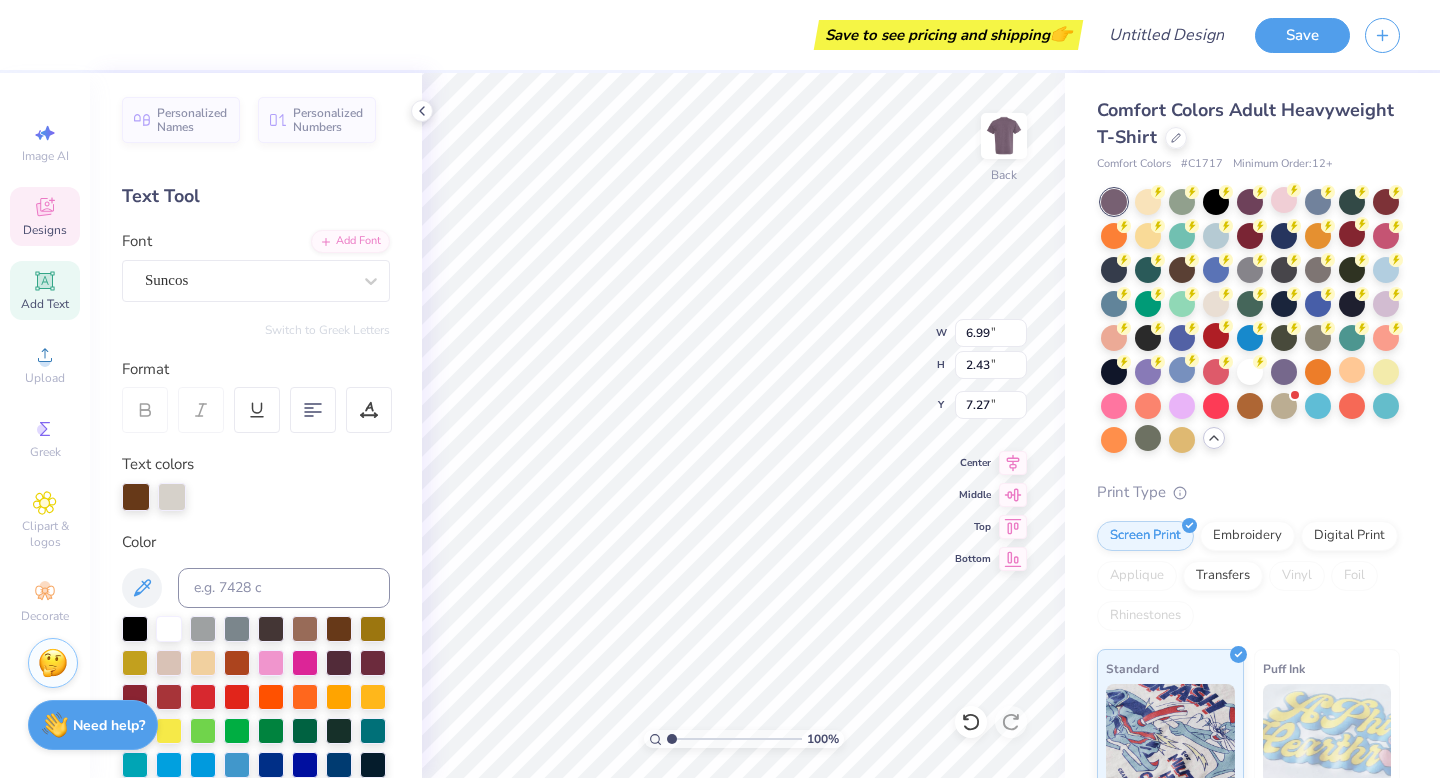 scroll, scrollTop: 0, scrollLeft: 0, axis: both 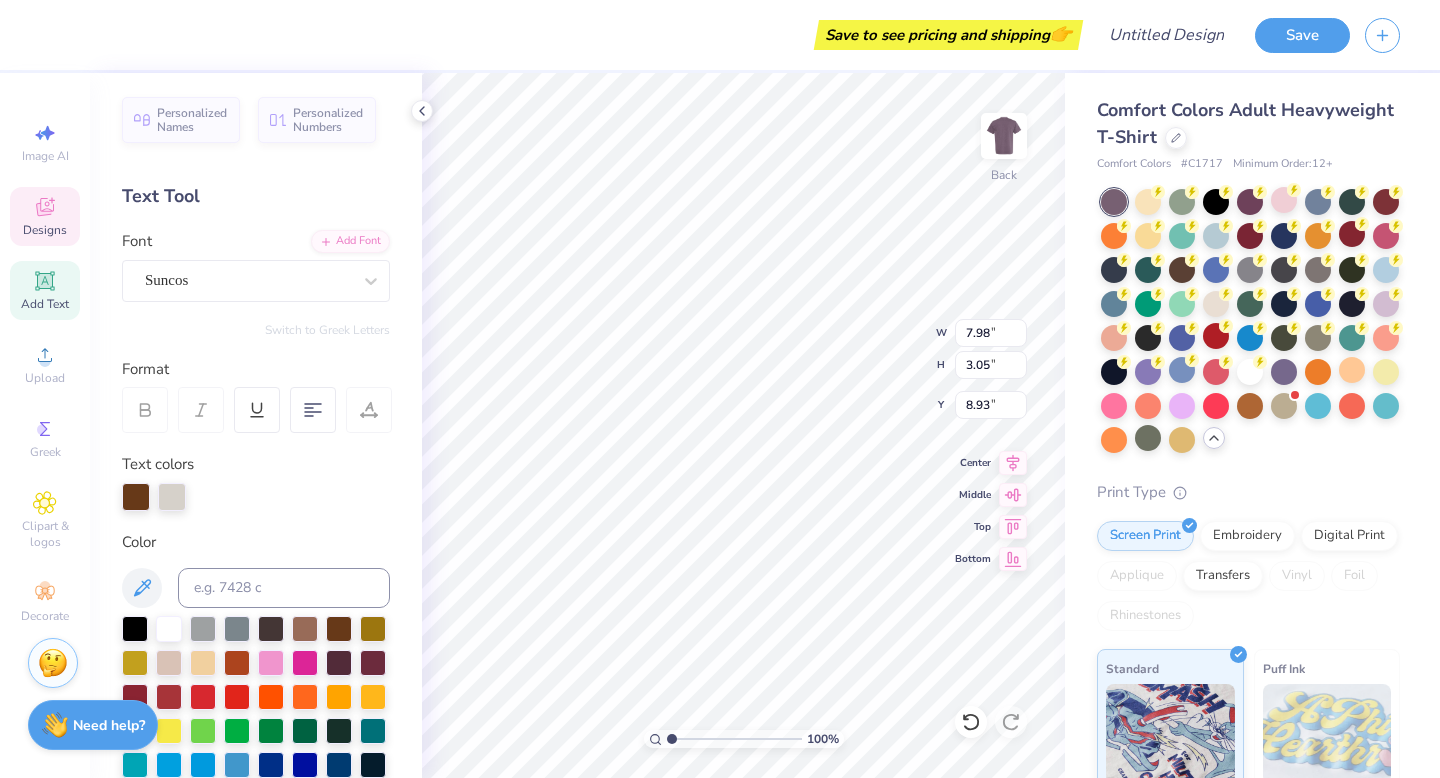 type on "You!" 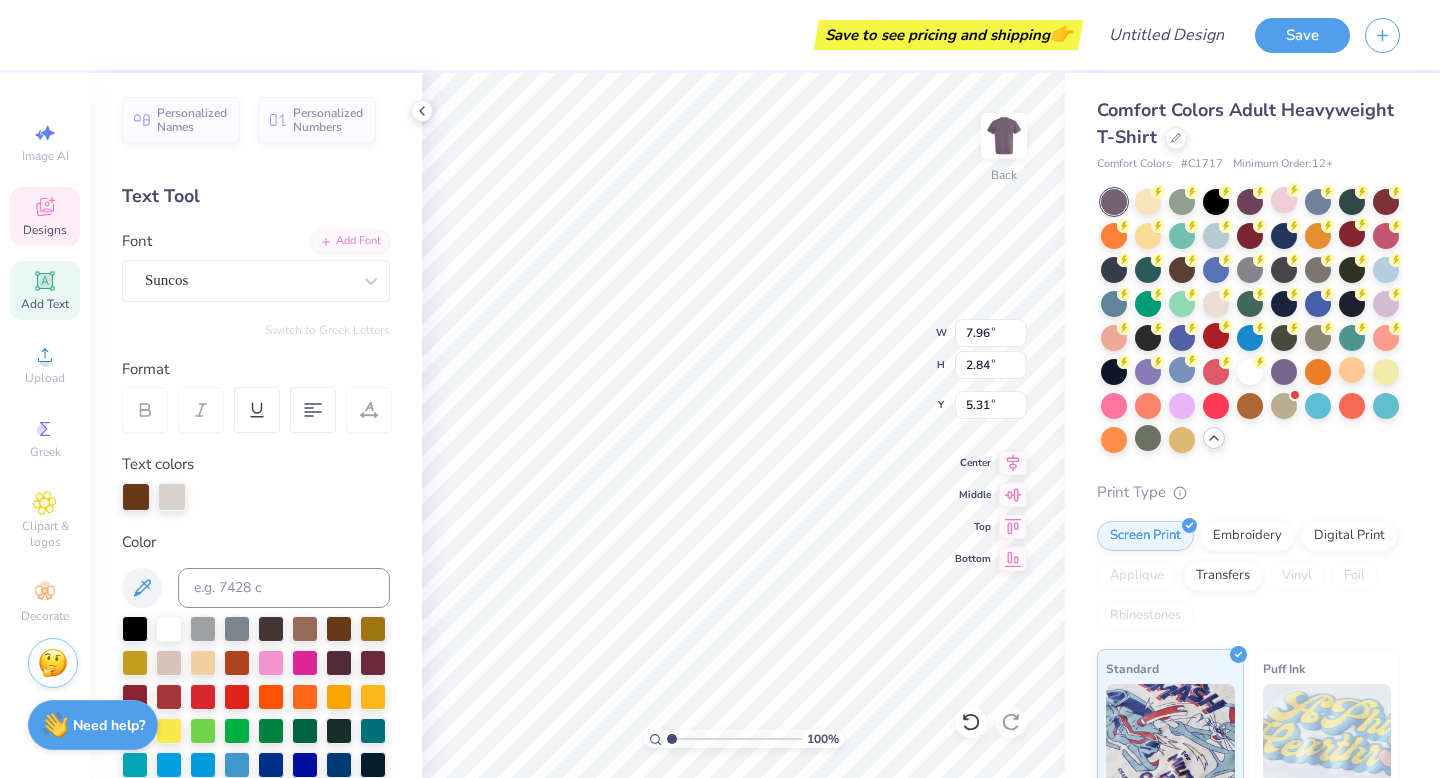 type on "4.59" 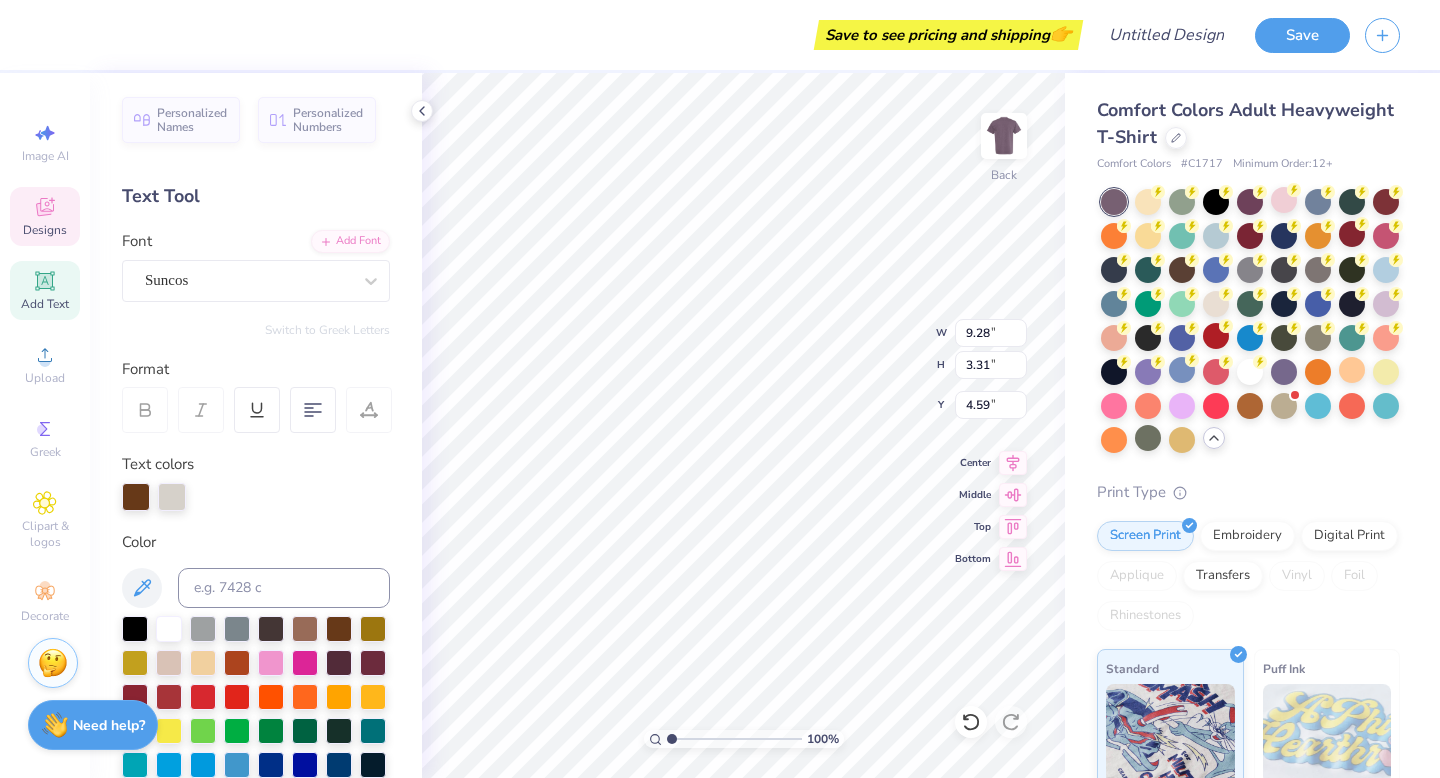 type on "9.28" 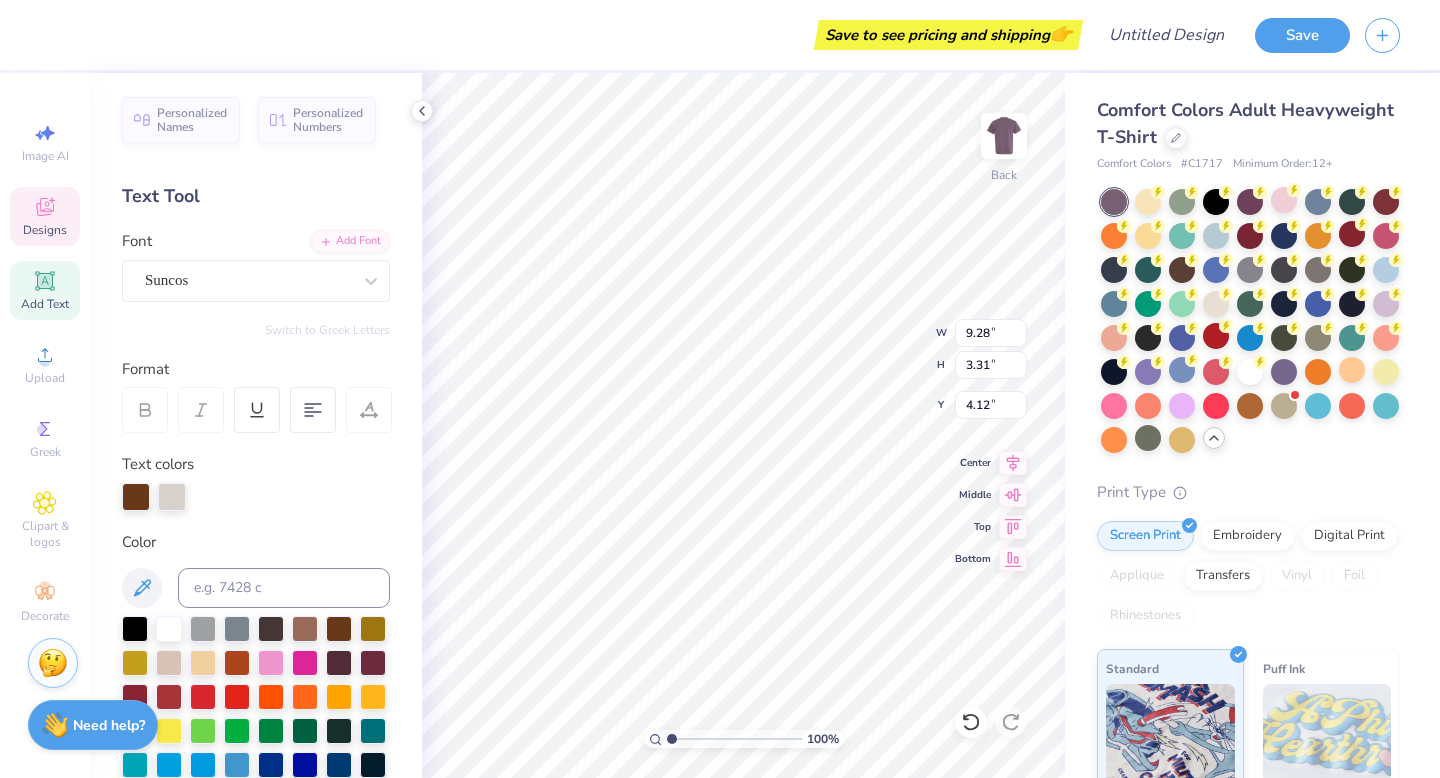 type on "7.97" 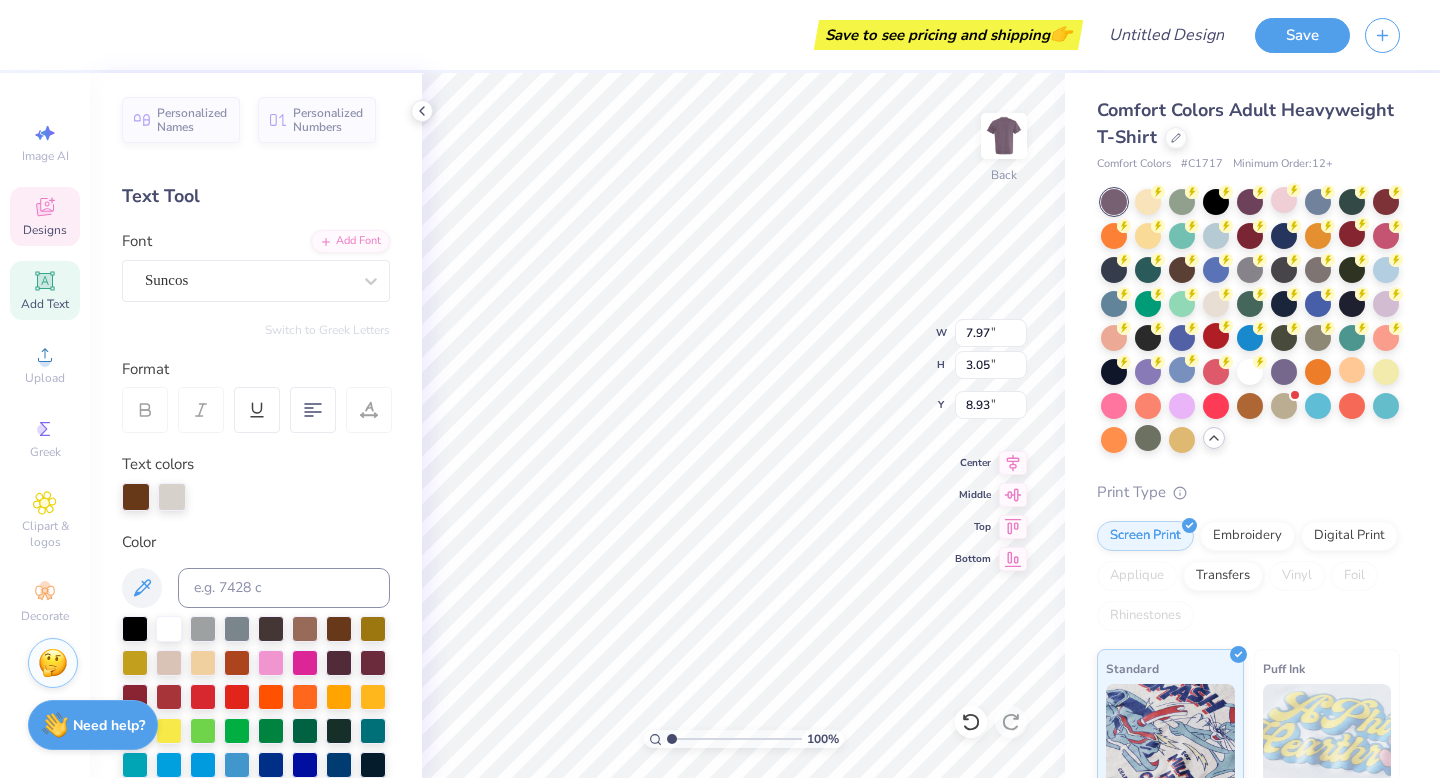 type on "5.40" 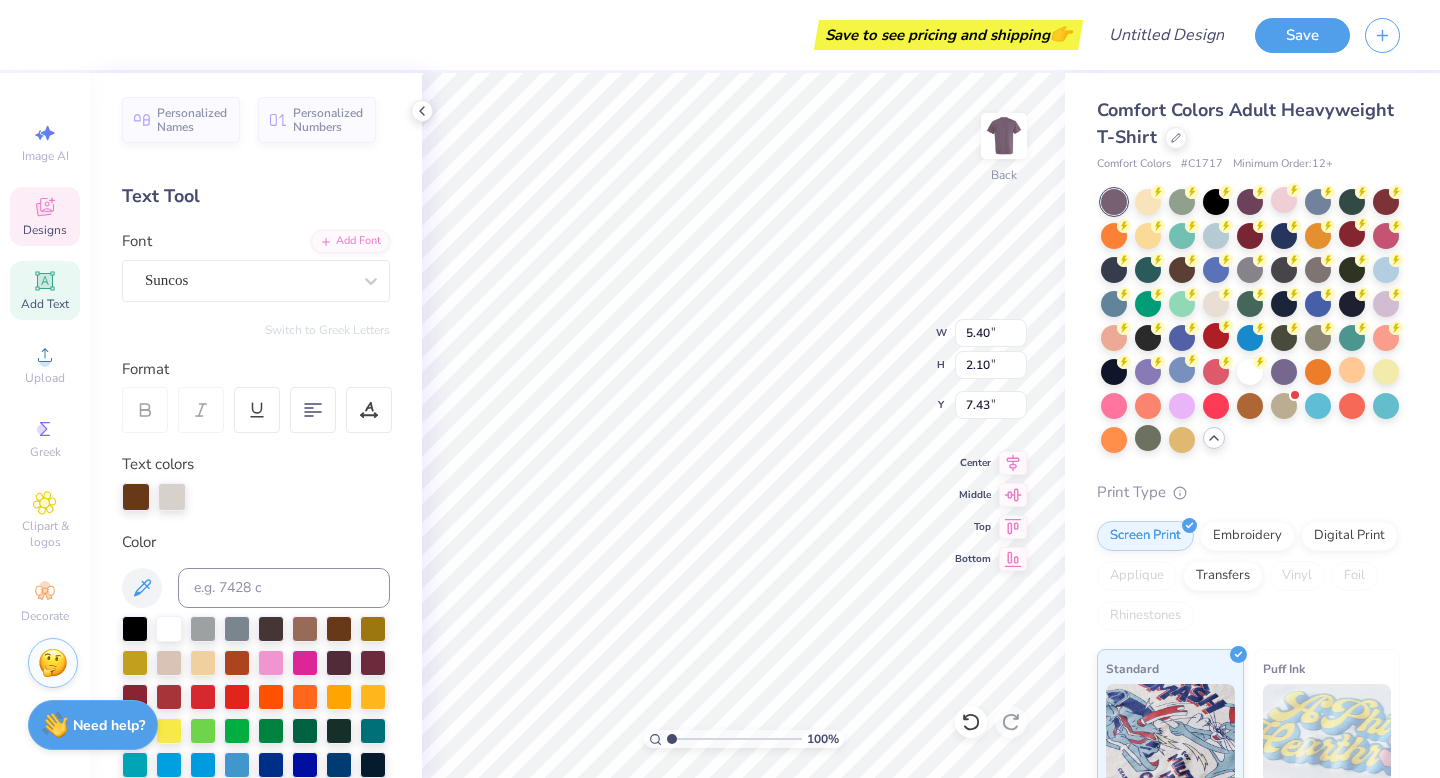 type on "6.74" 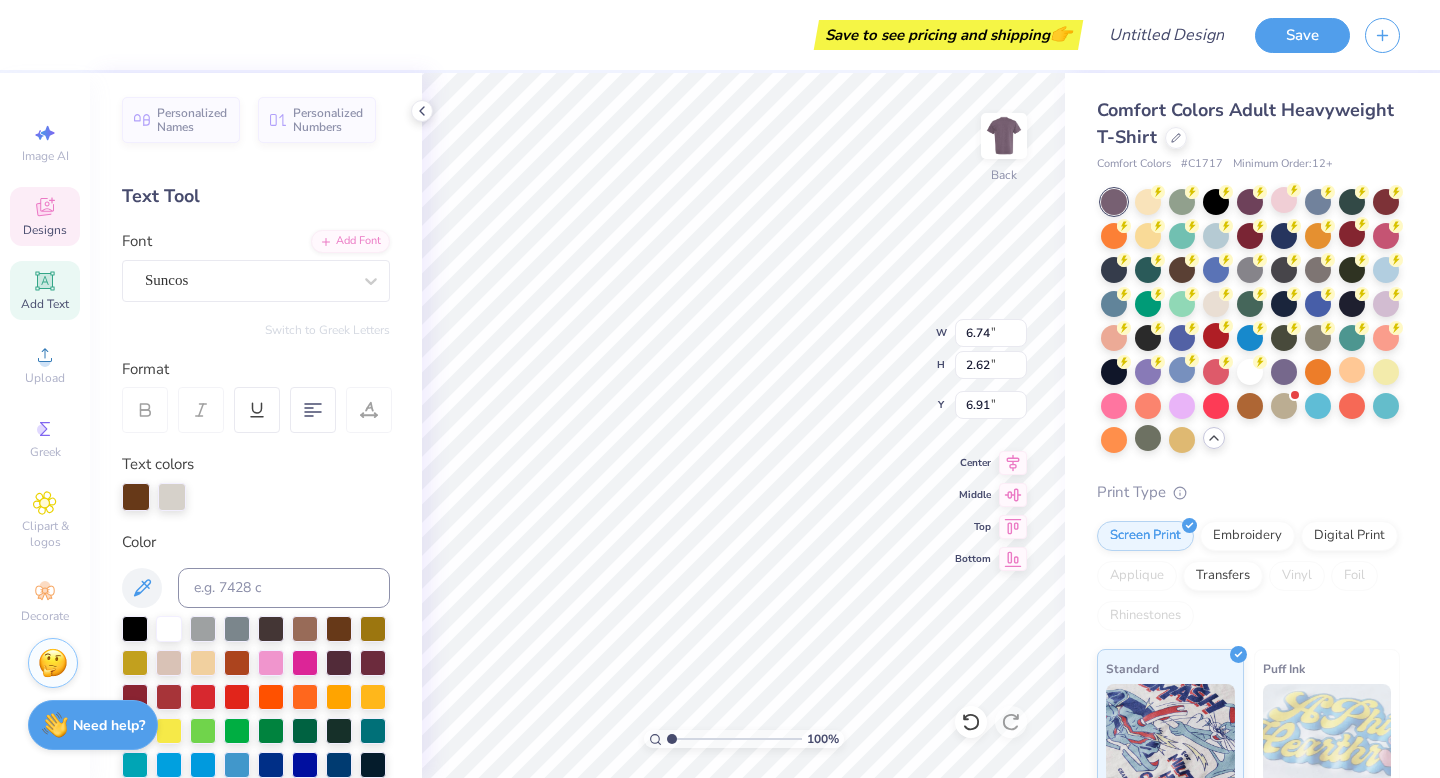 type on "9.28" 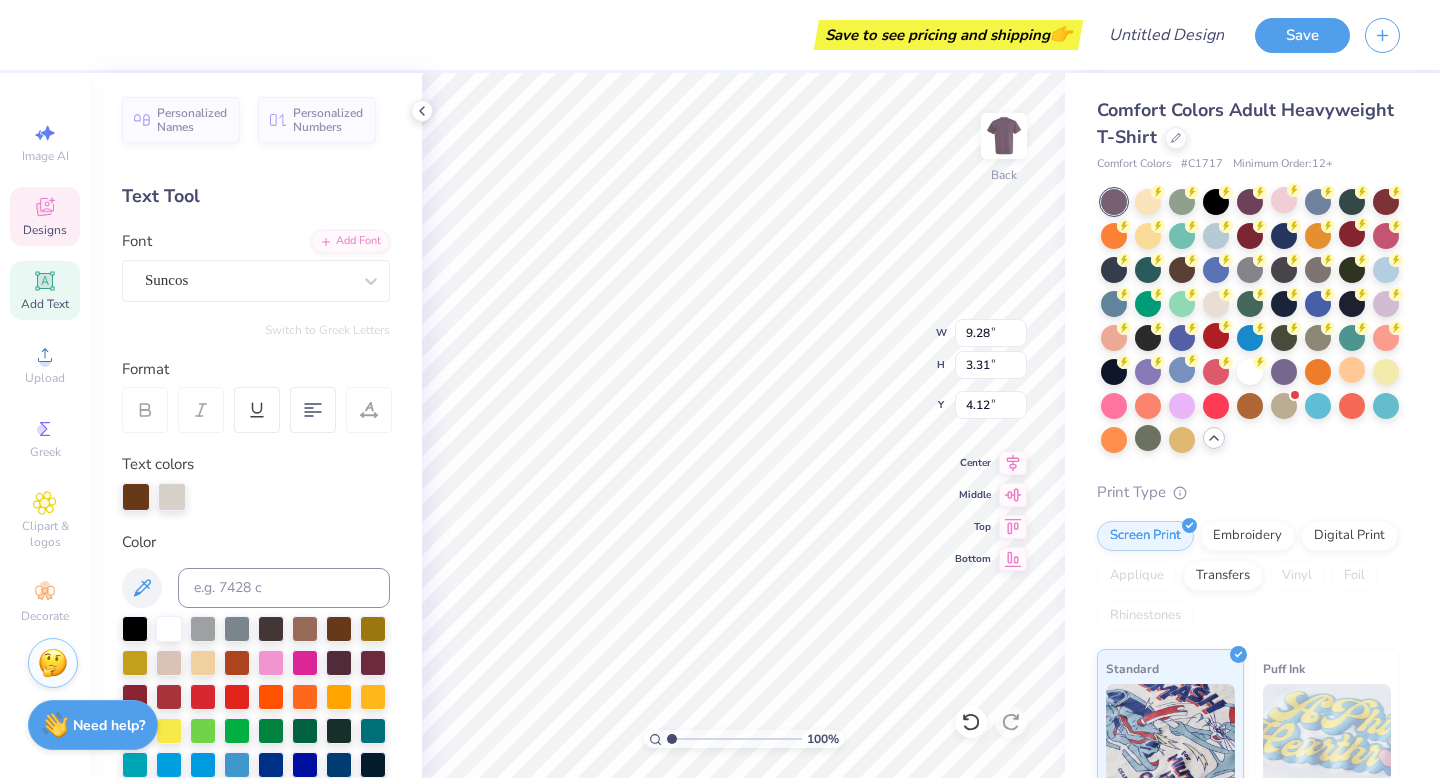 type on "4.65" 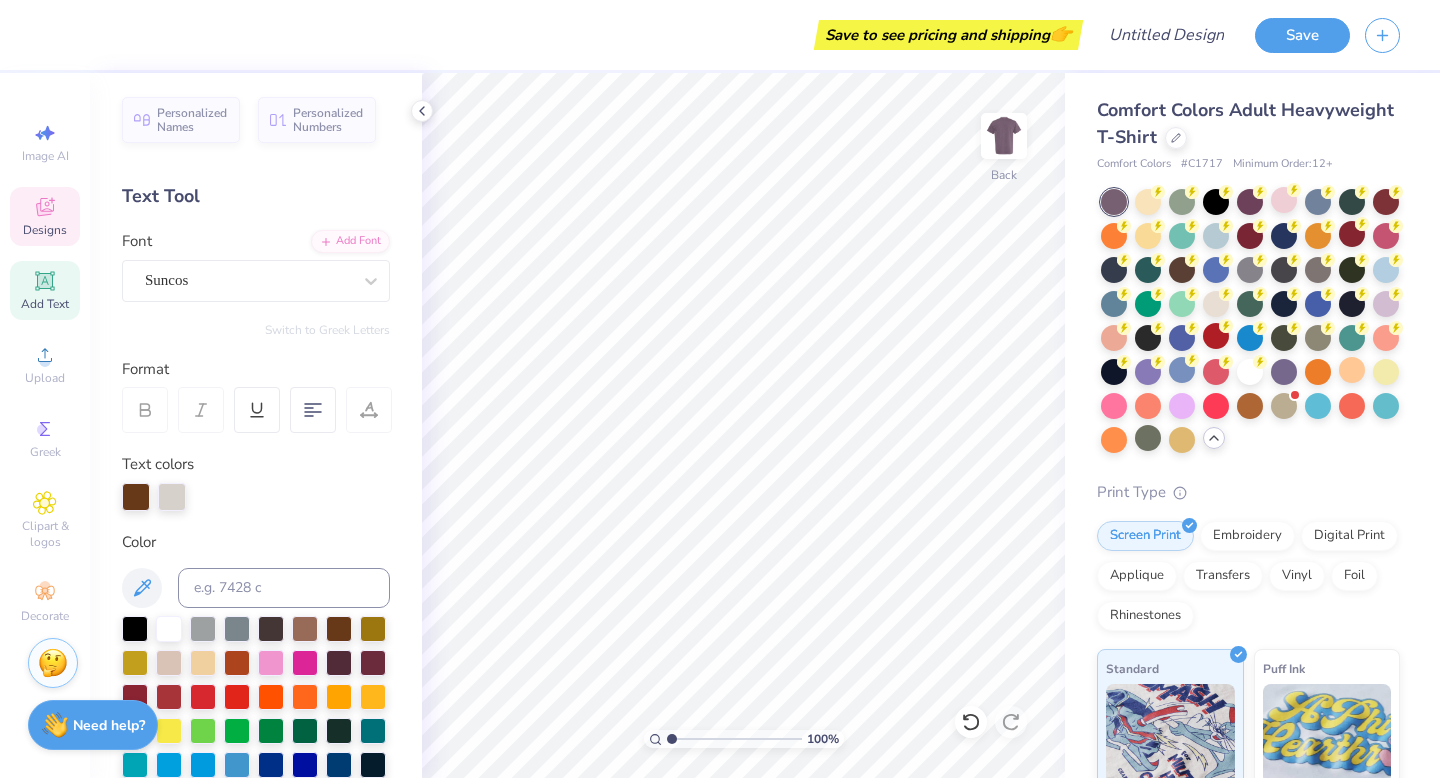 click 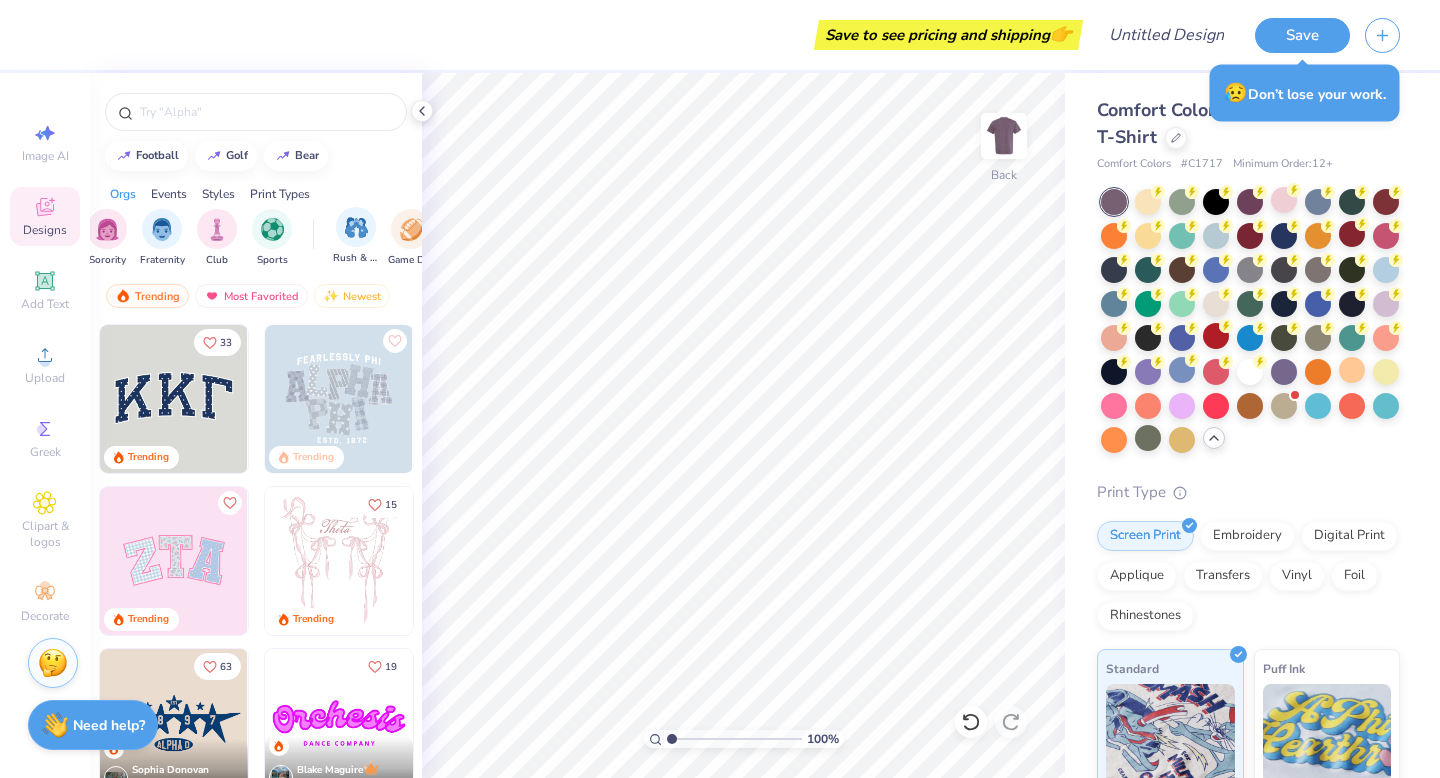 scroll, scrollTop: 0, scrollLeft: 2, axis: horizontal 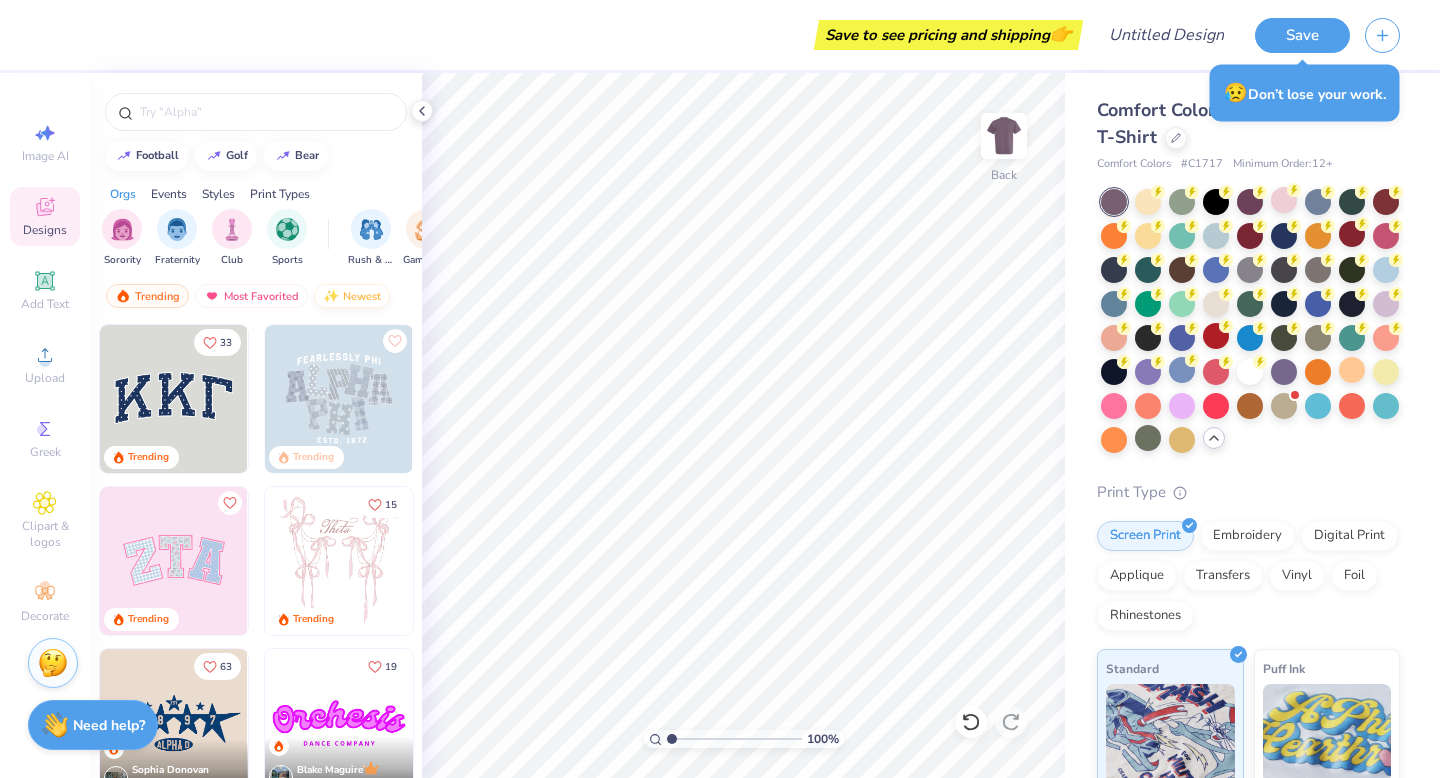 click on "Newest" at bounding box center [352, 296] 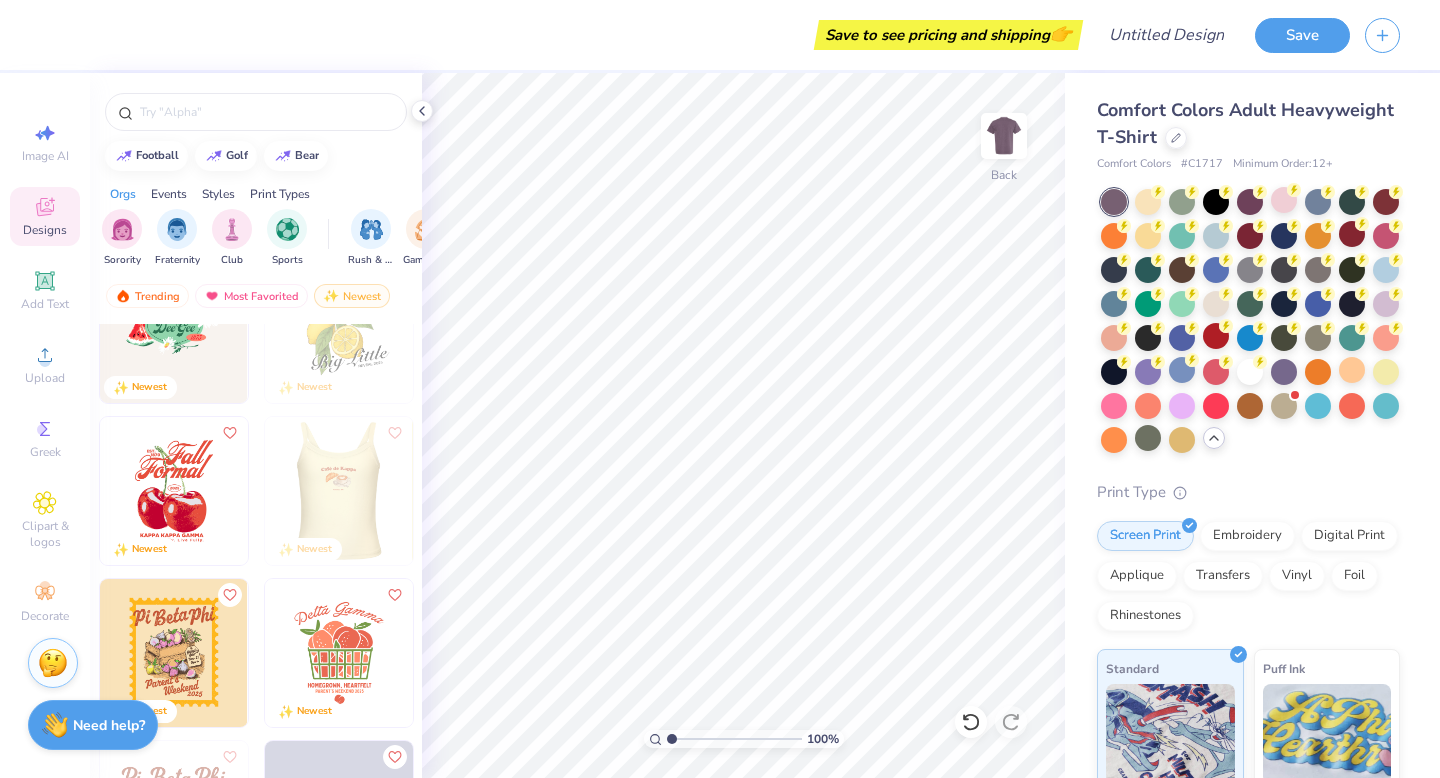 scroll, scrollTop: 6101, scrollLeft: 0, axis: vertical 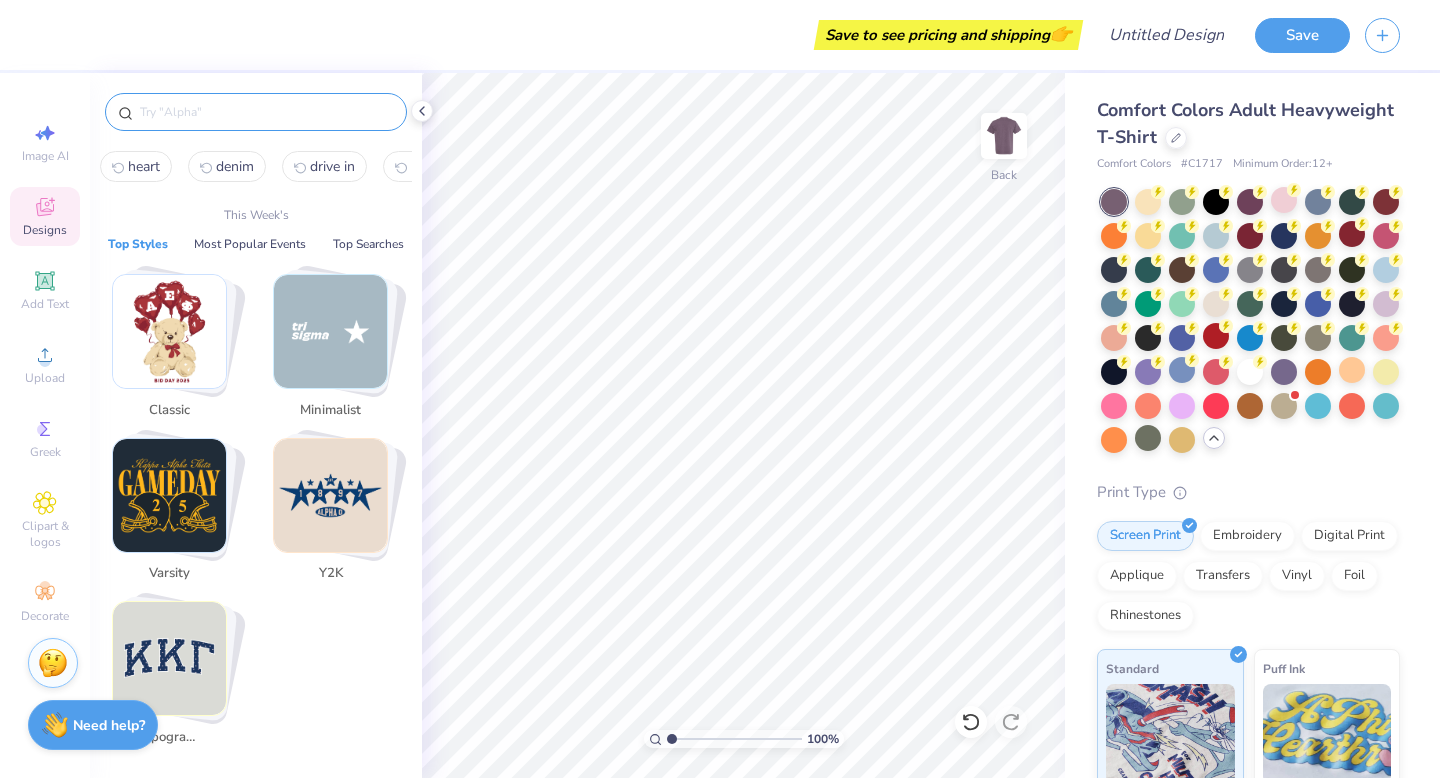 click at bounding box center (266, 112) 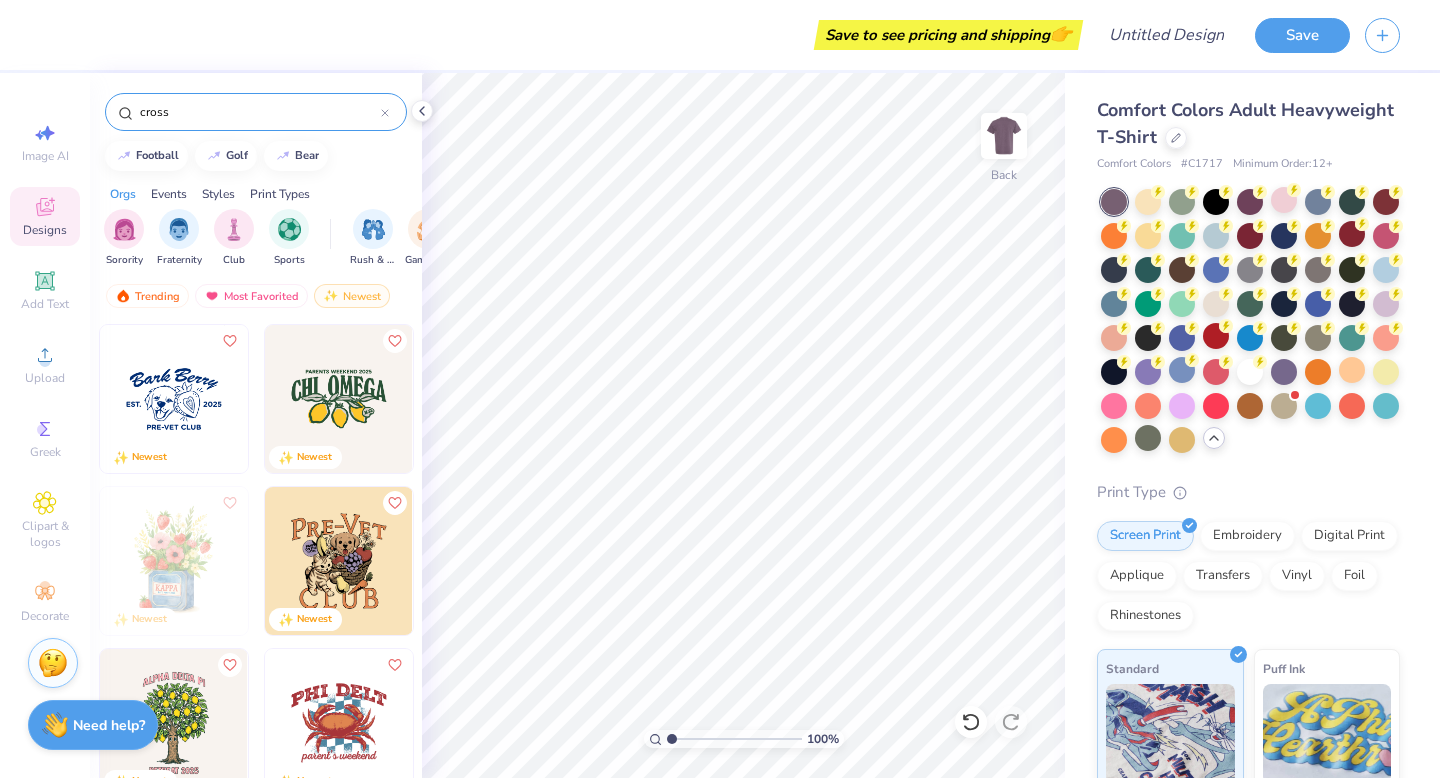 type on "cross" 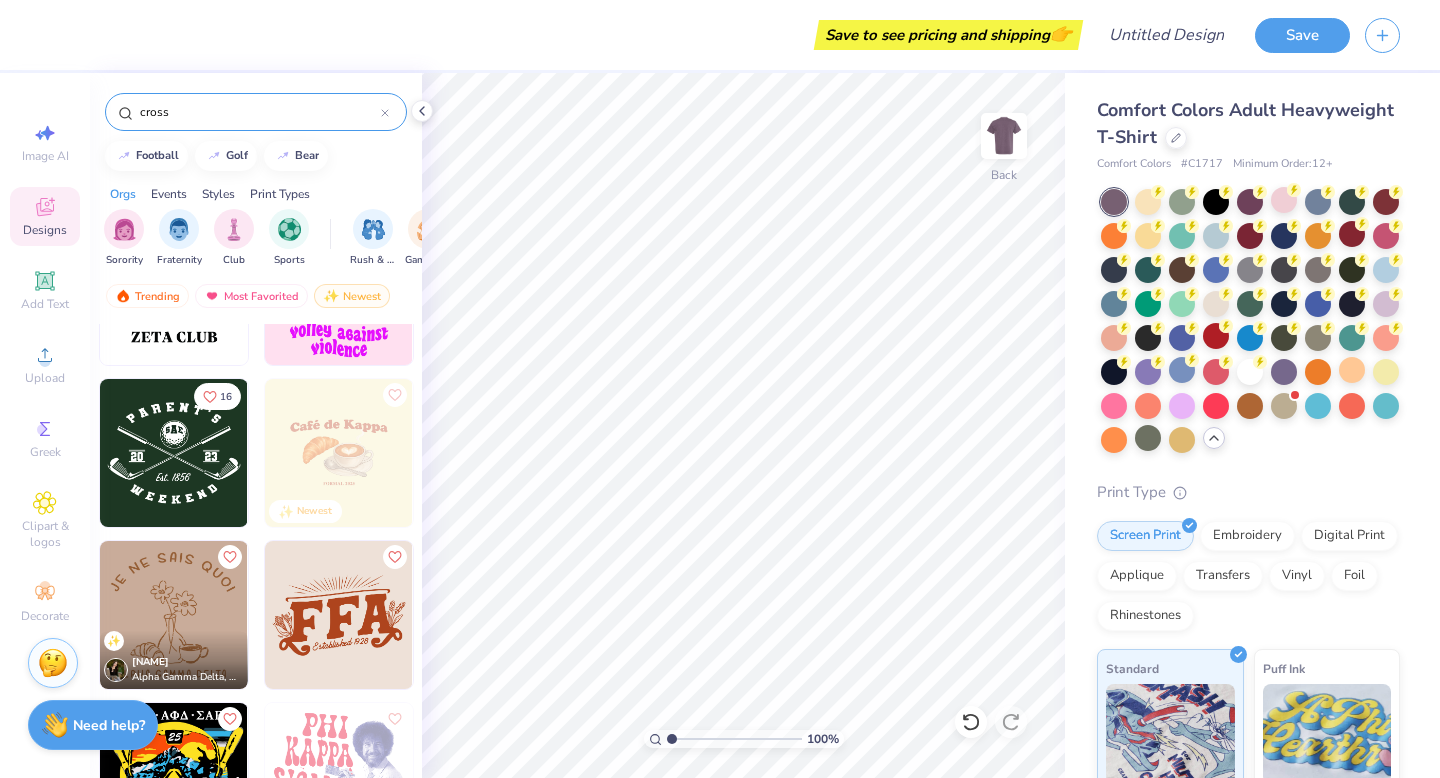 scroll, scrollTop: 2225, scrollLeft: 0, axis: vertical 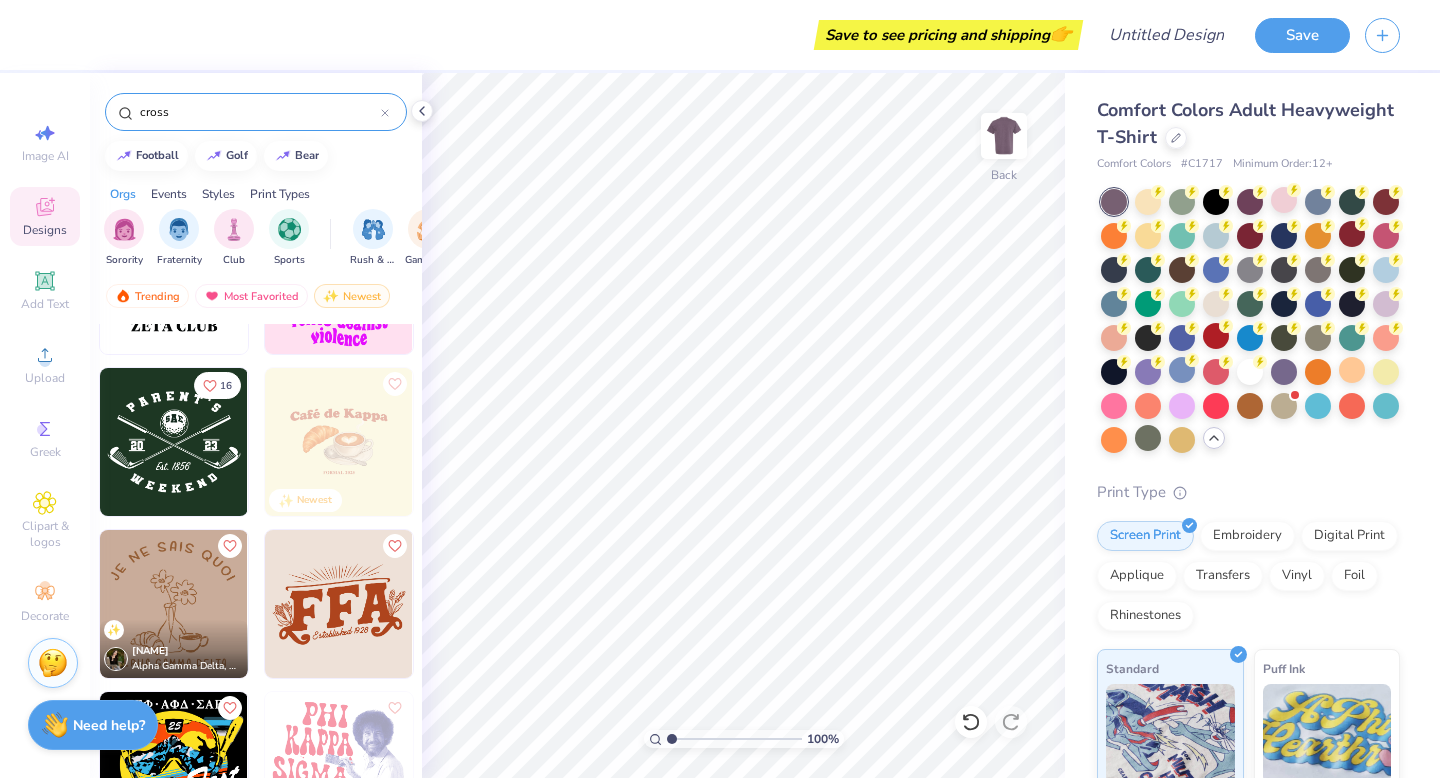 drag, startPoint x: 190, startPoint y: 107, endPoint x: 90, endPoint y: 98, distance: 100.40418 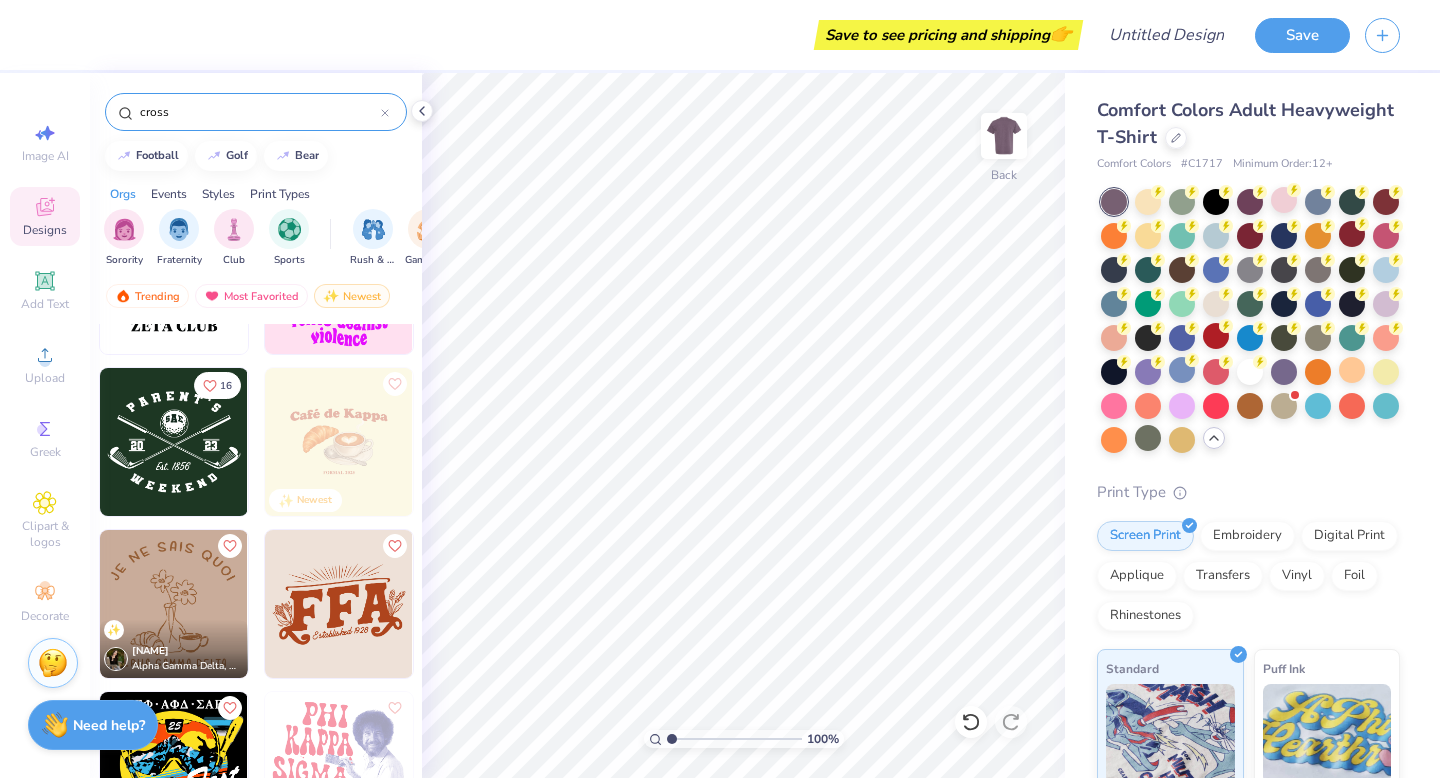 click on "cross" at bounding box center [256, 107] 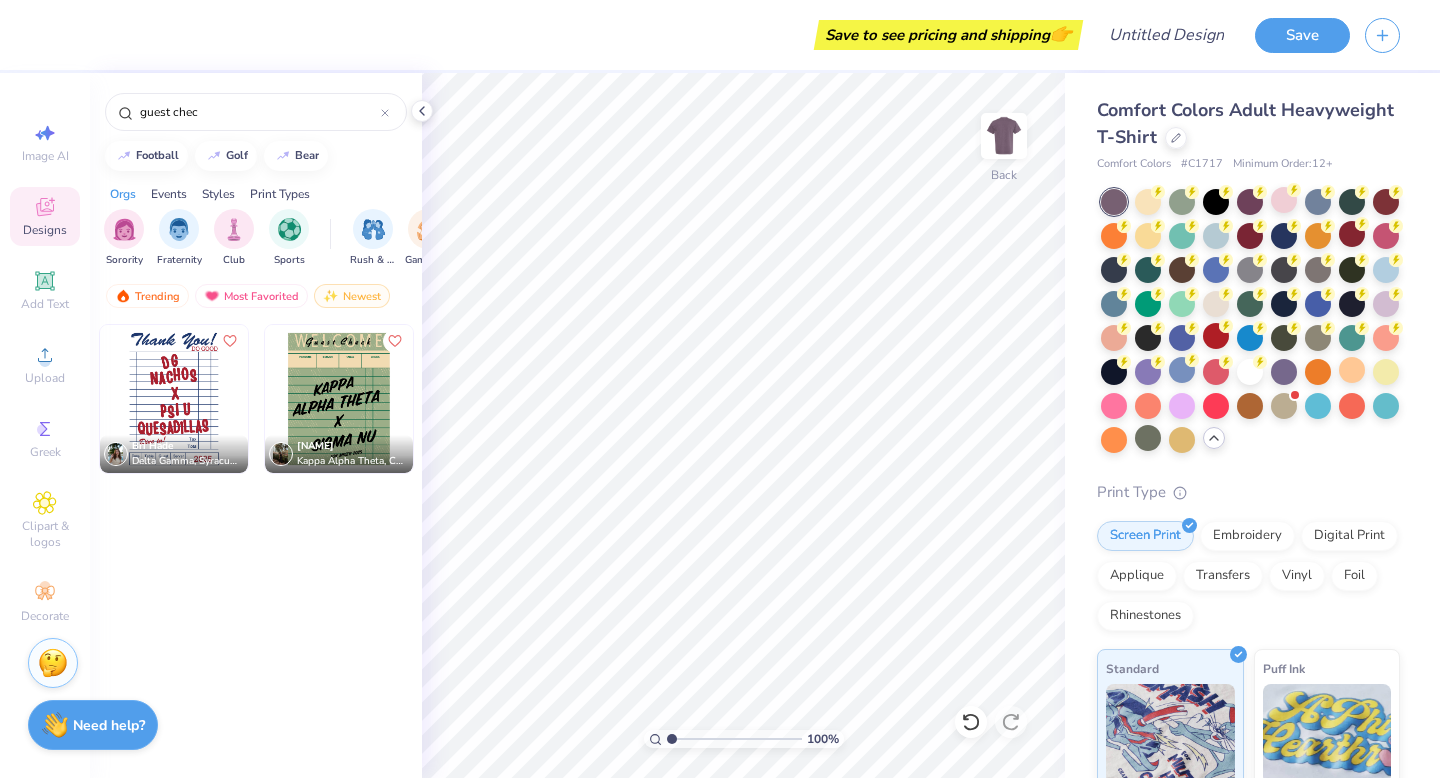 type on "guest chec" 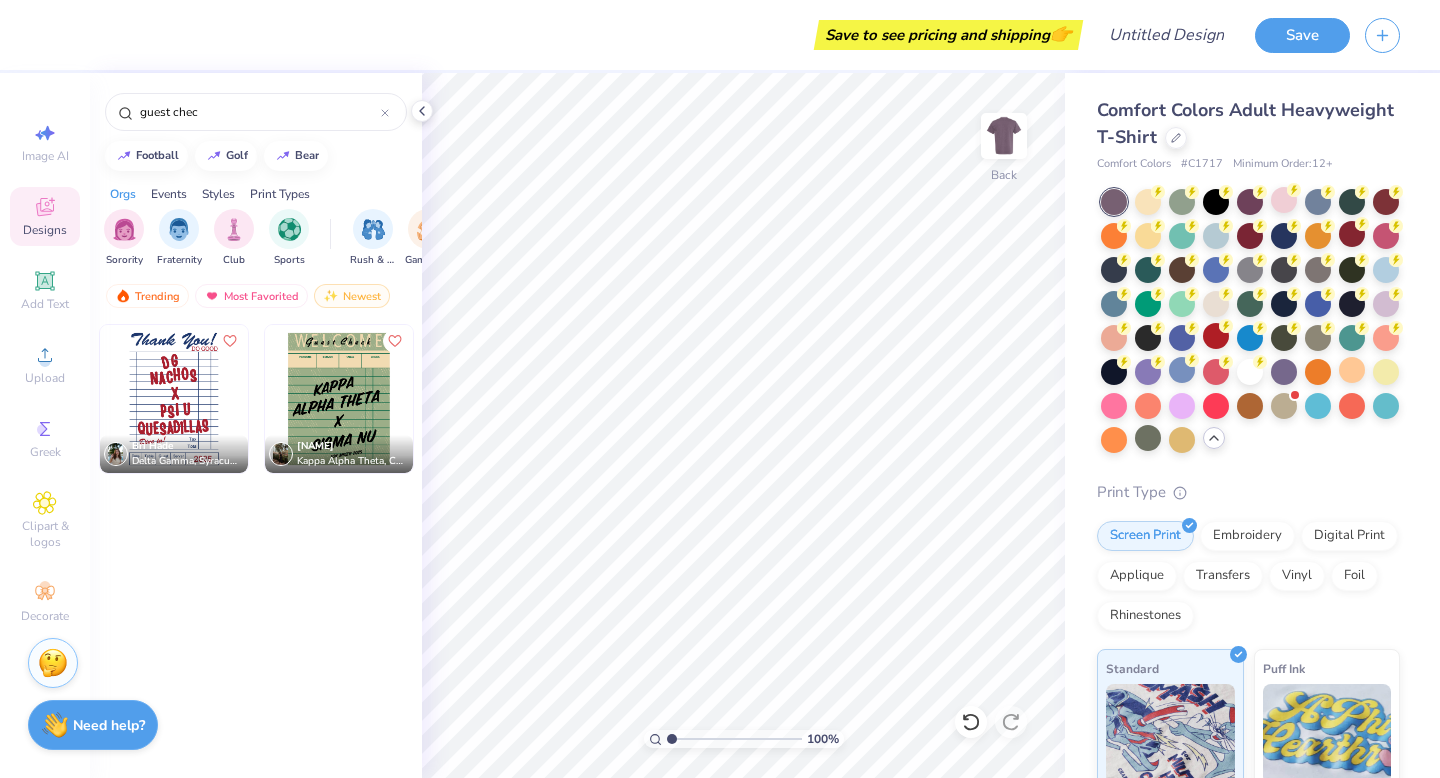 click at bounding box center (174, 399) 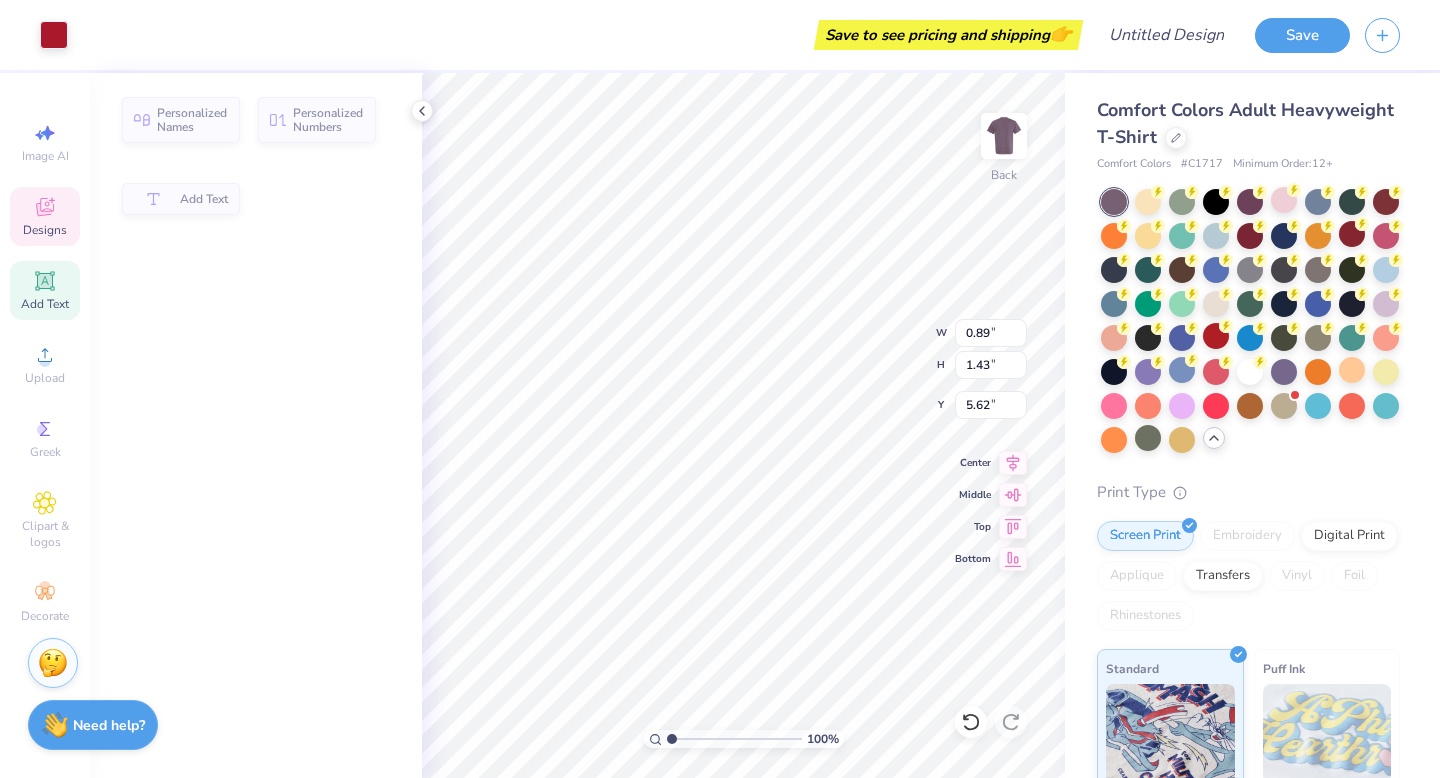 type on "0.89" 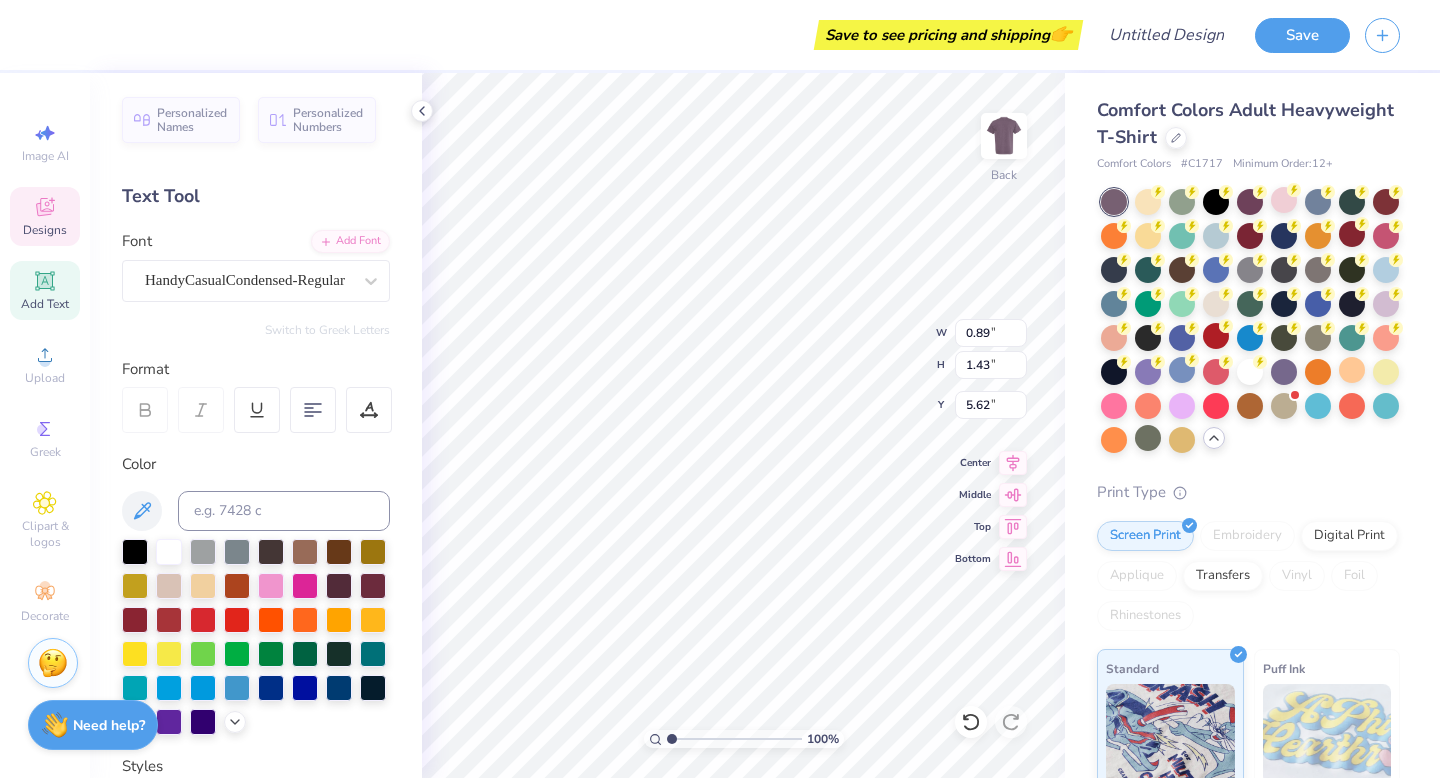 type on "It's" 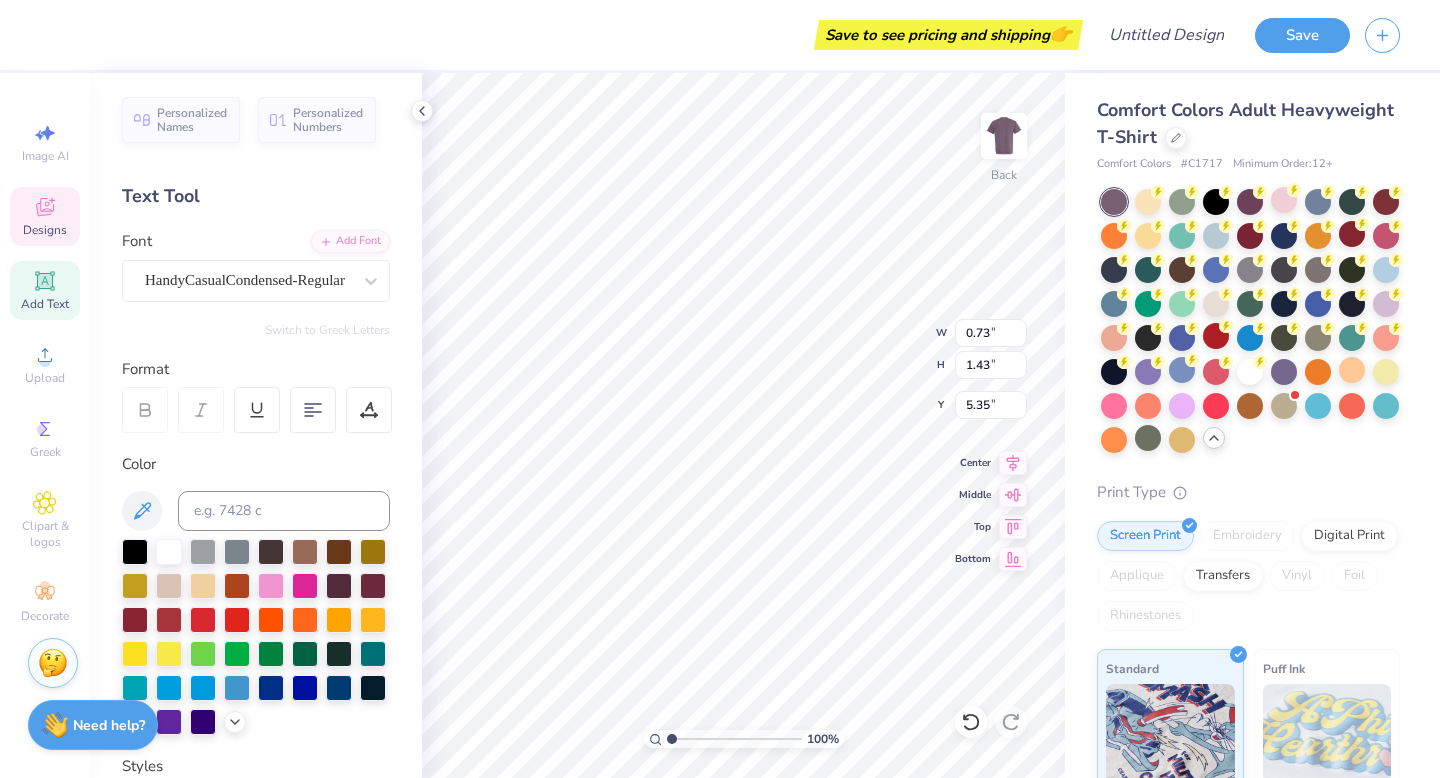 type on "5.41" 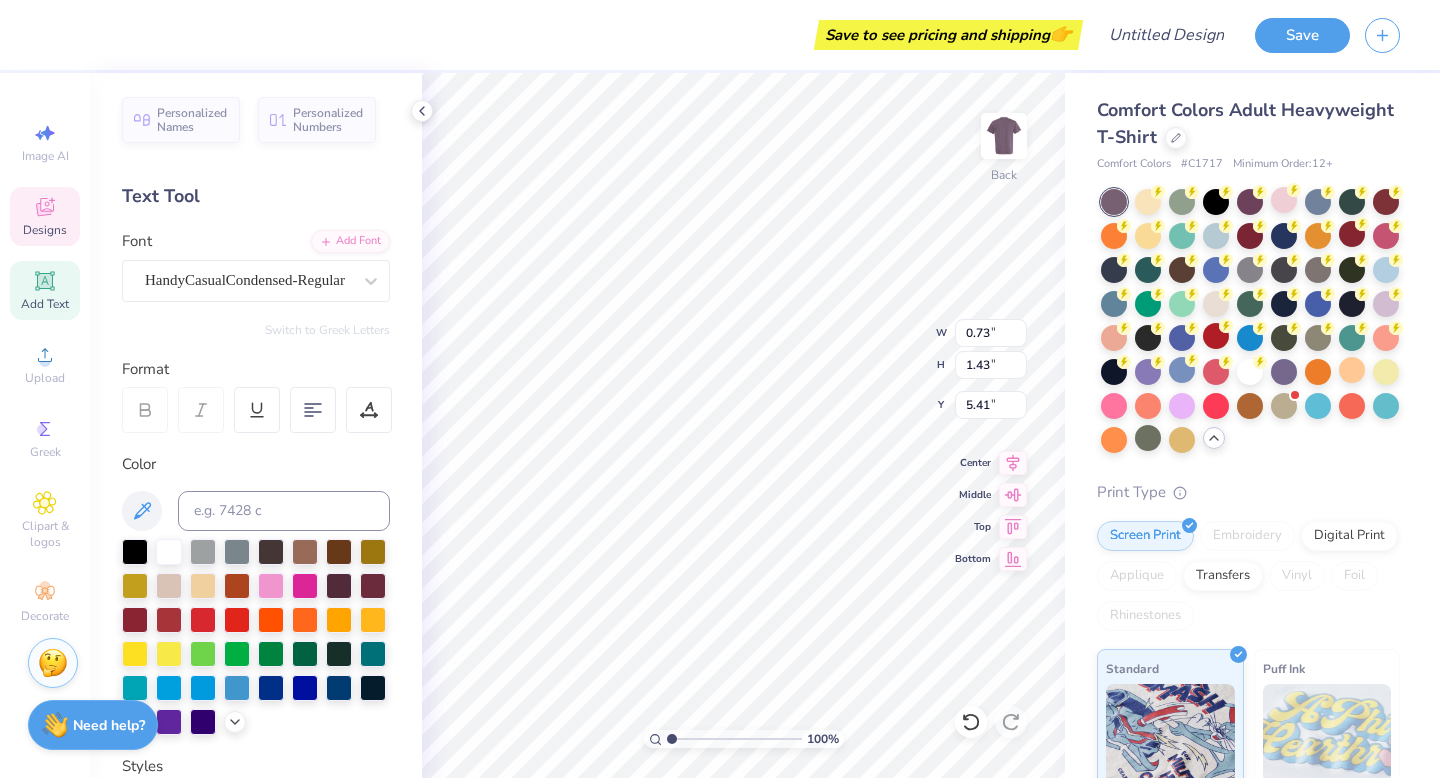 type on "a" 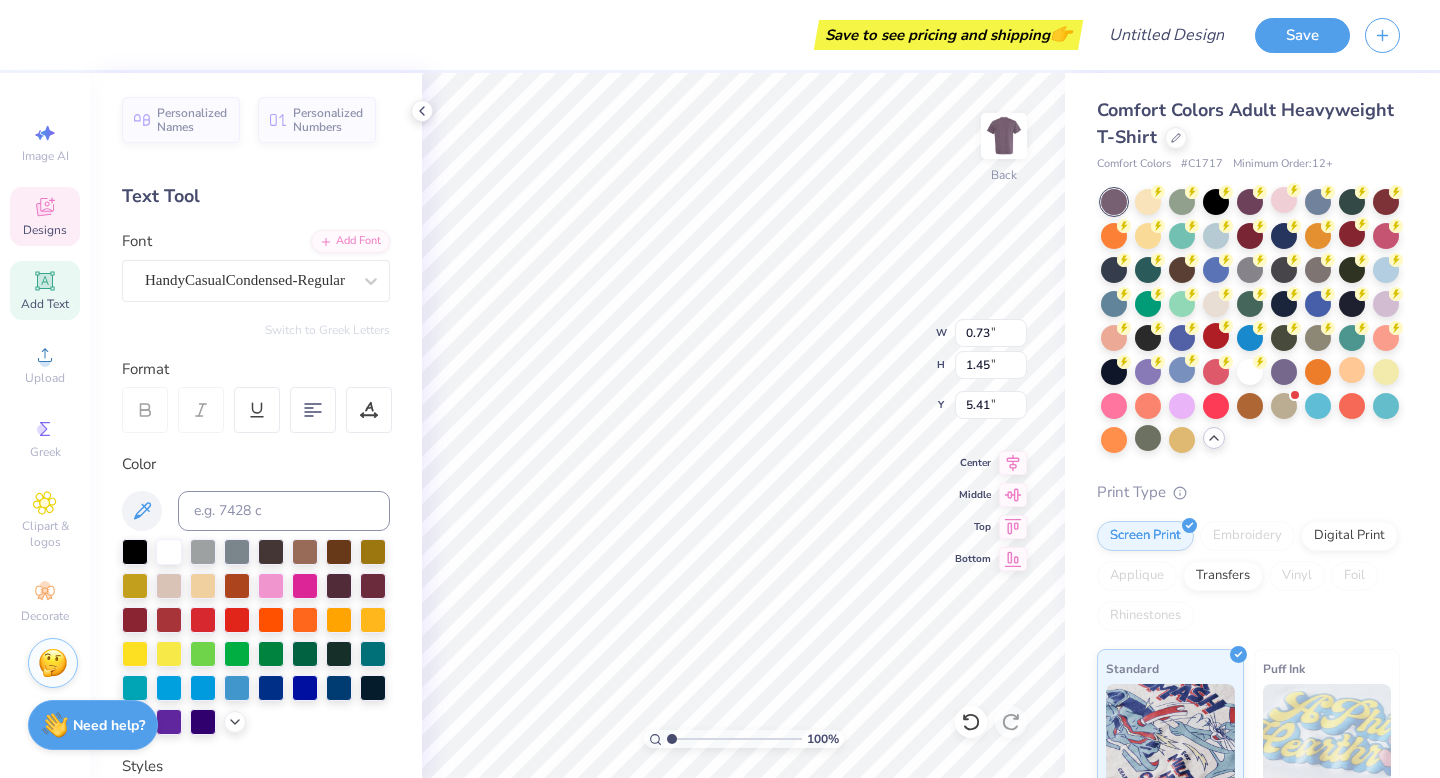 type on "1.45" 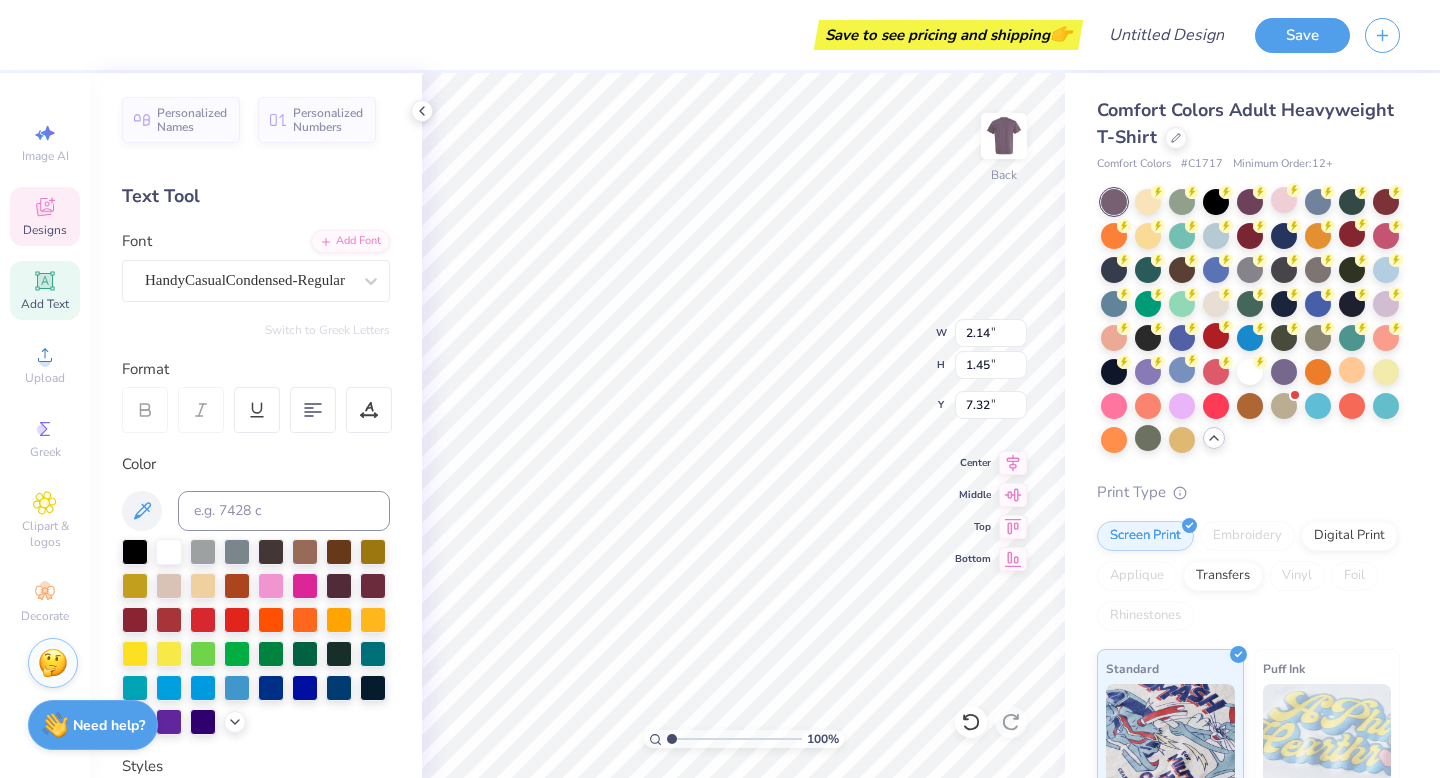 type on "2.14" 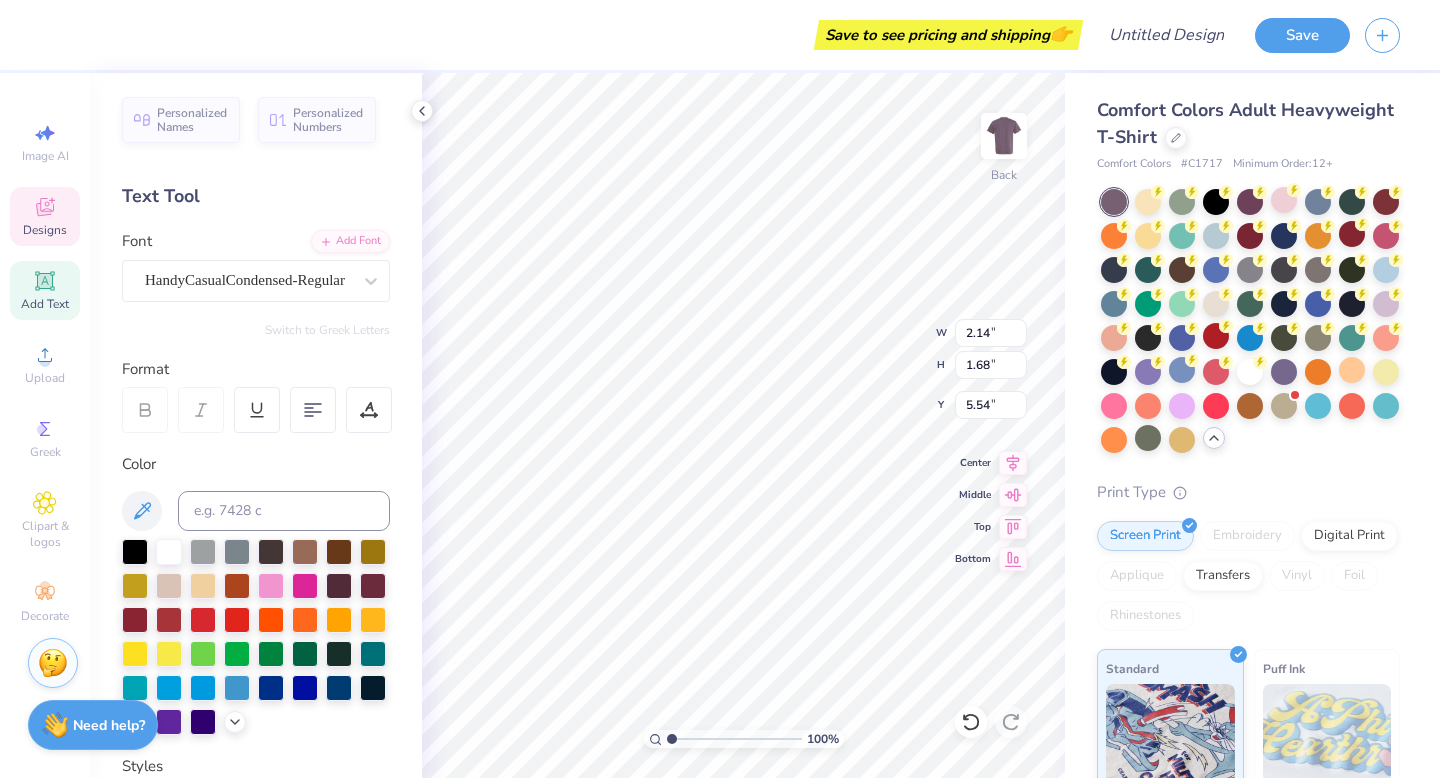 type on "0.71" 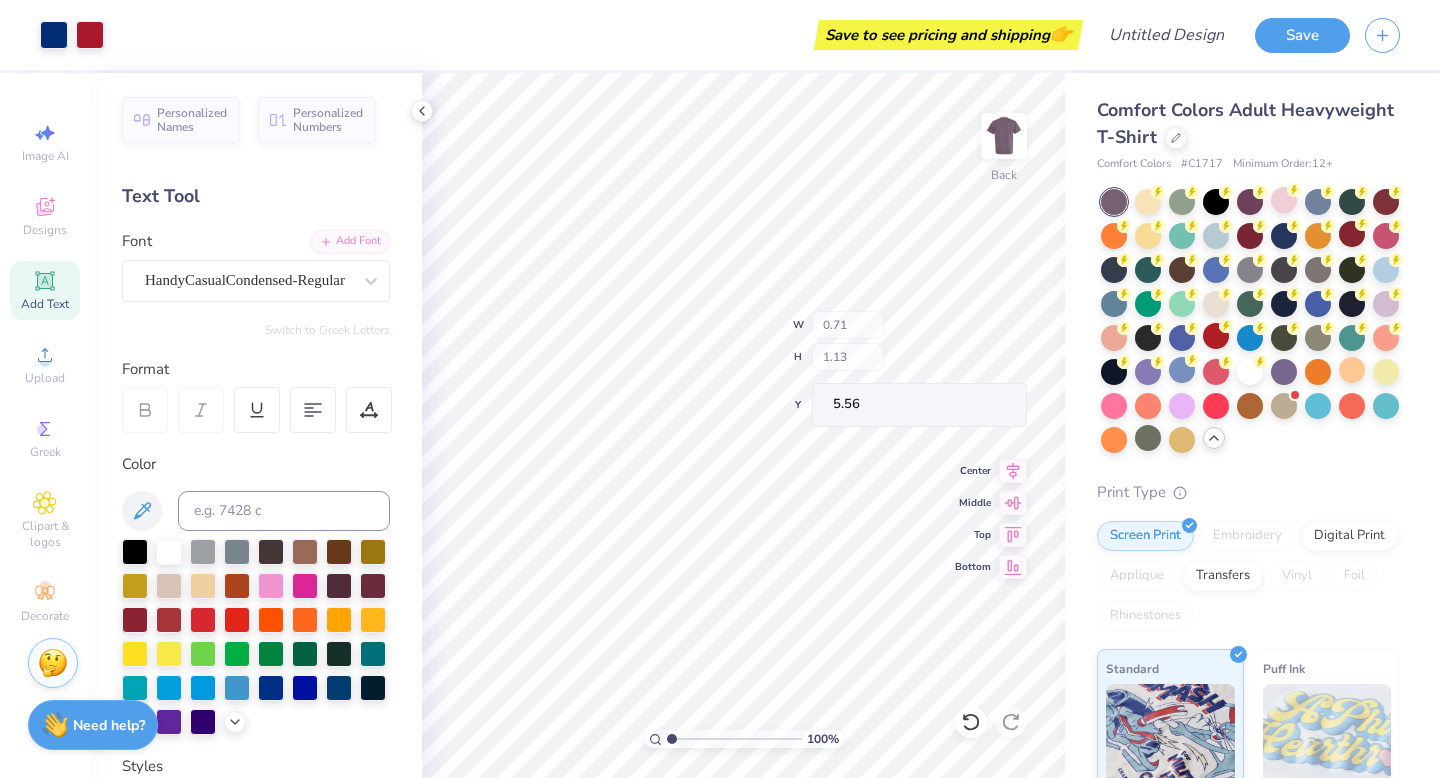 type on "0.91" 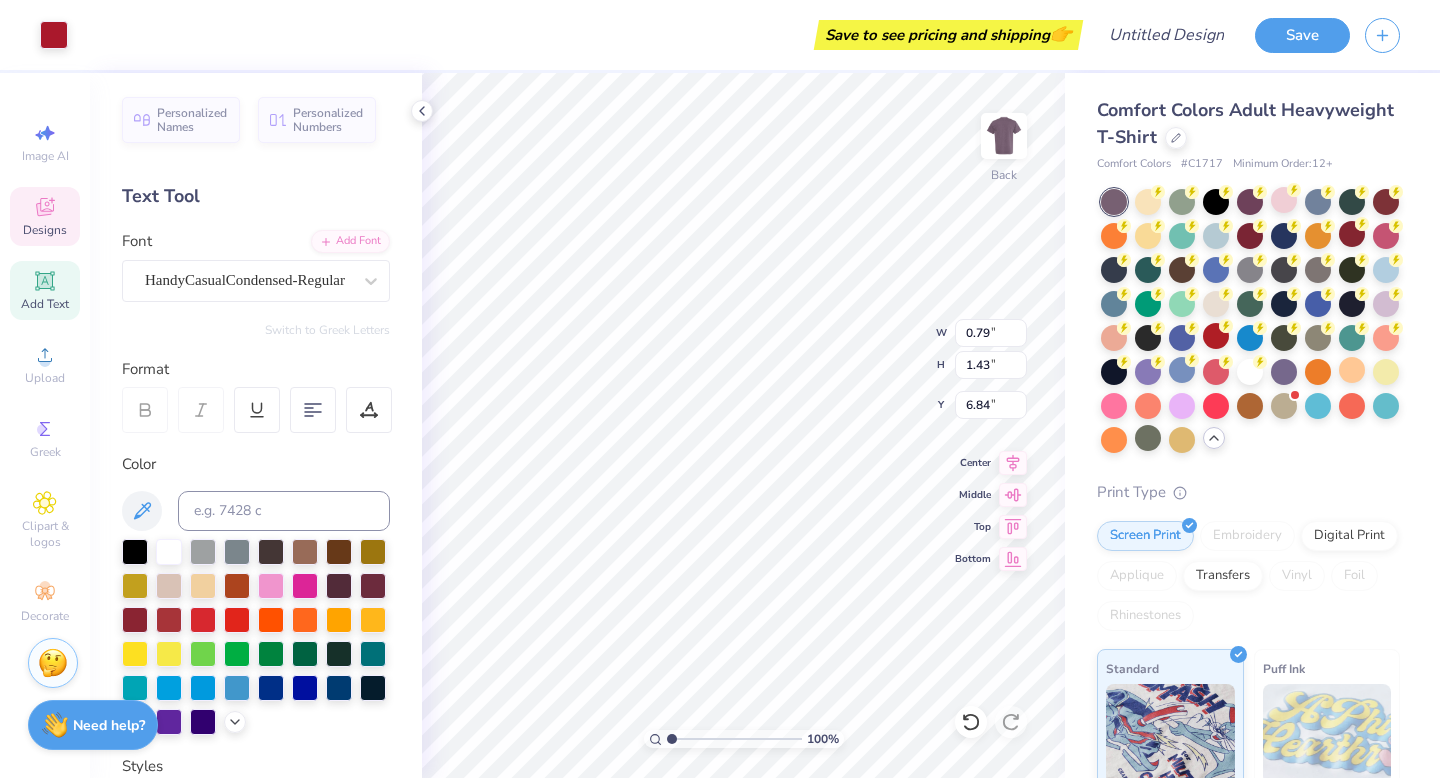 type on "0.79" 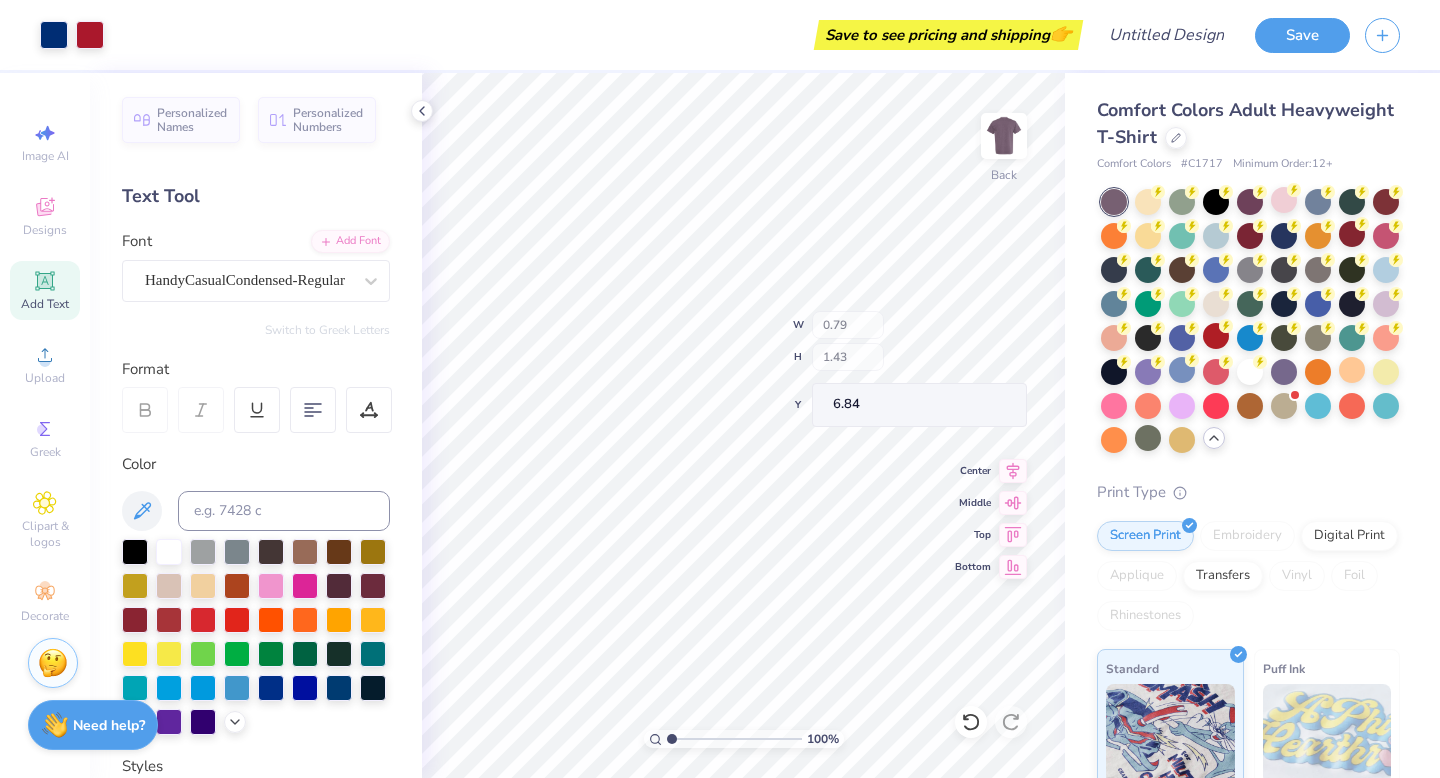 type on "0.73" 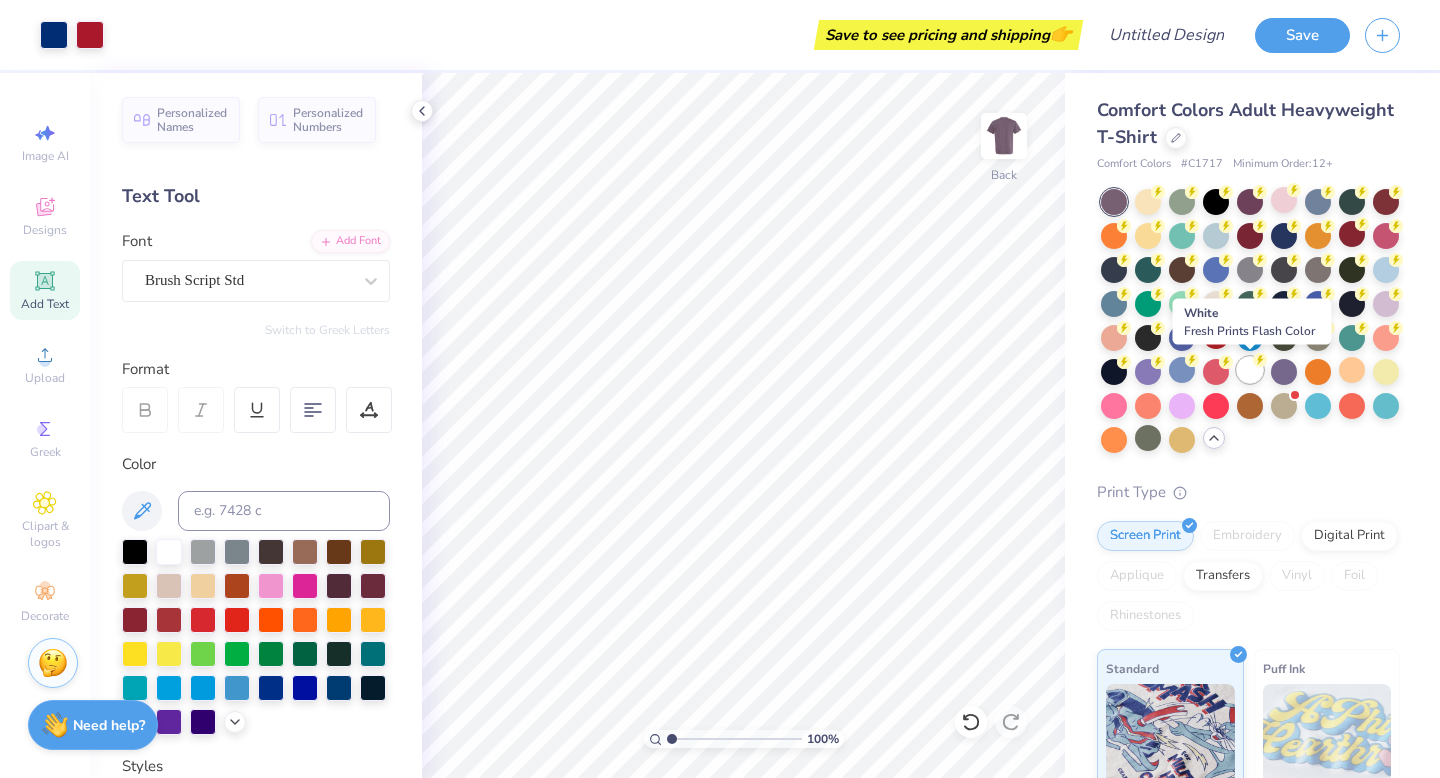 click at bounding box center (1250, 370) 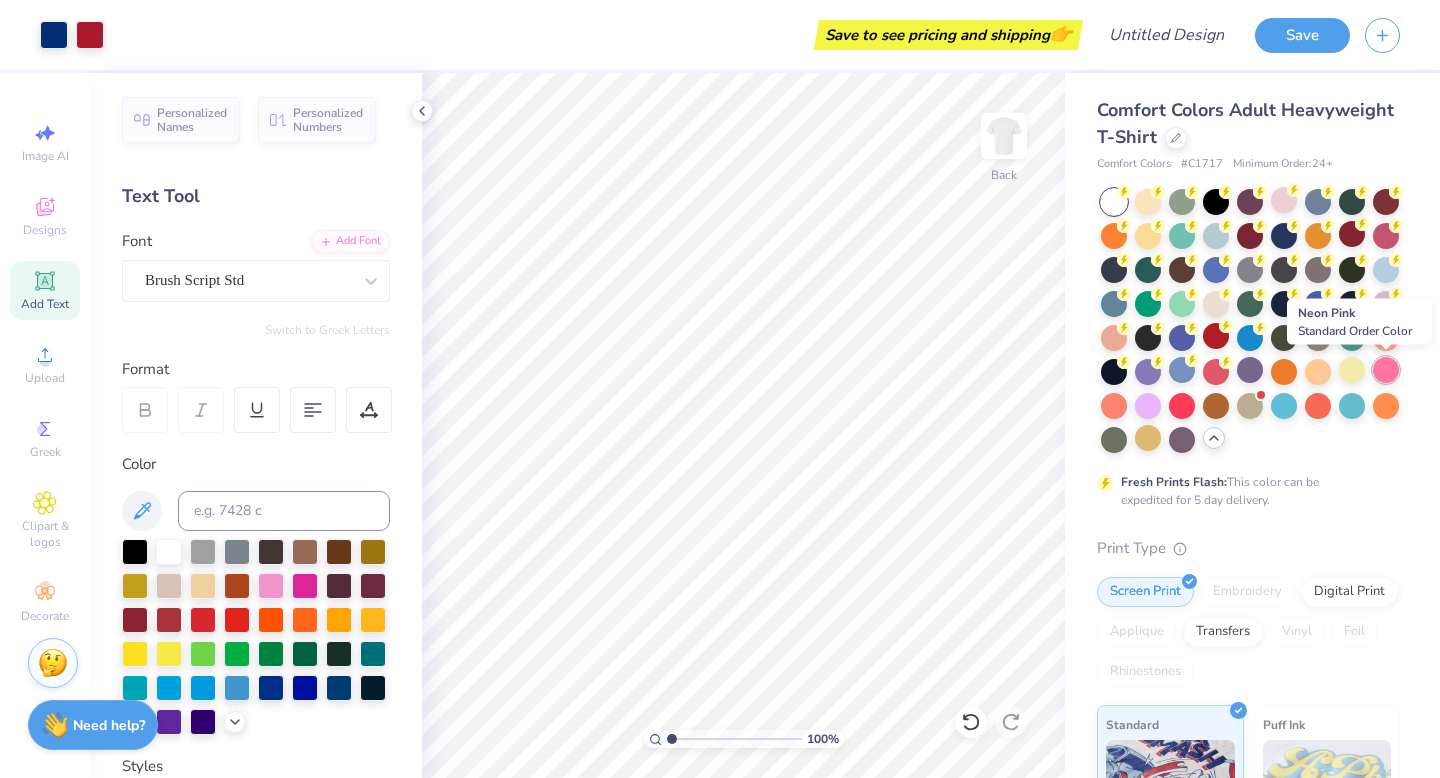 click at bounding box center [1386, 370] 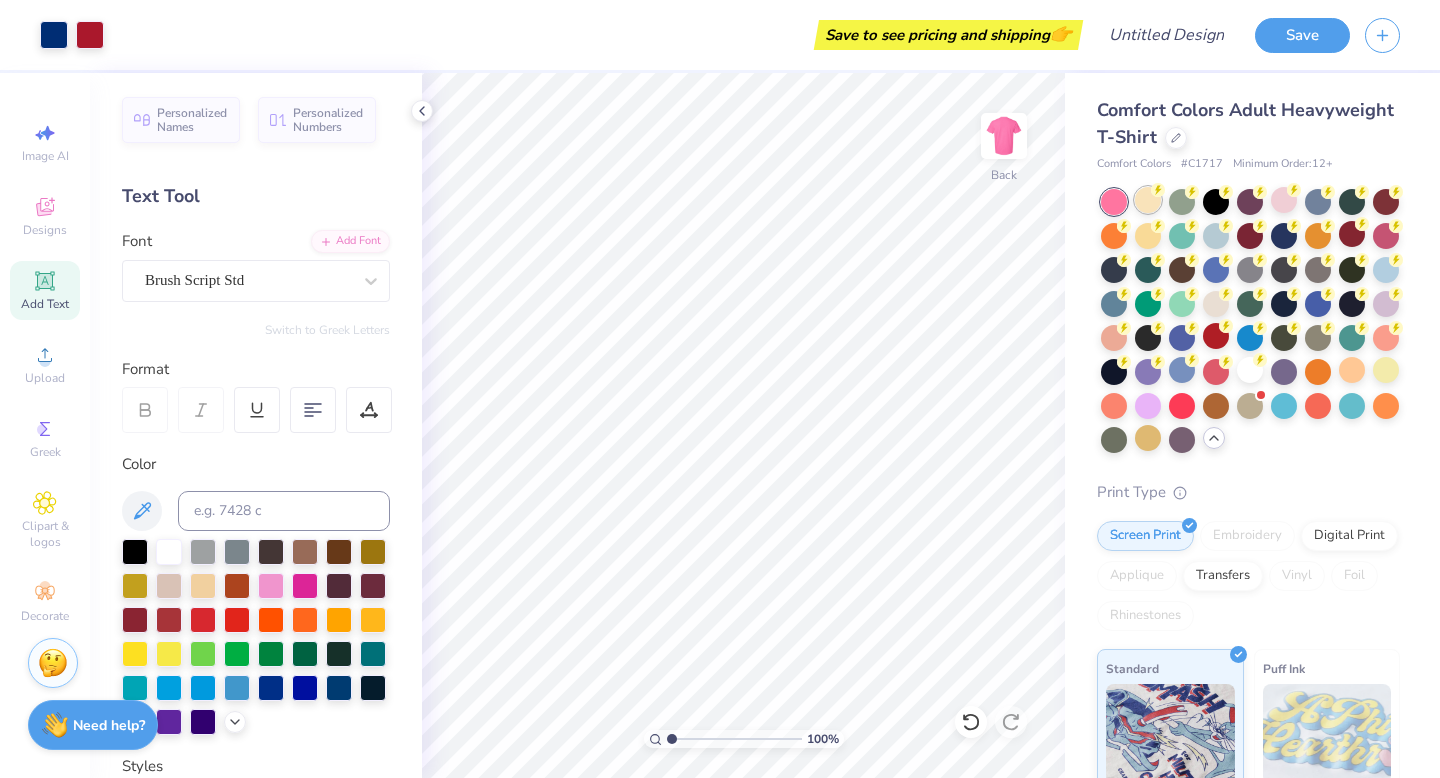click at bounding box center (1148, 200) 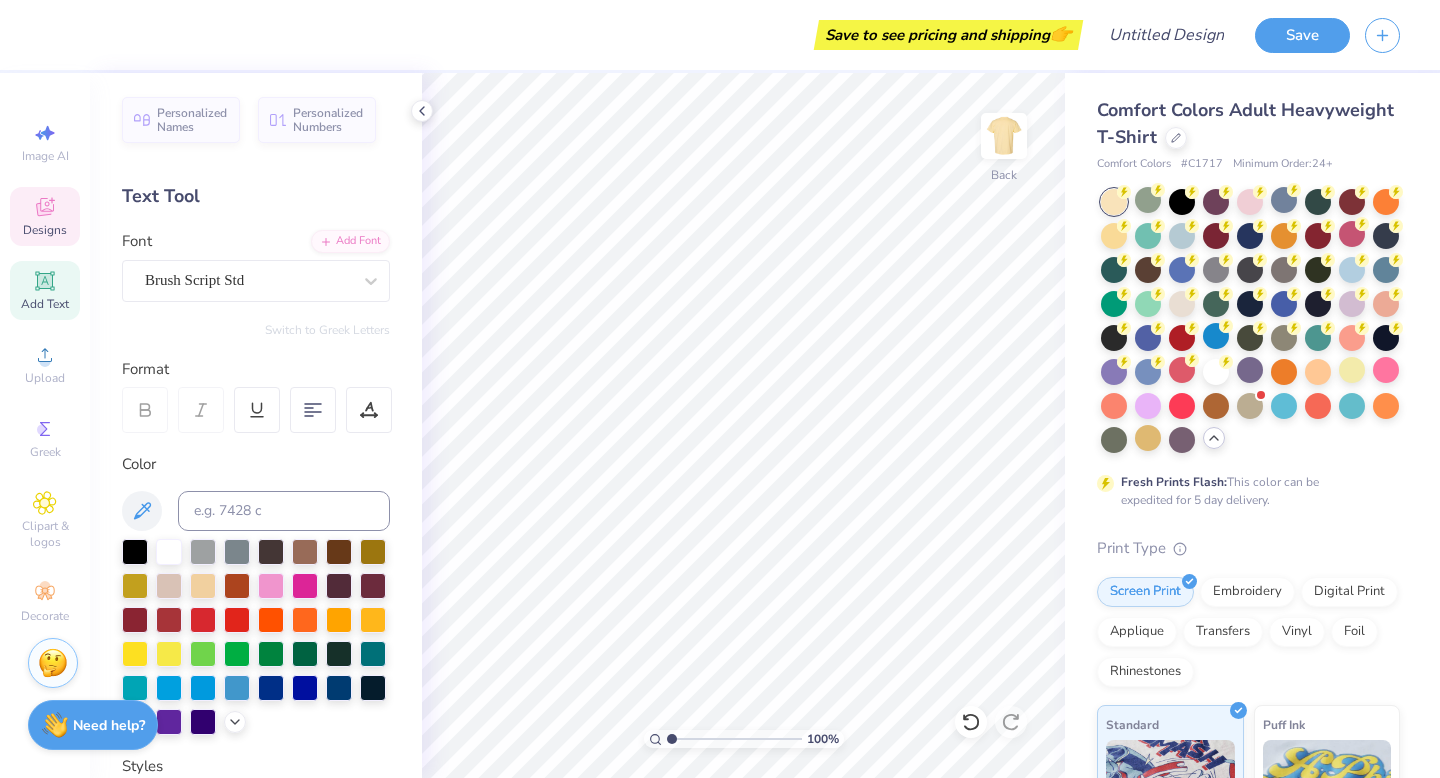 click on "Designs" at bounding box center [45, 230] 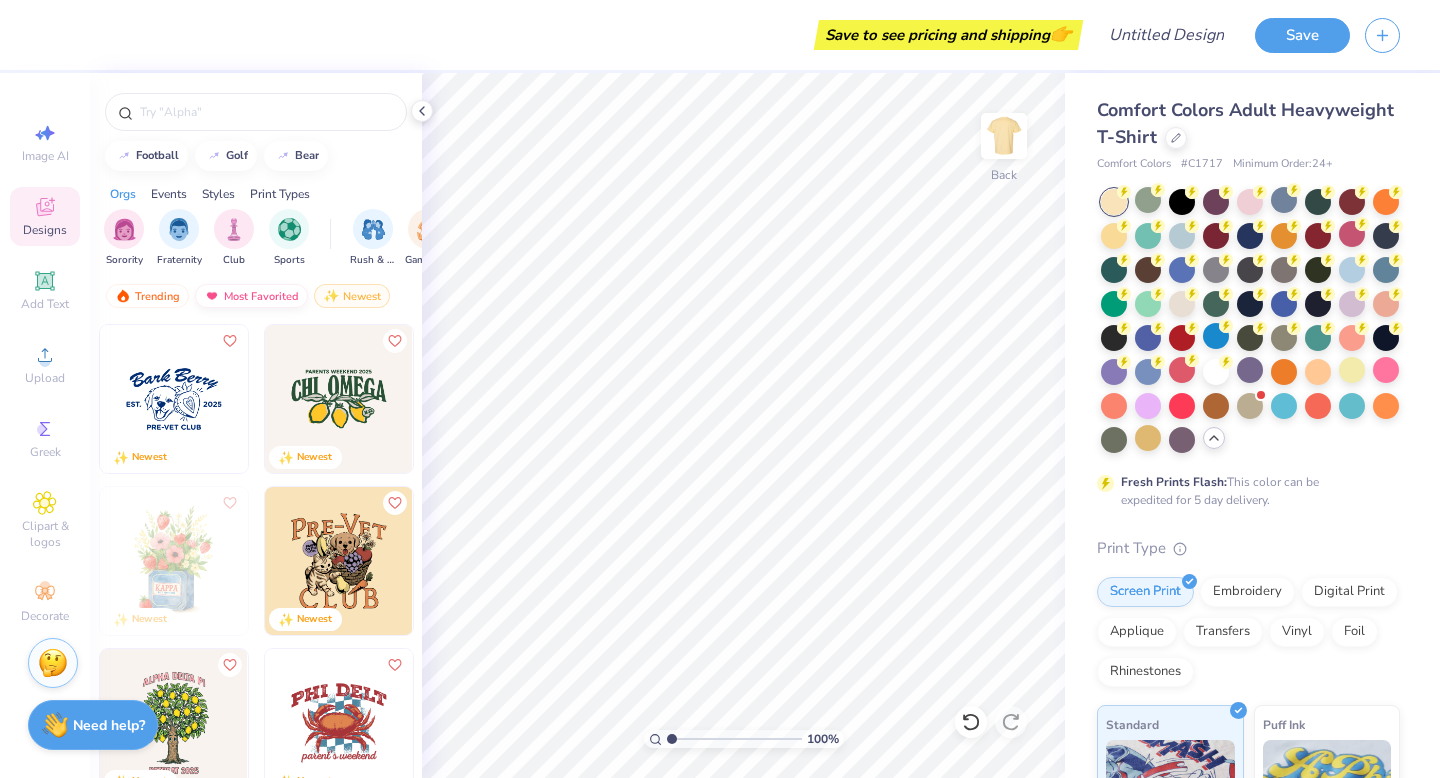 click on "Most Favorited" at bounding box center (251, 296) 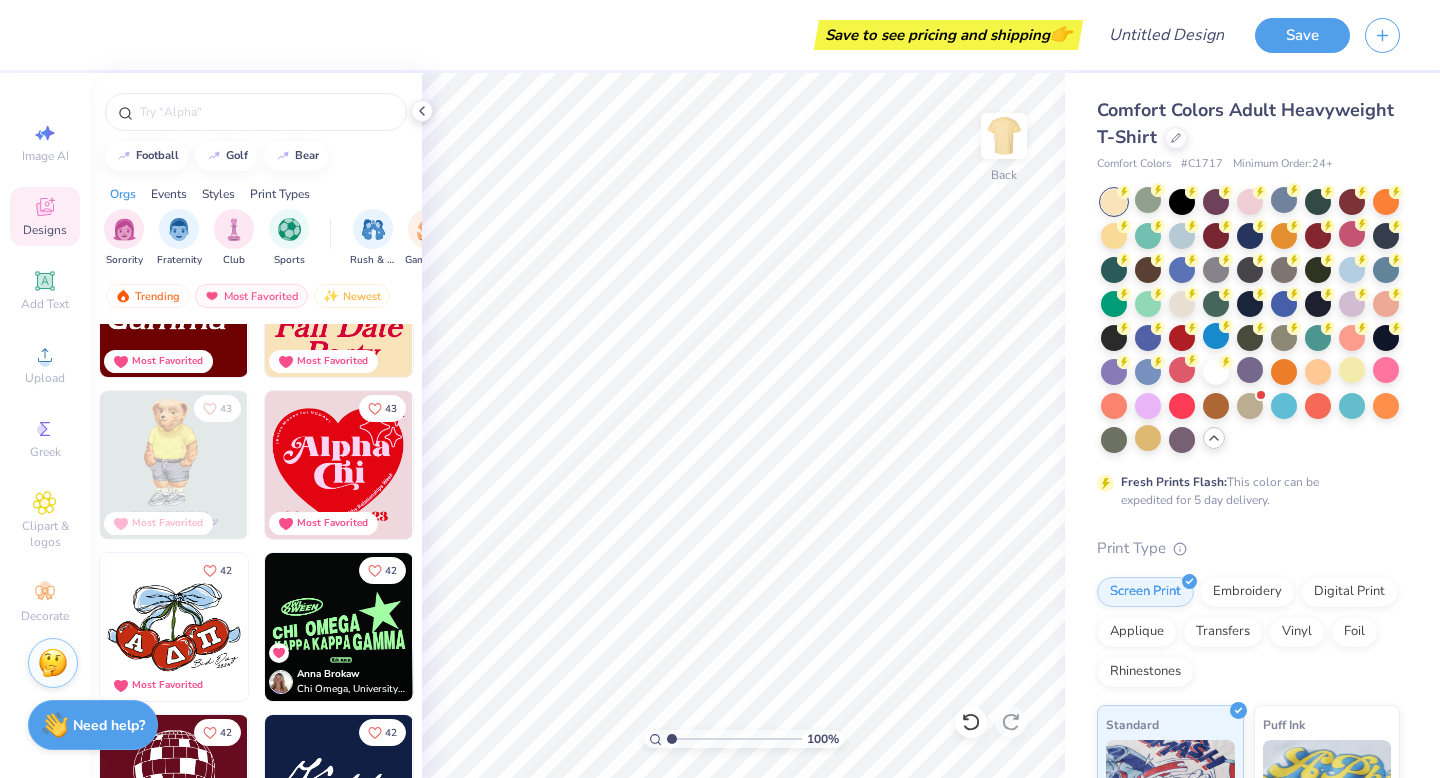 scroll, scrollTop: 9170, scrollLeft: 0, axis: vertical 